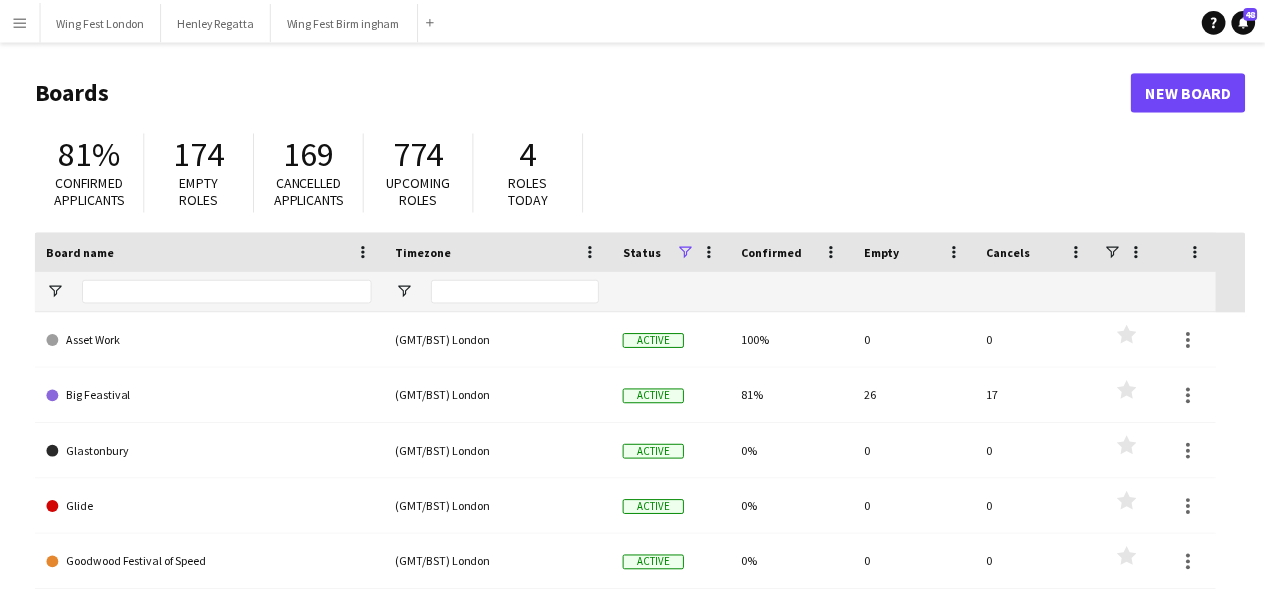 scroll, scrollTop: 0, scrollLeft: 0, axis: both 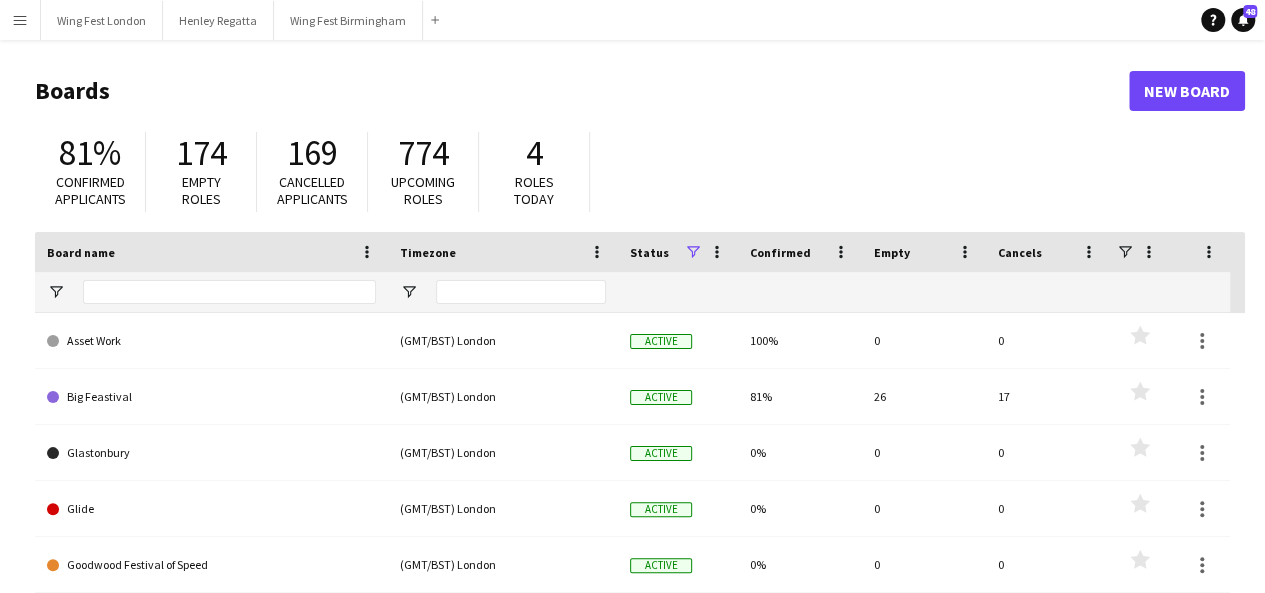 click on "Menu" at bounding box center (20, 20) 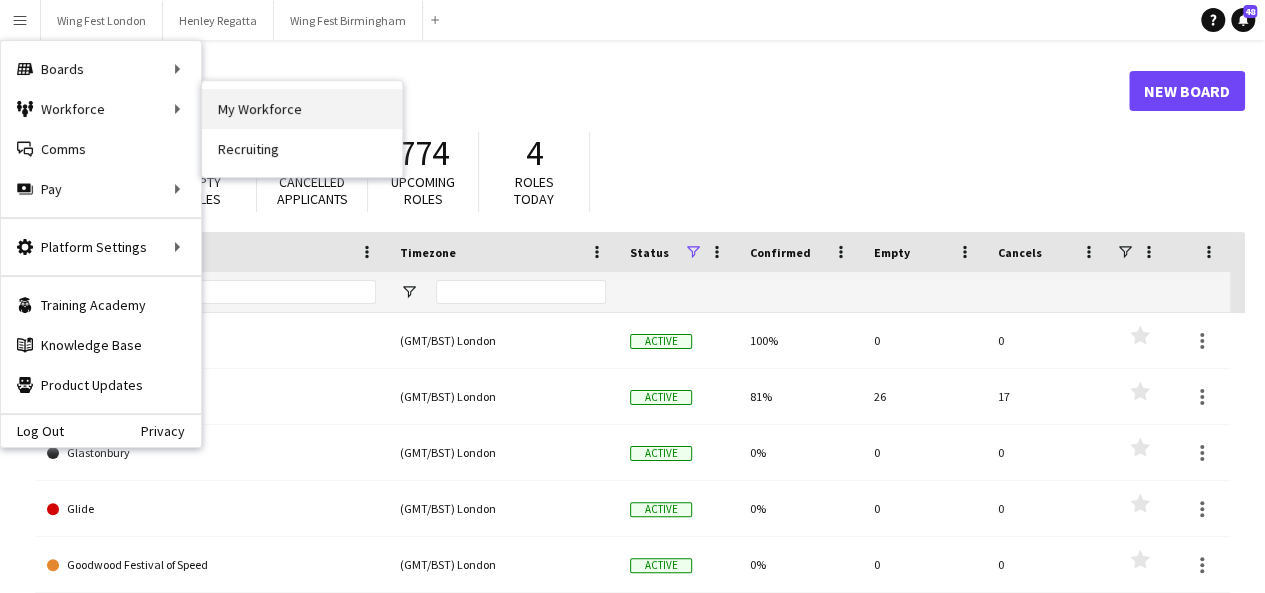 click on "My Workforce" at bounding box center (302, 109) 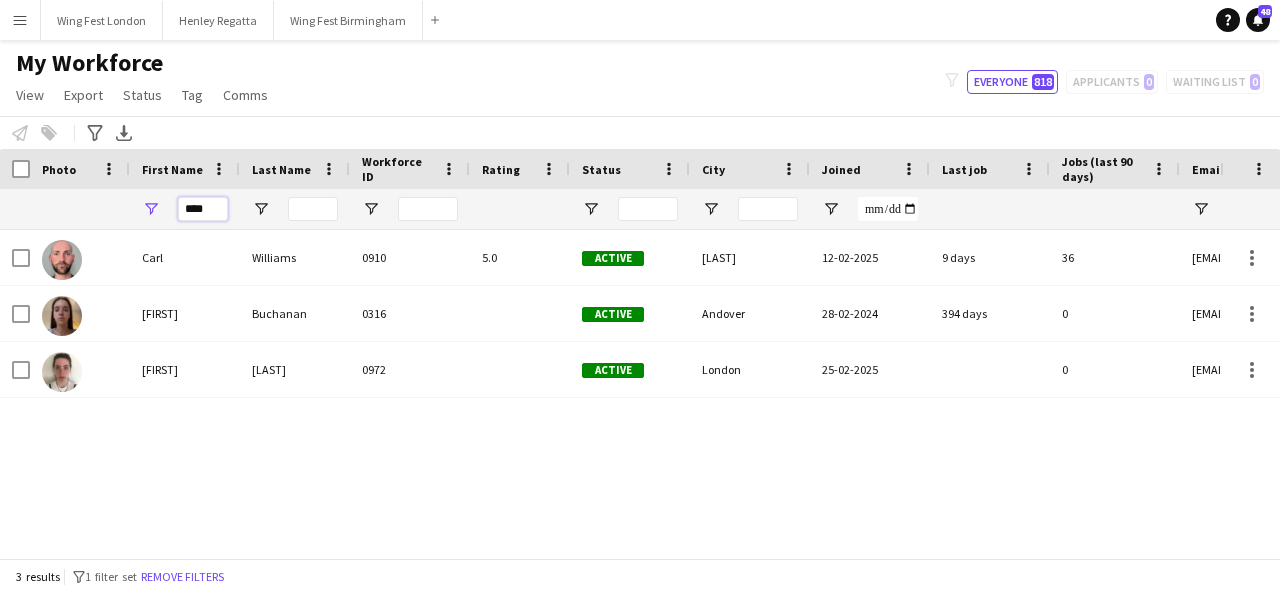 click on "****" at bounding box center (203, 209) 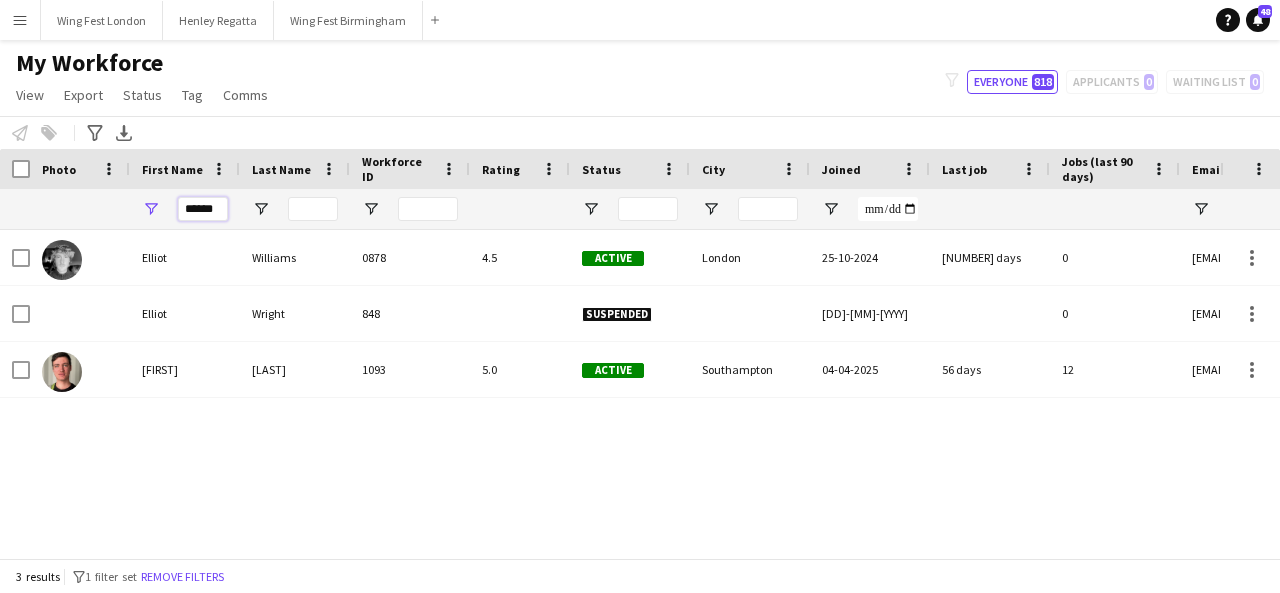 click on "******" at bounding box center (203, 209) 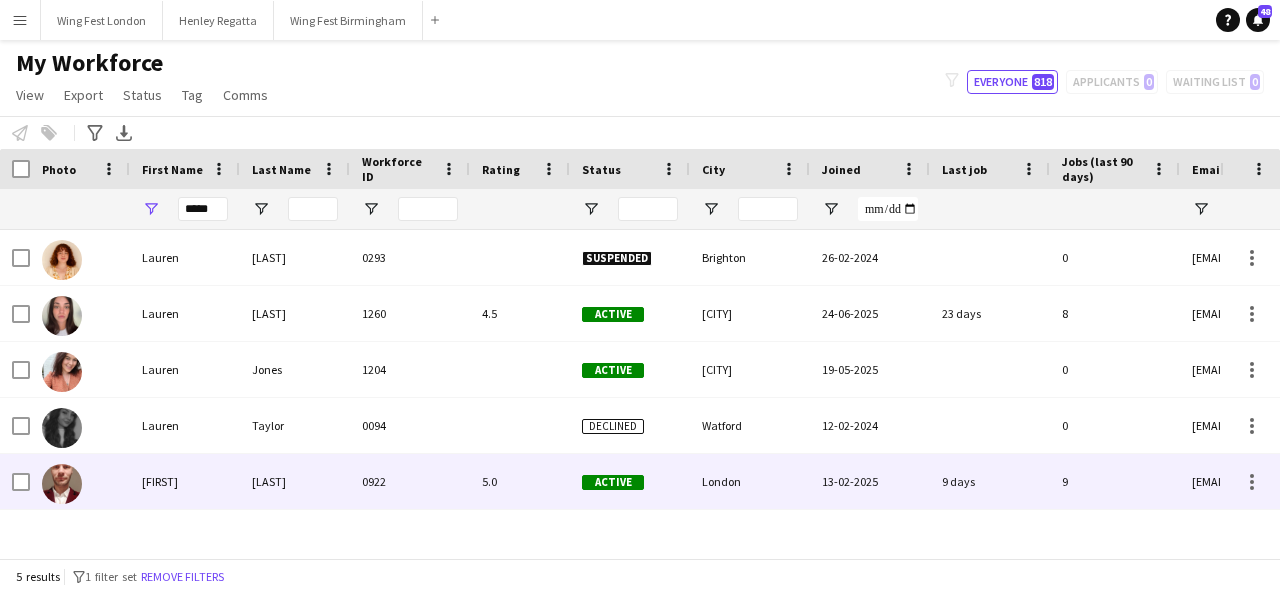 click on "[FIRST]" at bounding box center [185, 481] 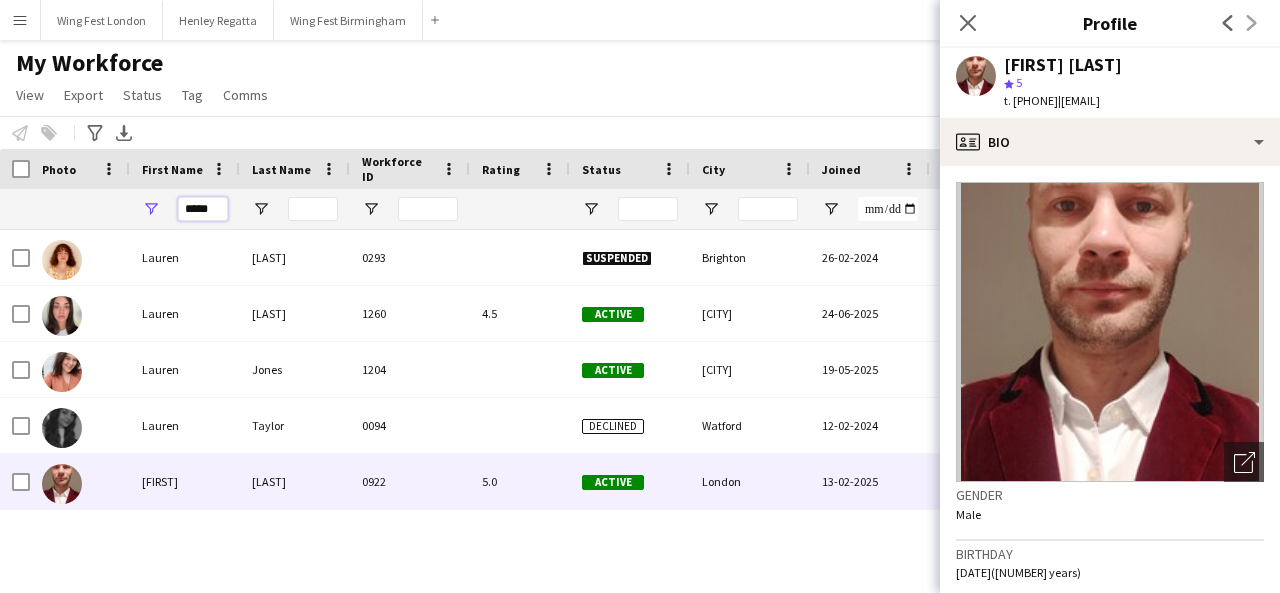 click on "*****" at bounding box center (203, 209) 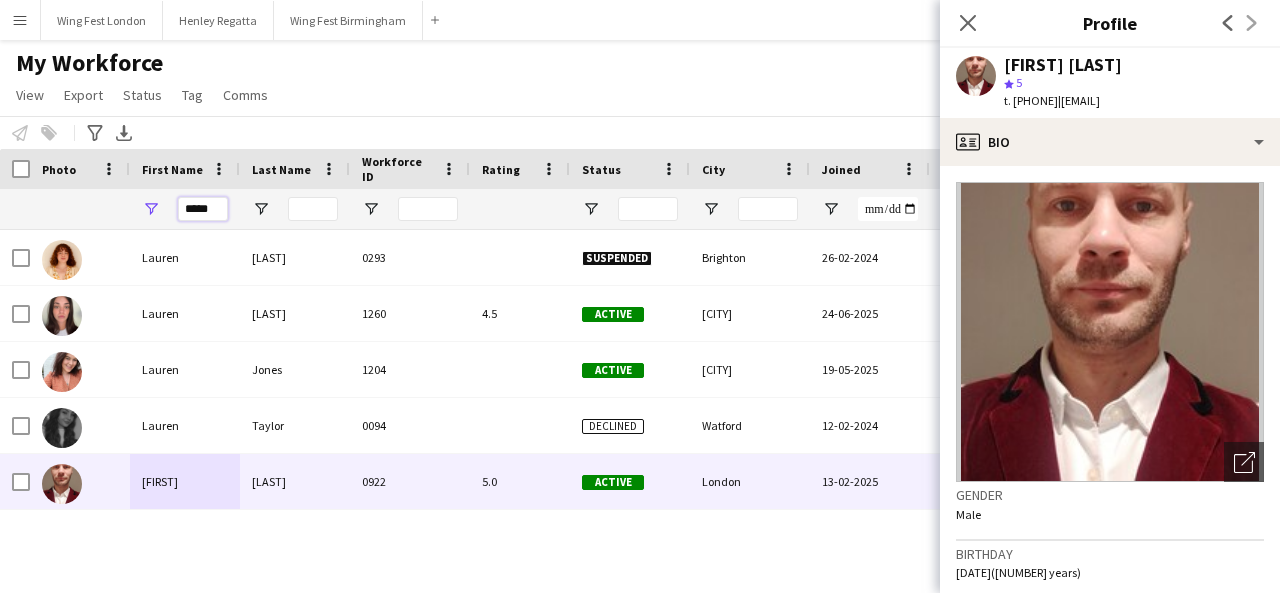 click on "*****" at bounding box center (203, 209) 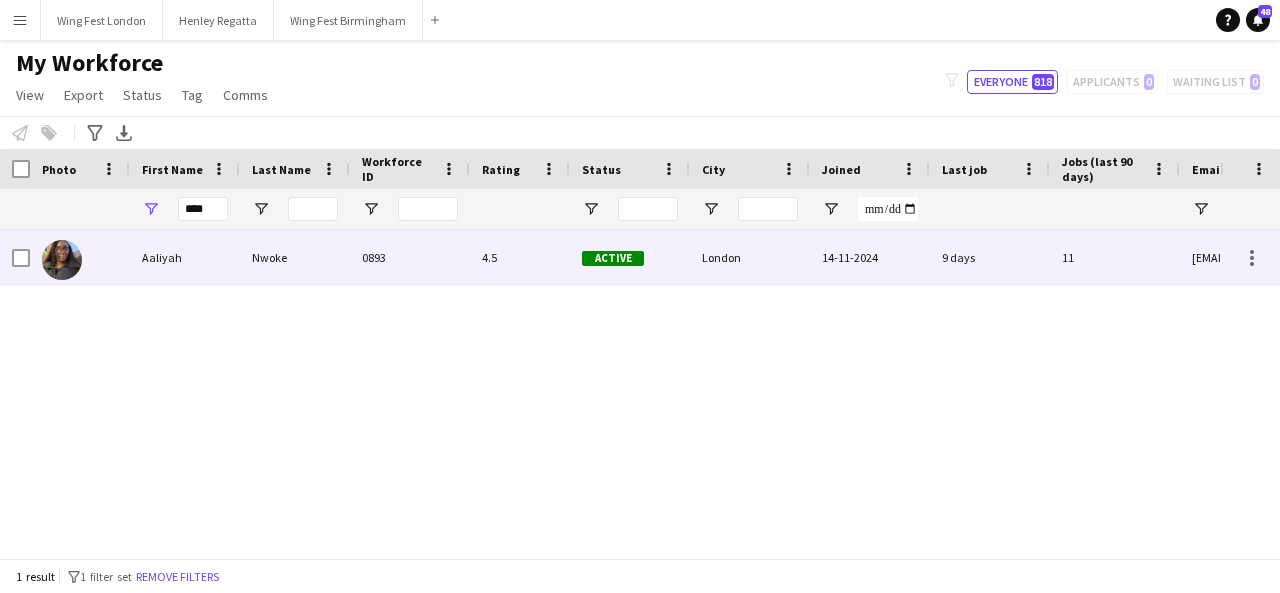 click on "Aaliyah" at bounding box center [185, 257] 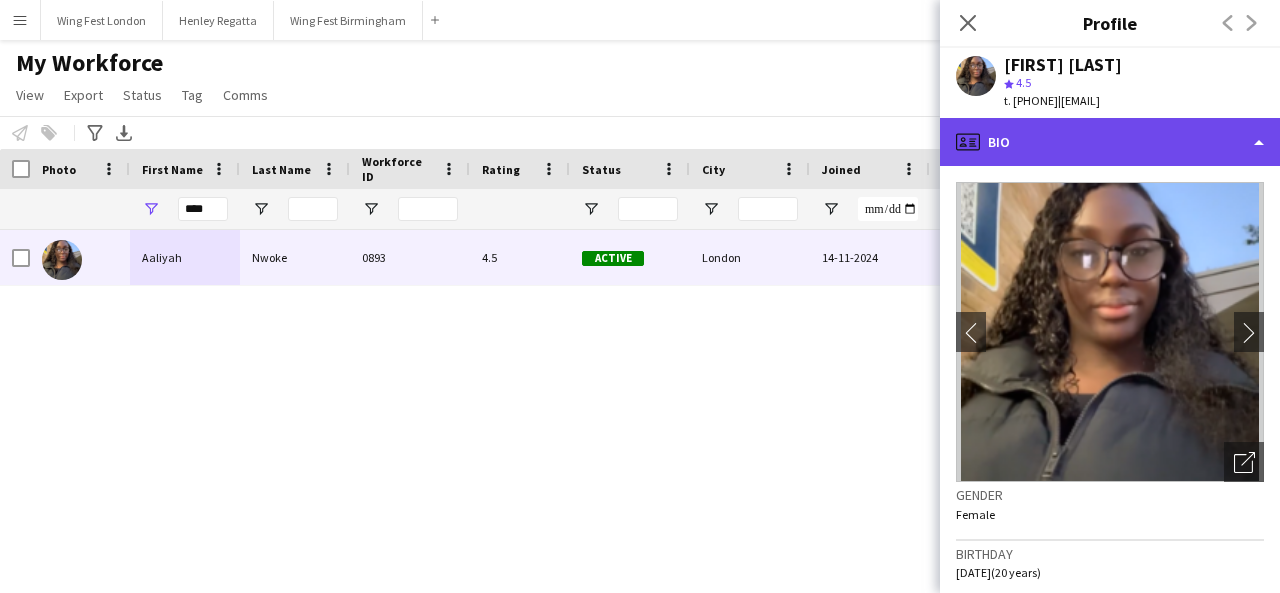 click on "profile
Bio" 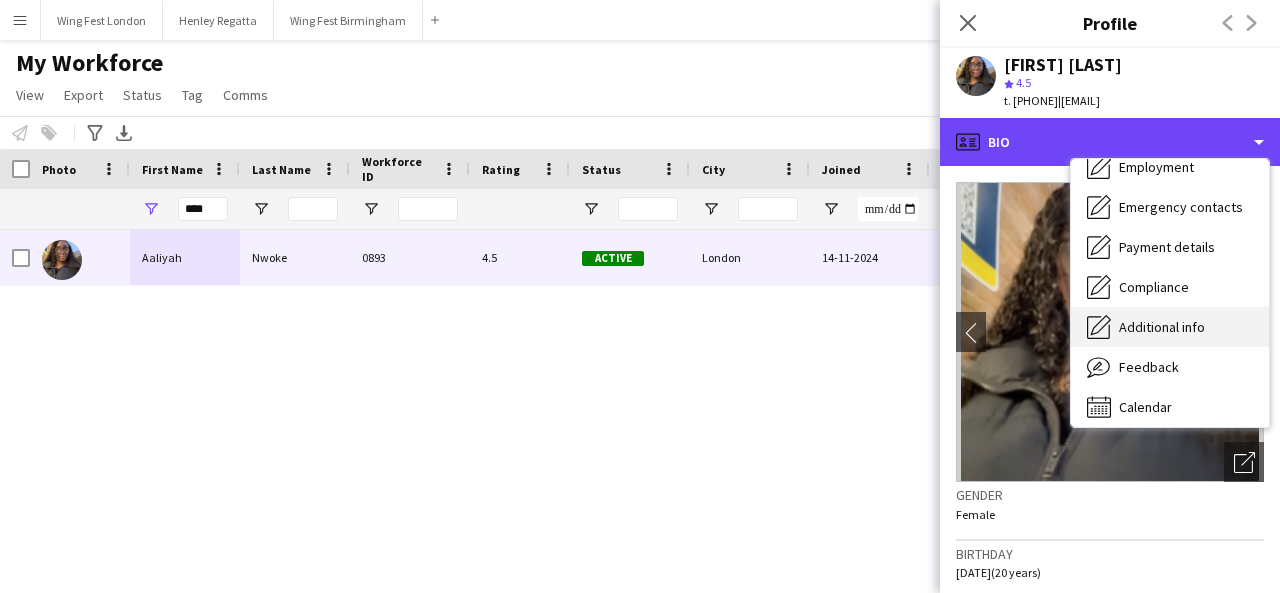 scroll, scrollTop: 148, scrollLeft: 0, axis: vertical 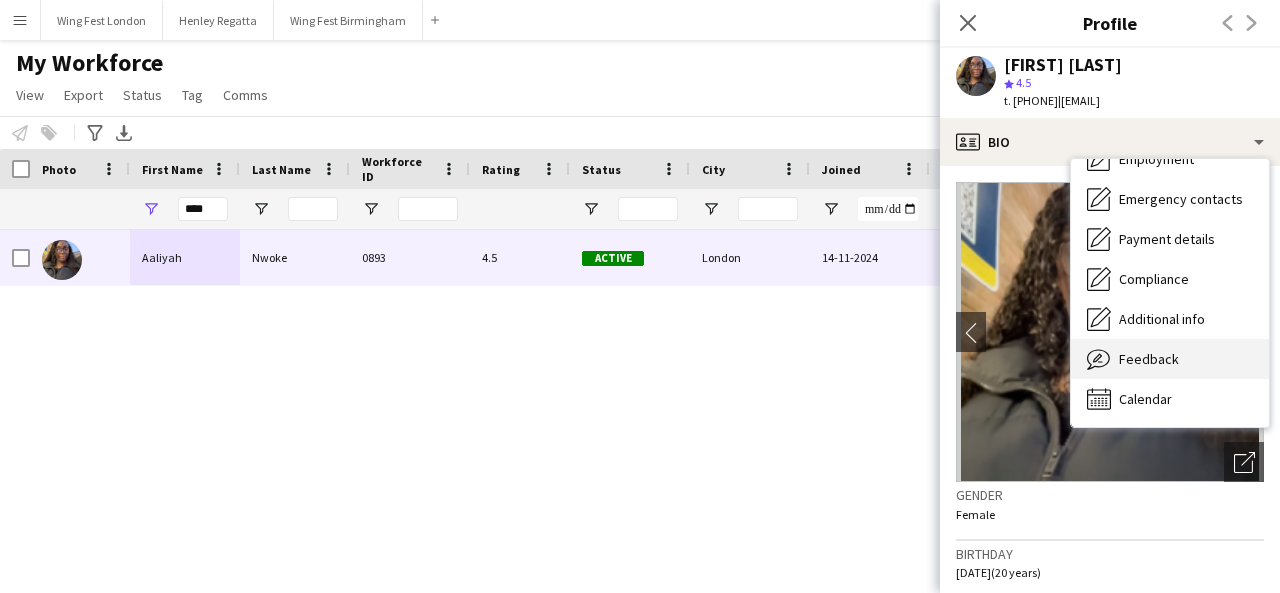 click on "Feedback
Feedback" at bounding box center (1170, 359) 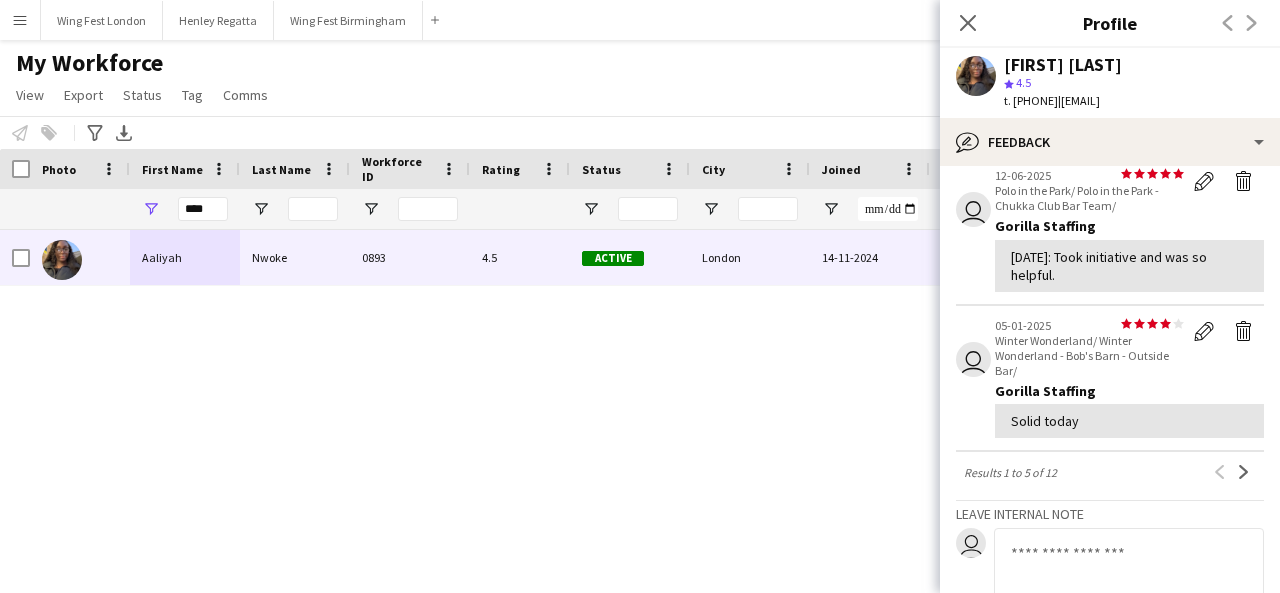 scroll, scrollTop: 600, scrollLeft: 0, axis: vertical 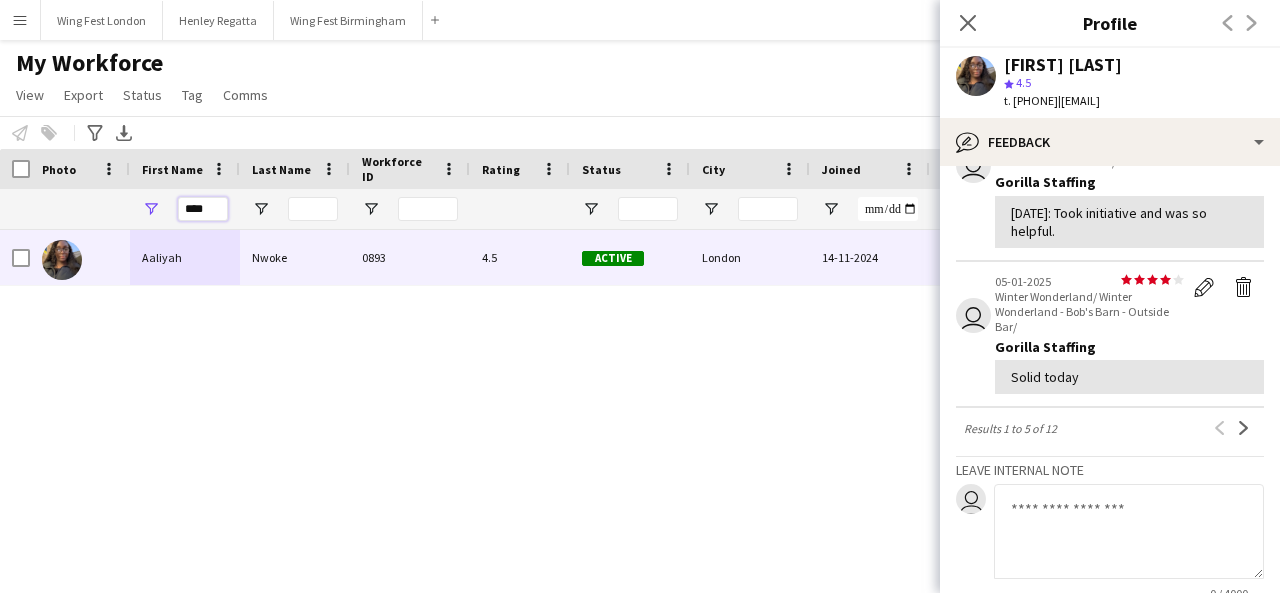 click on "****" at bounding box center (203, 209) 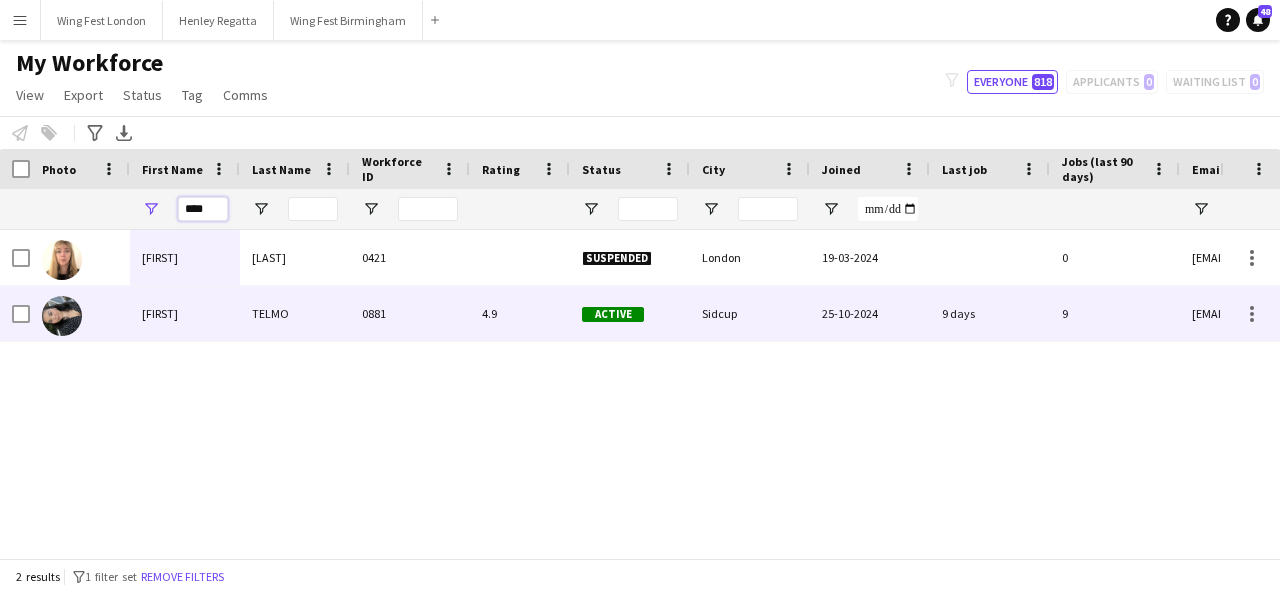 type on "****" 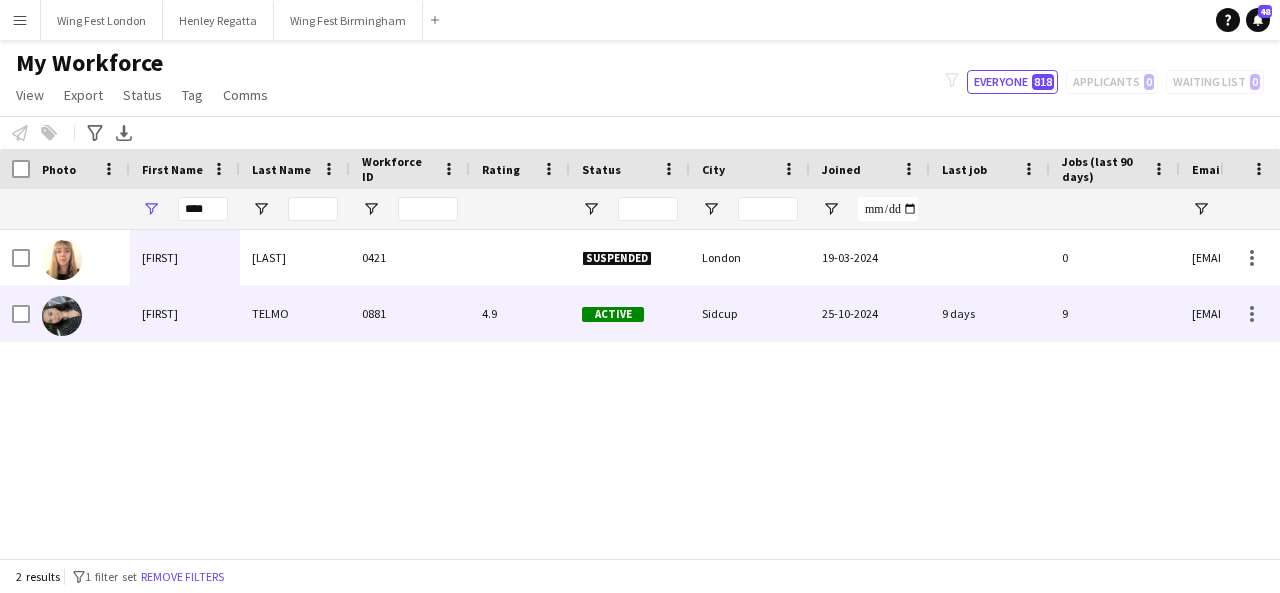 click on "TELMO" at bounding box center [295, 313] 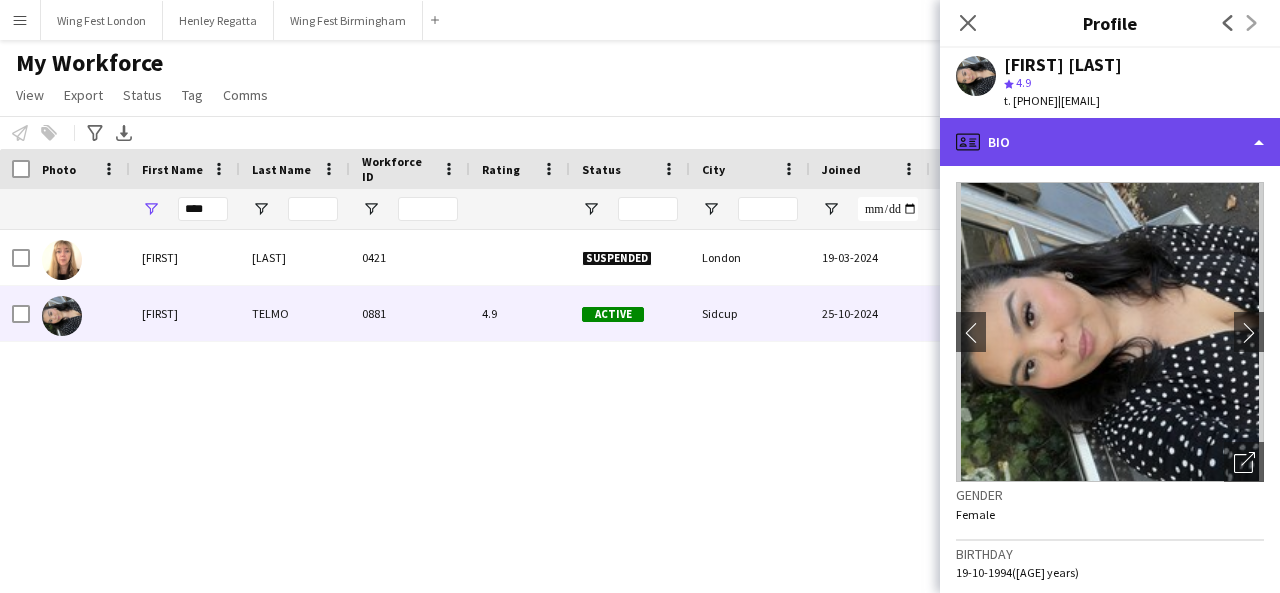 drag, startPoint x: 1026, startPoint y: 122, endPoint x: 1021, endPoint y: 139, distance: 17.720045 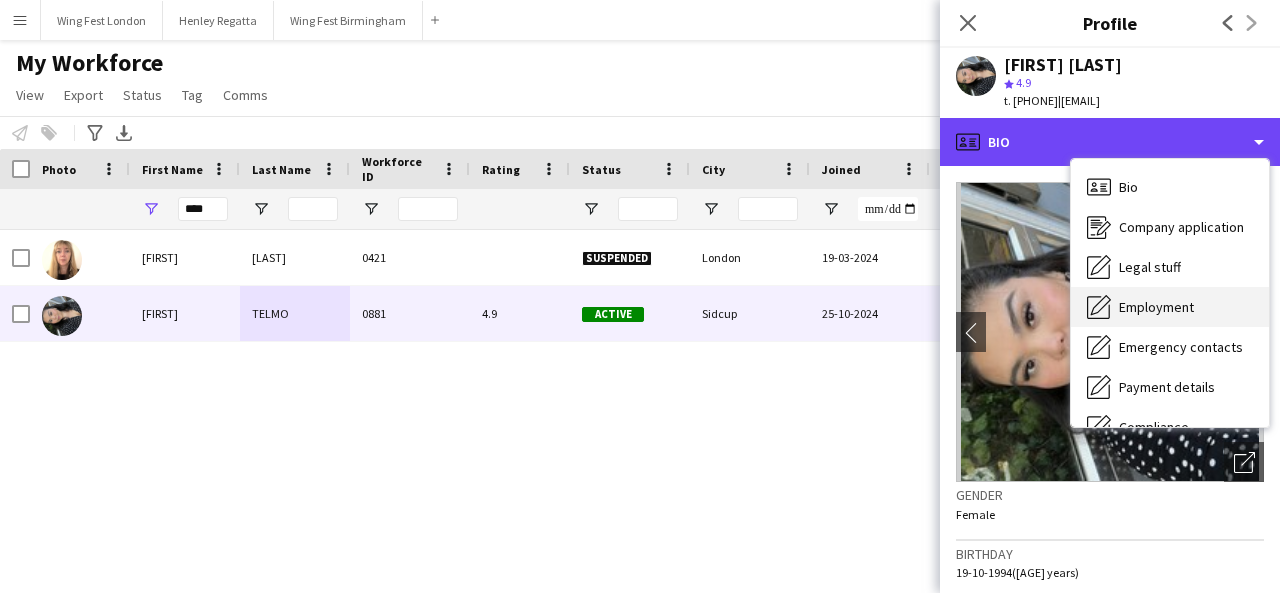 scroll, scrollTop: 148, scrollLeft: 0, axis: vertical 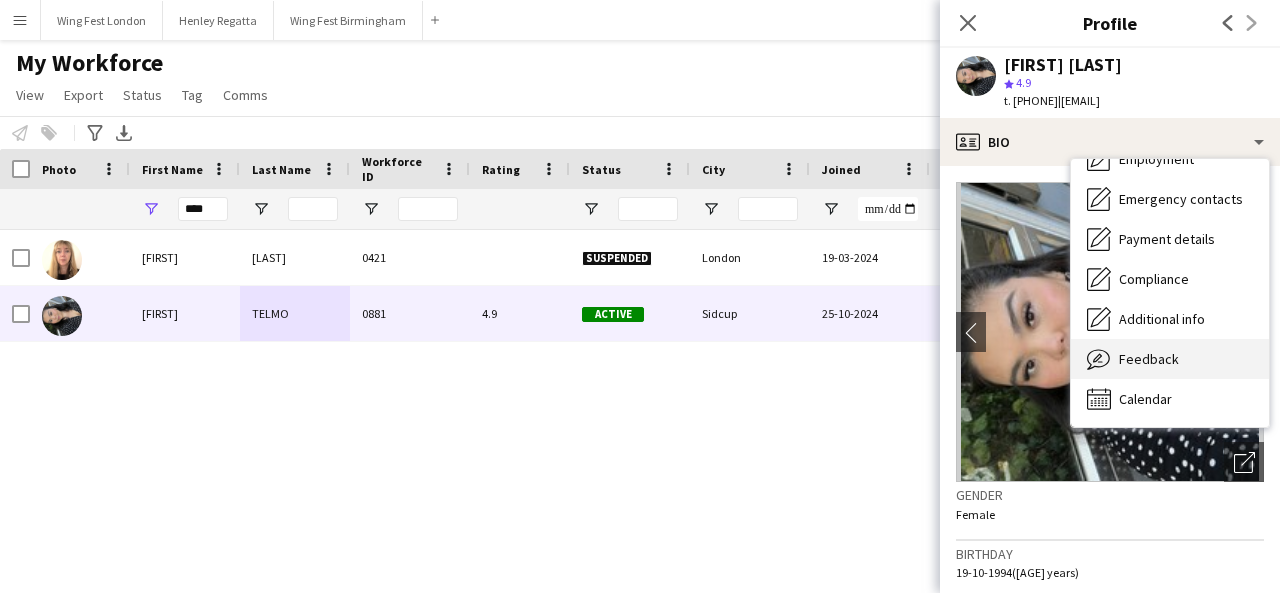 click on "Feedback
Feedback" at bounding box center (1170, 359) 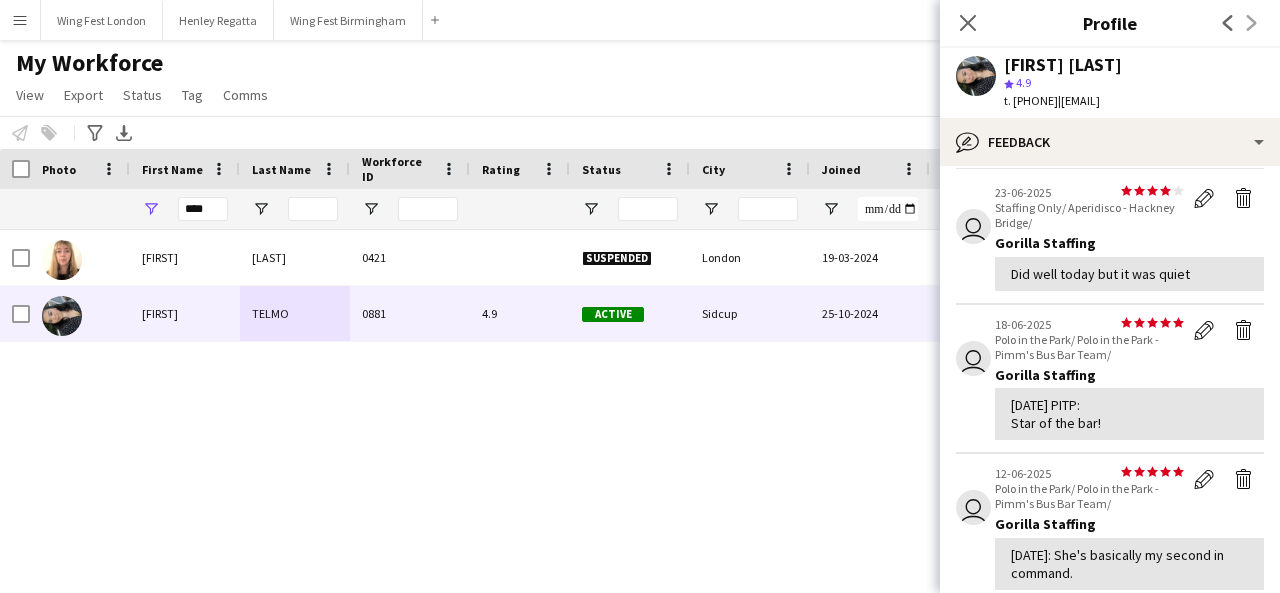 scroll, scrollTop: 100, scrollLeft: 0, axis: vertical 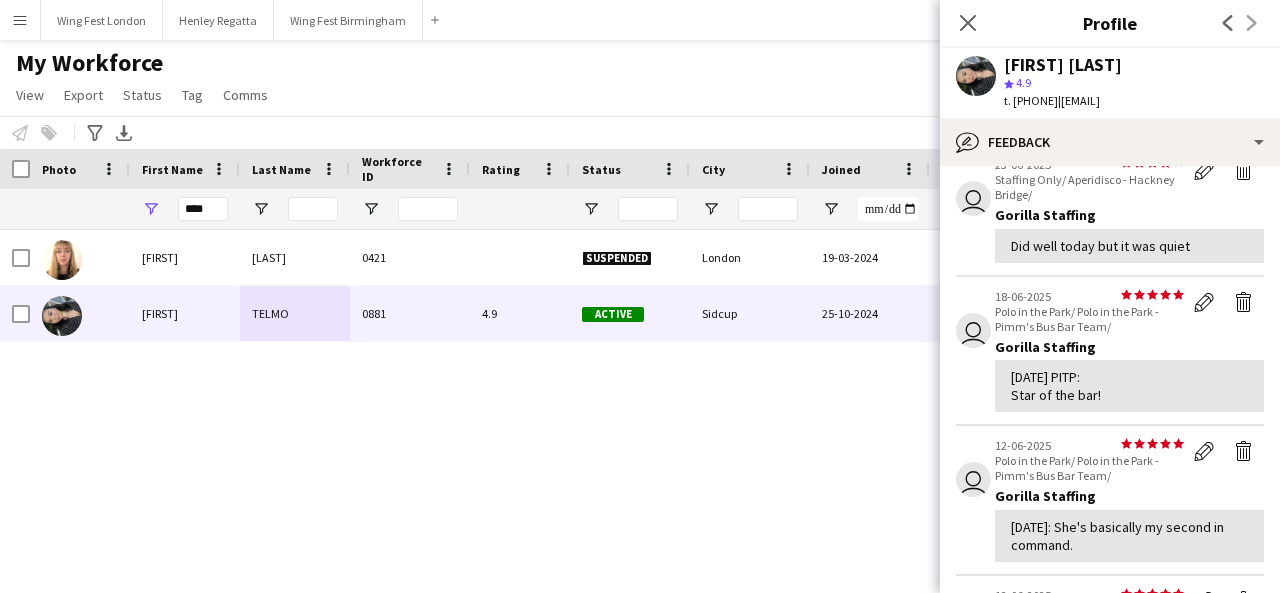 drag, startPoint x: 1218, startPoint y: 103, endPoint x: 1098, endPoint y: 103, distance: 120 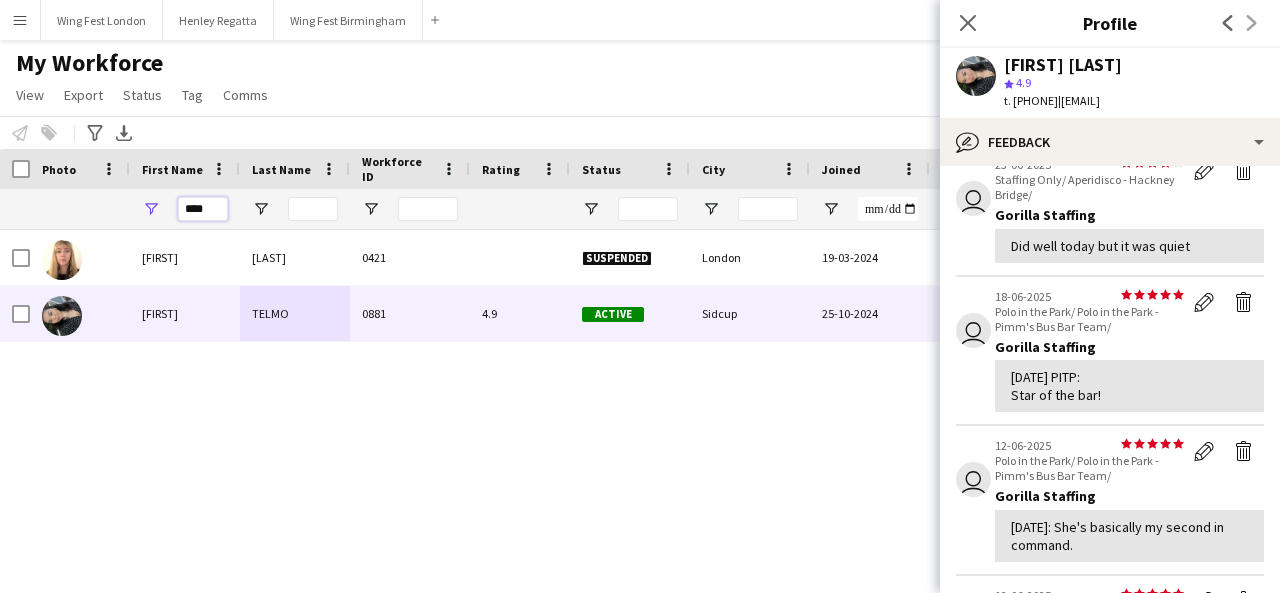 click on "****" at bounding box center (203, 209) 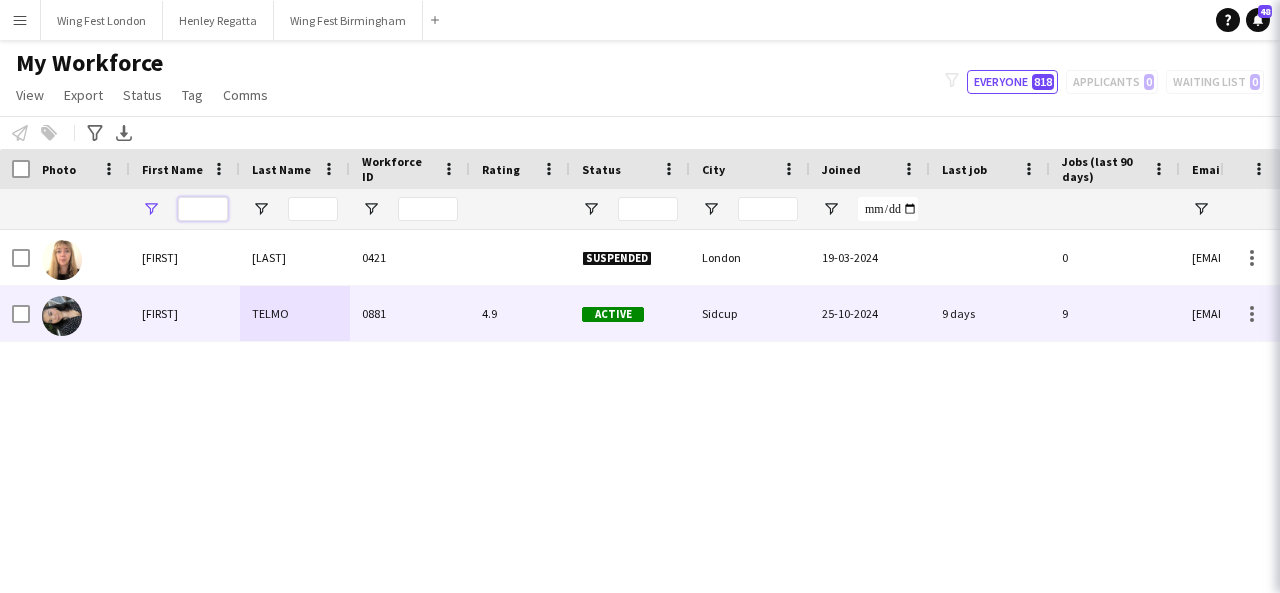 type 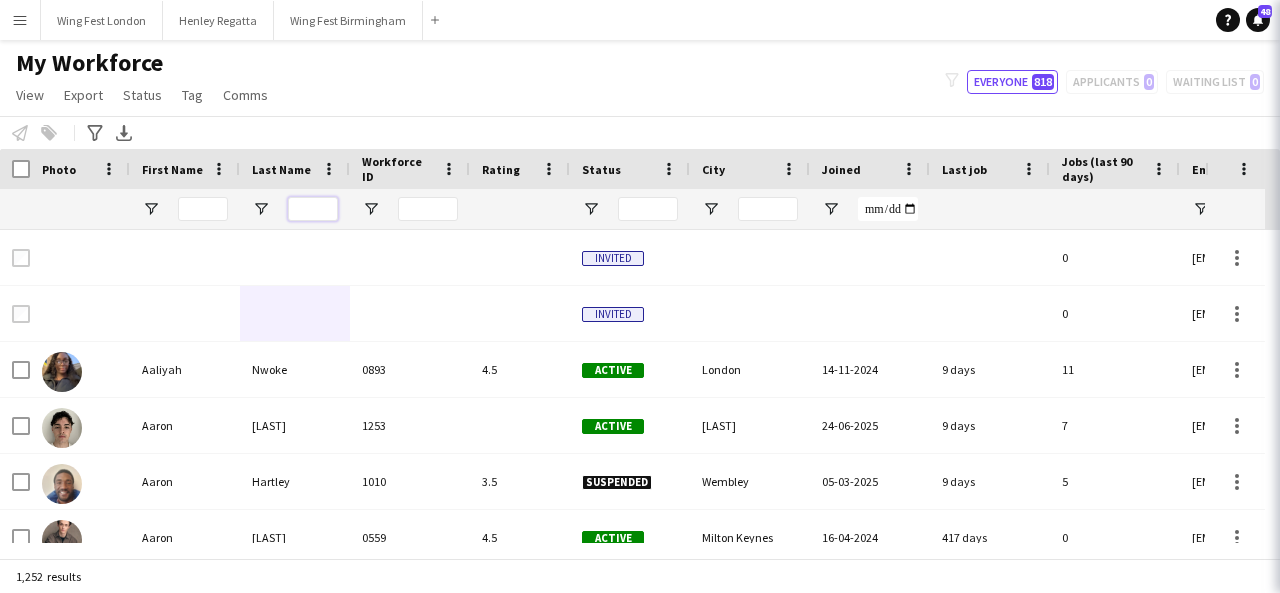 click at bounding box center (313, 209) 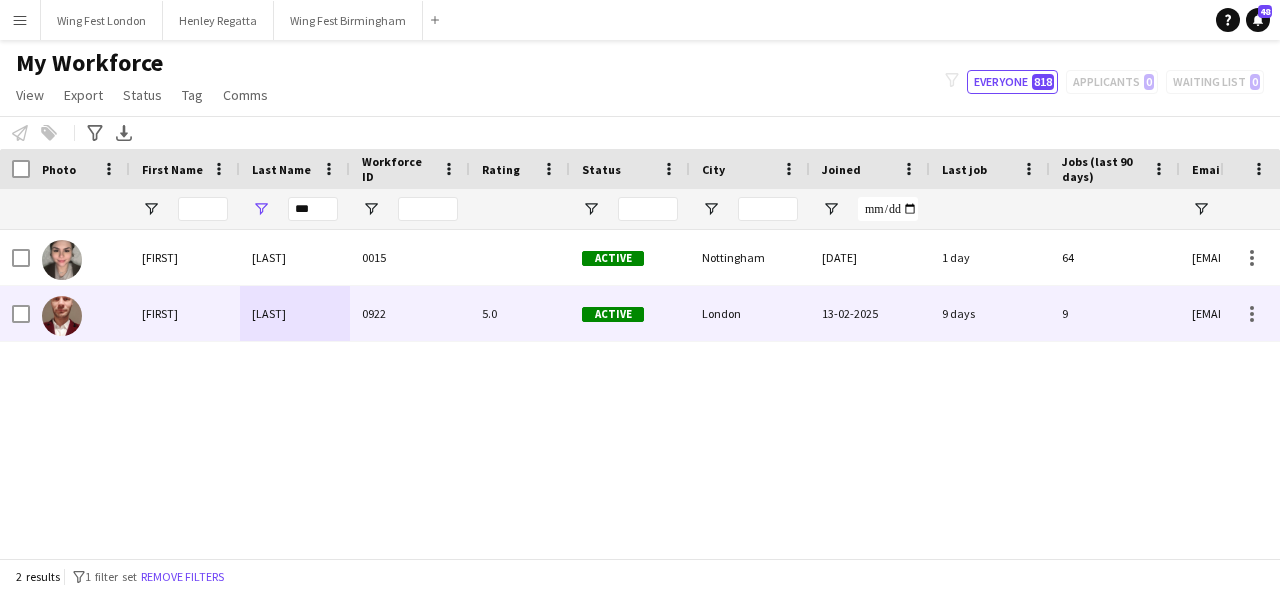 drag, startPoint x: 282, startPoint y: 307, endPoint x: 264, endPoint y: 323, distance: 24.083189 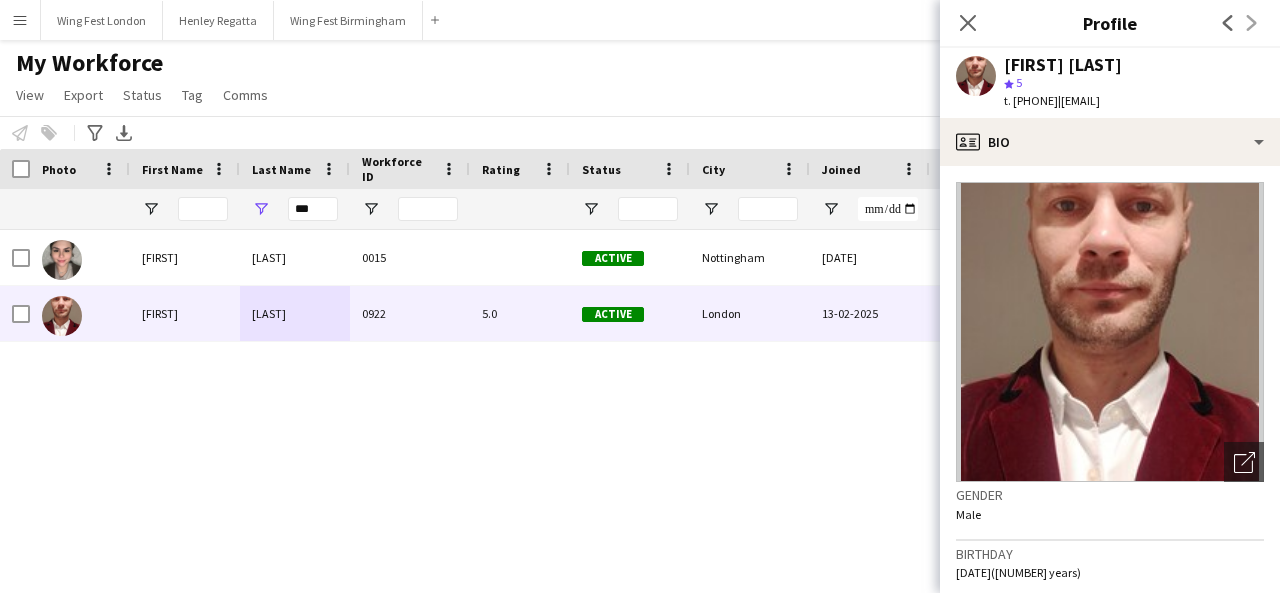 drag, startPoint x: 1110, startPoint y: 120, endPoint x: 1100, endPoint y: 107, distance: 16.40122 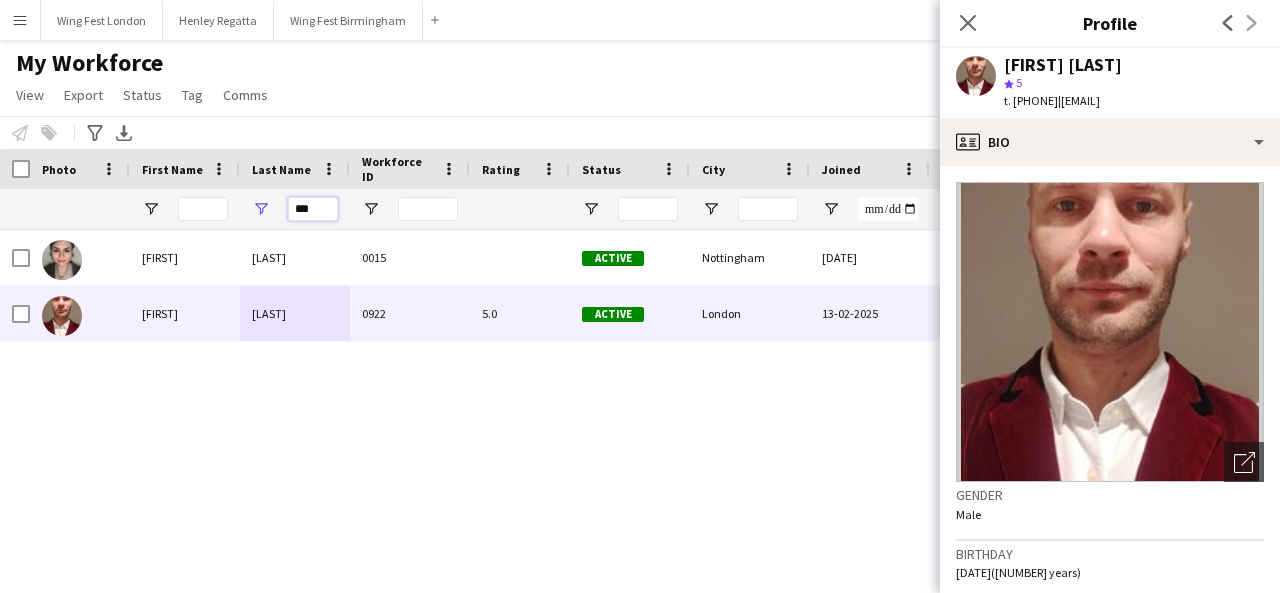 click on "***" at bounding box center (313, 209) 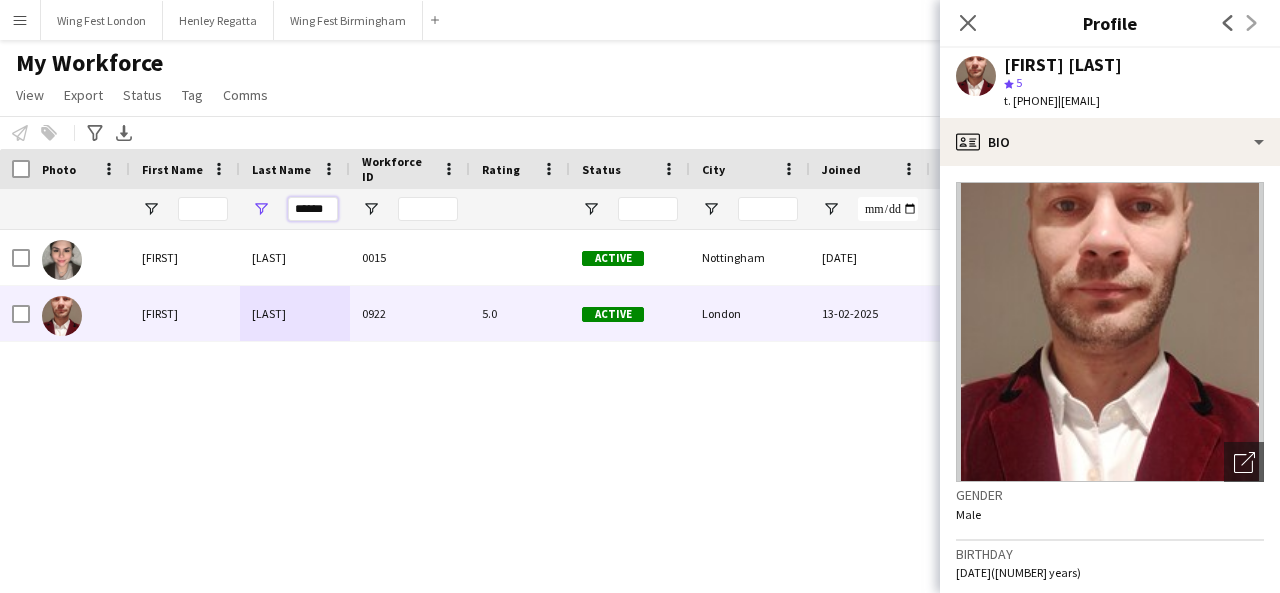 scroll, scrollTop: 0, scrollLeft: 0, axis: both 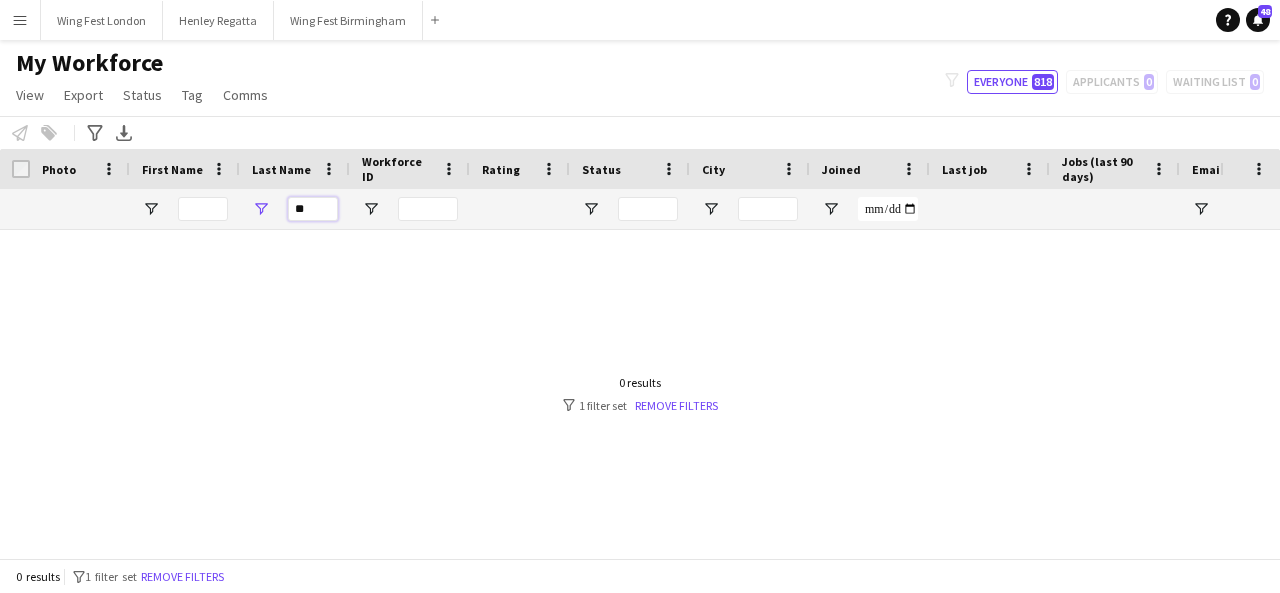 type on "*" 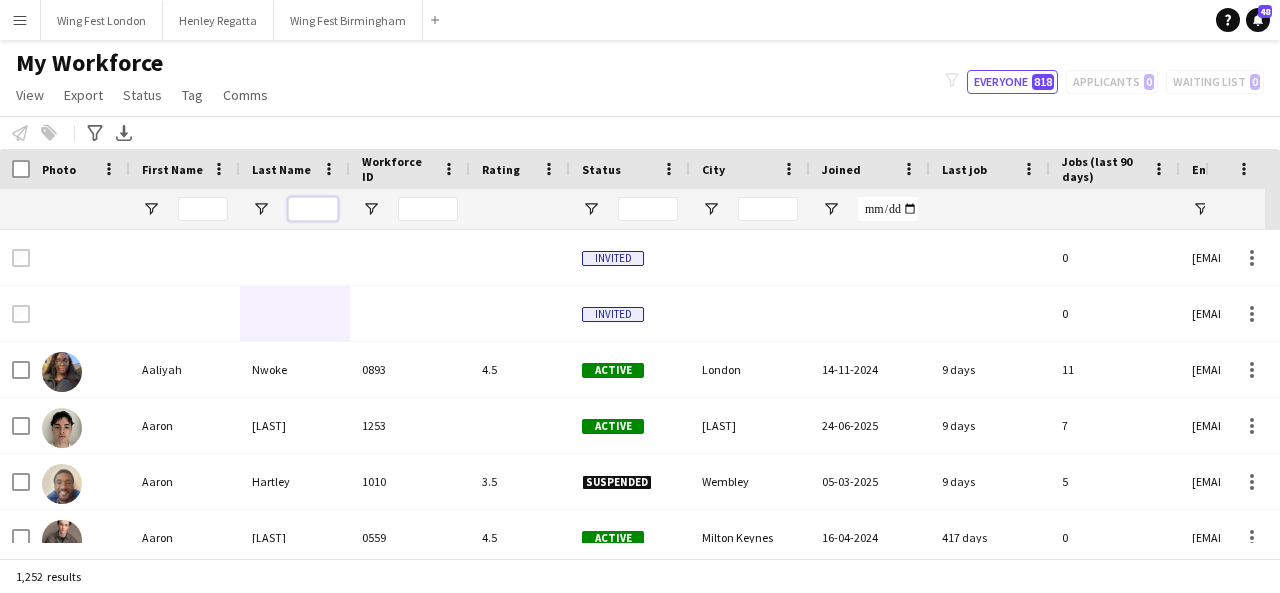 type on "*" 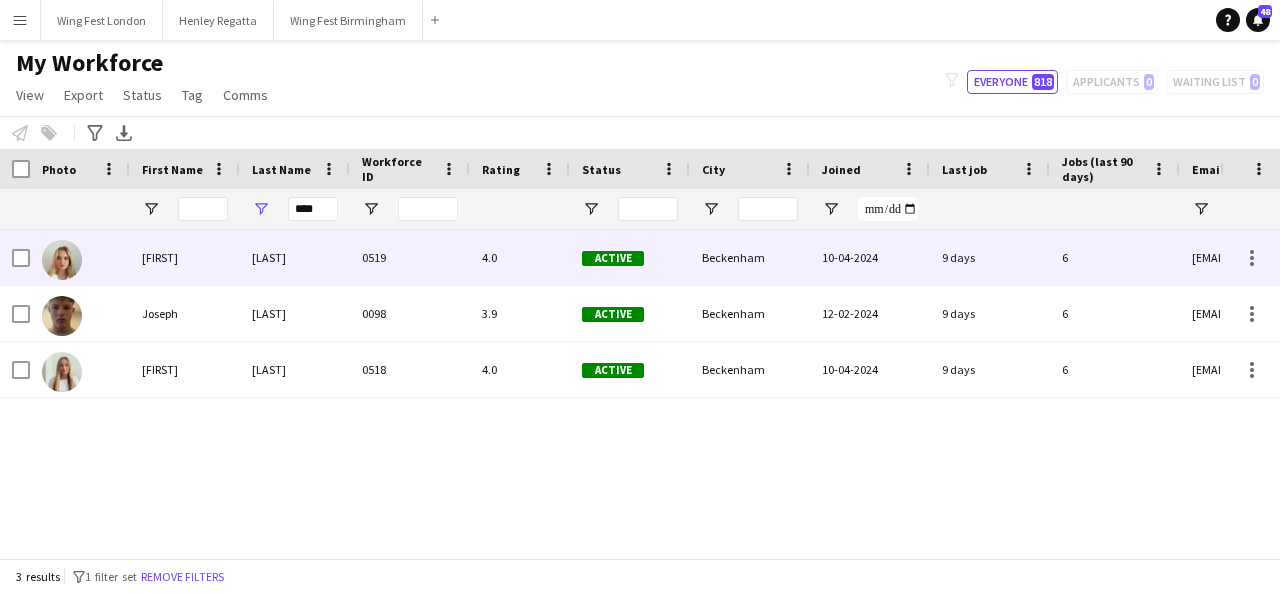 click on "4.0" at bounding box center (520, 257) 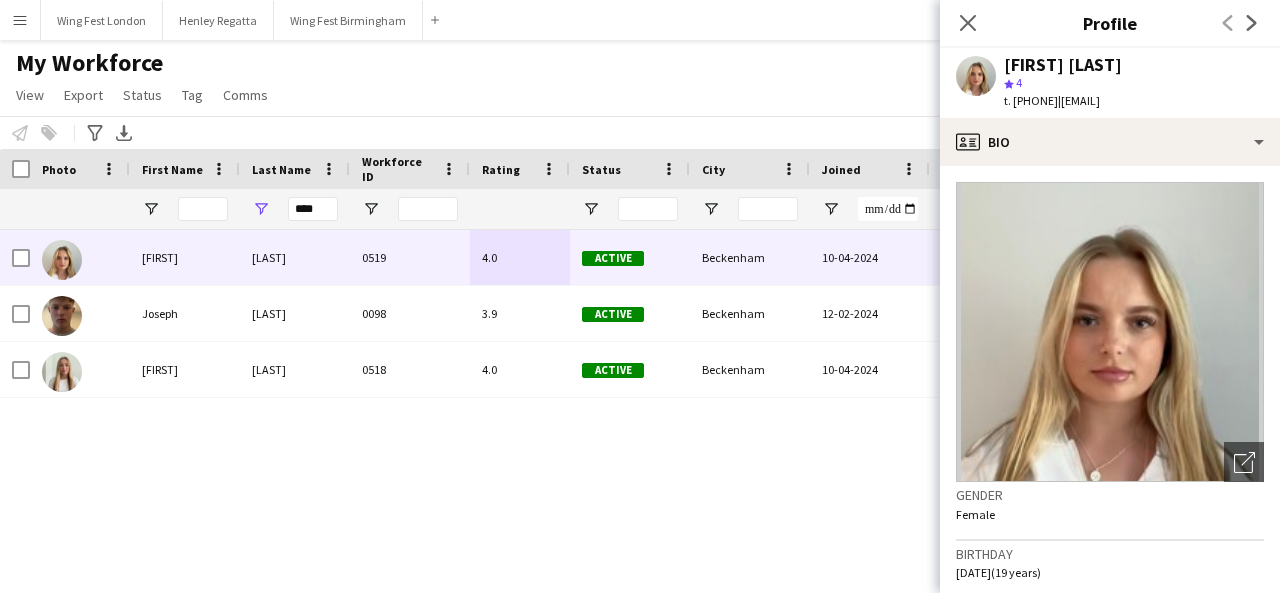 drag, startPoint x: 1228, startPoint y: 105, endPoint x: 1102, endPoint y: 93, distance: 126.57014 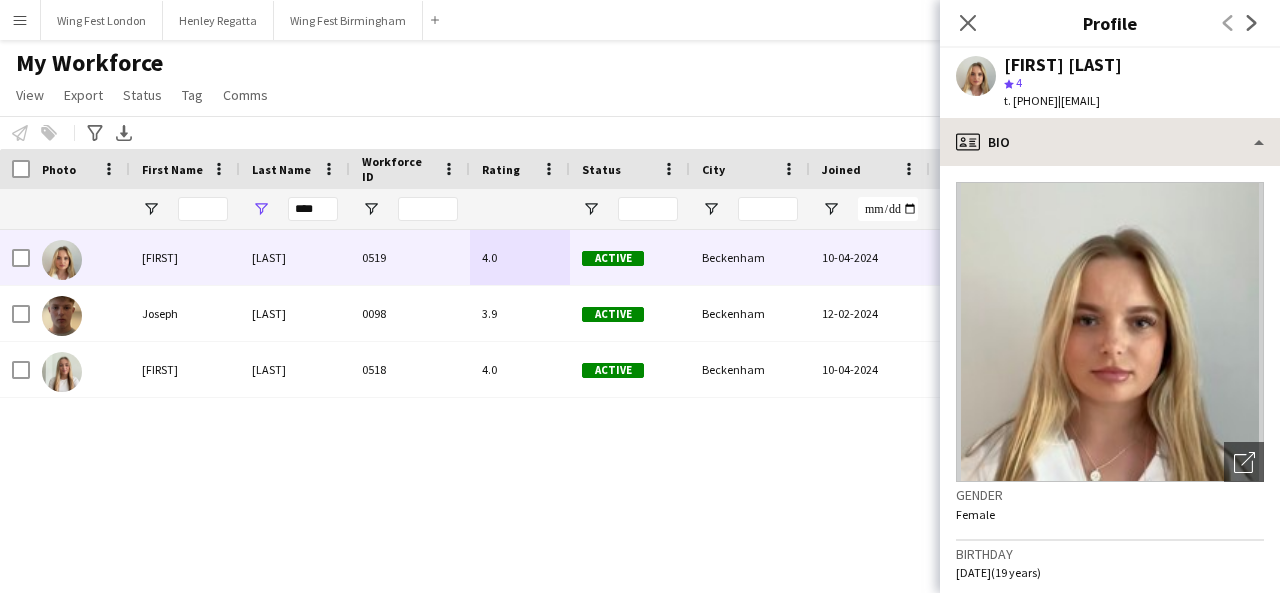 copy on "[EMAIL]" 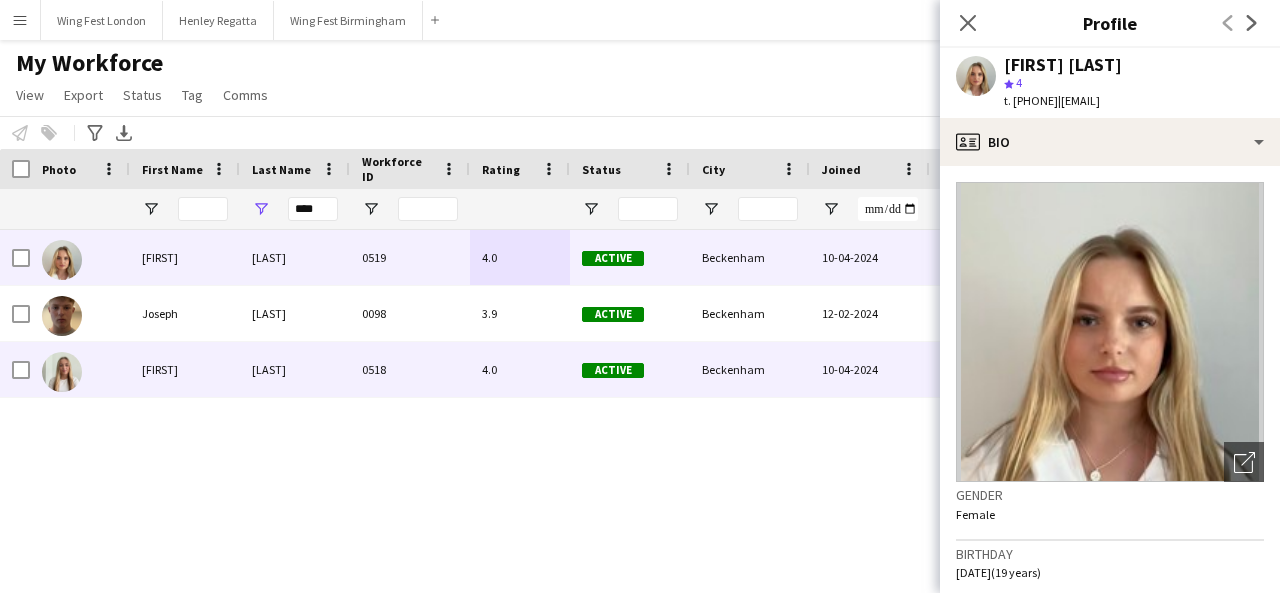 click on "[FIRST]" at bounding box center (185, 369) 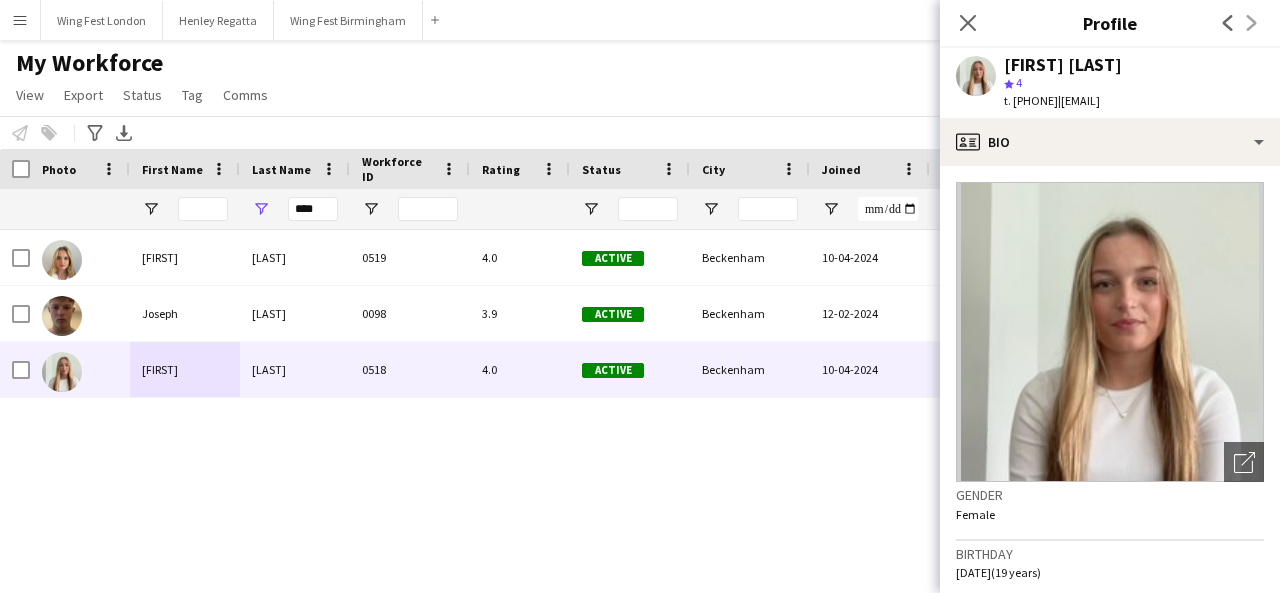 drag, startPoint x: 1240, startPoint y: 102, endPoint x: 1100, endPoint y: 113, distance: 140.43147 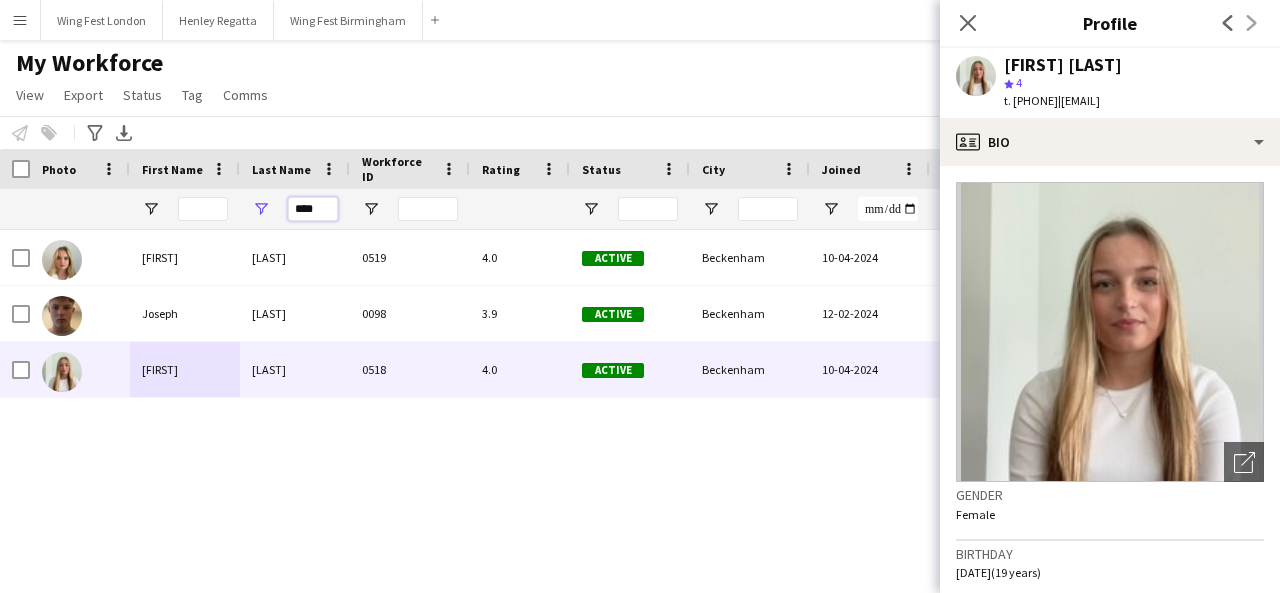 click on "****" at bounding box center (313, 209) 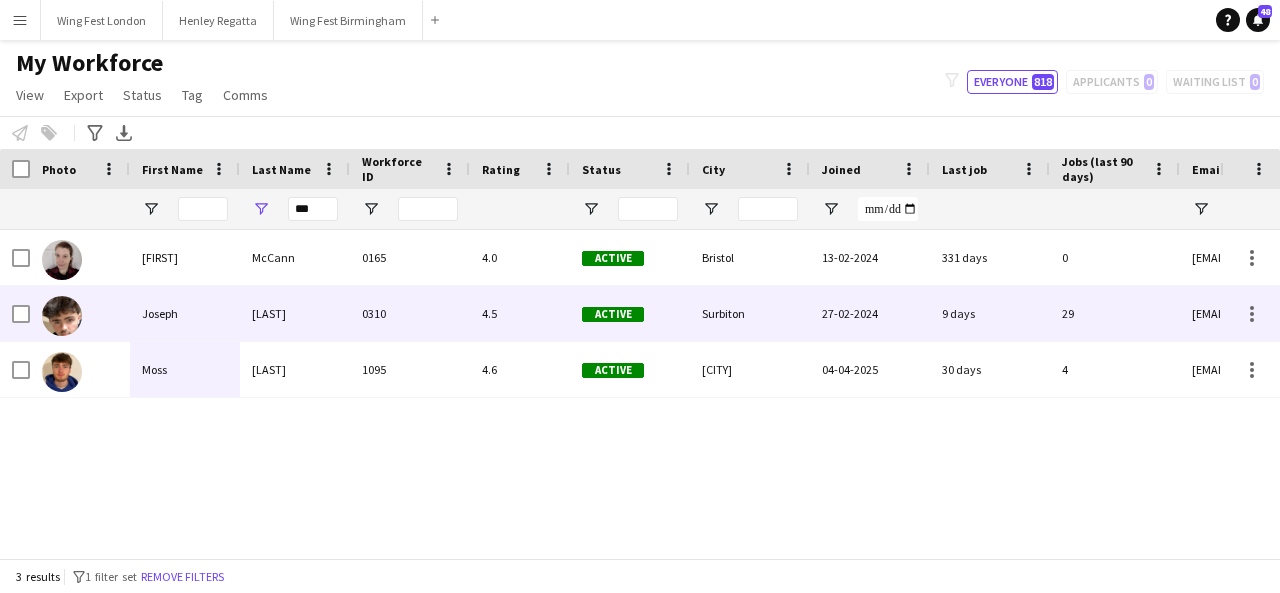 click on "[LAST]" at bounding box center [295, 313] 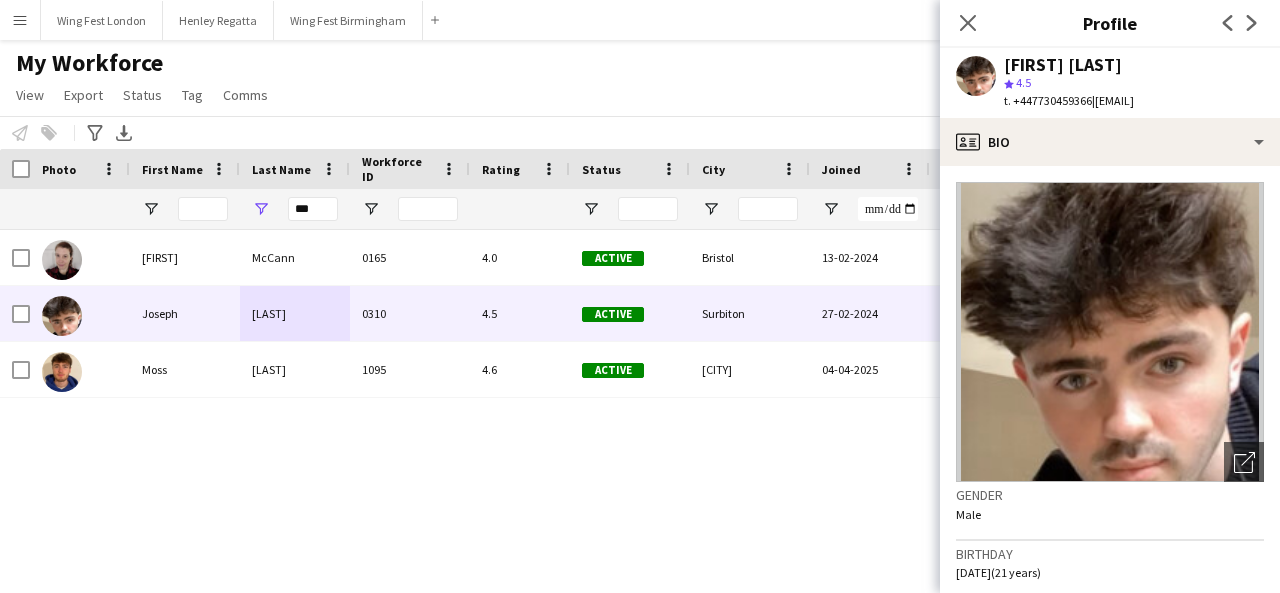 drag, startPoint x: 1218, startPoint y: 104, endPoint x: 1098, endPoint y: 98, distance: 120.14991 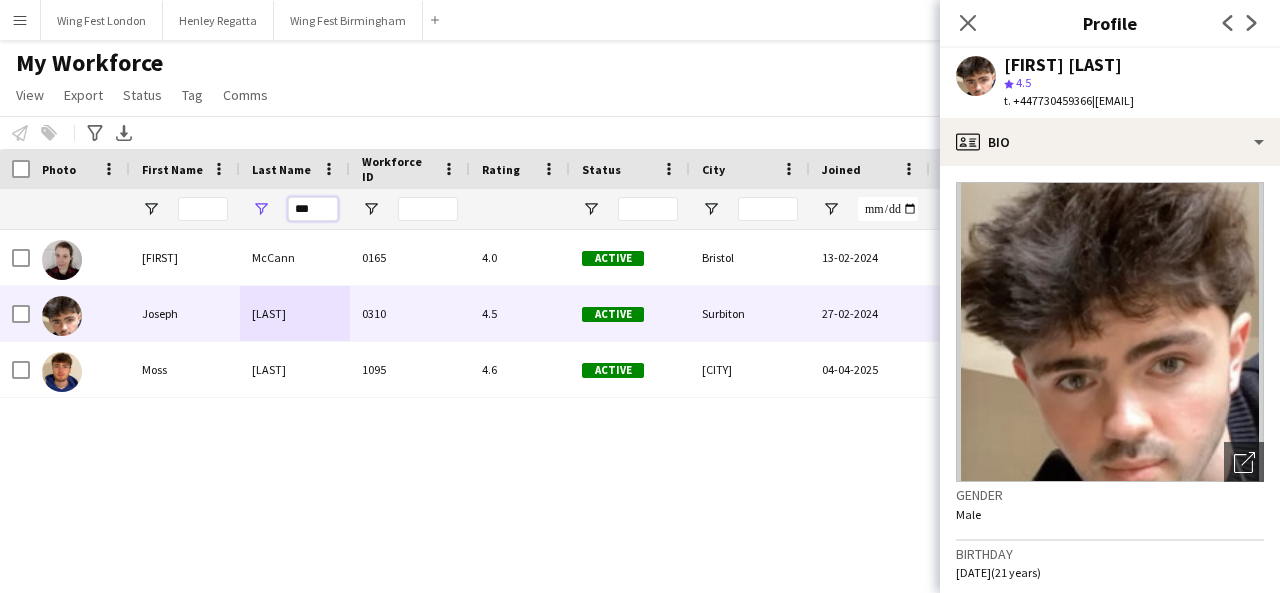 click on "***" at bounding box center [313, 209] 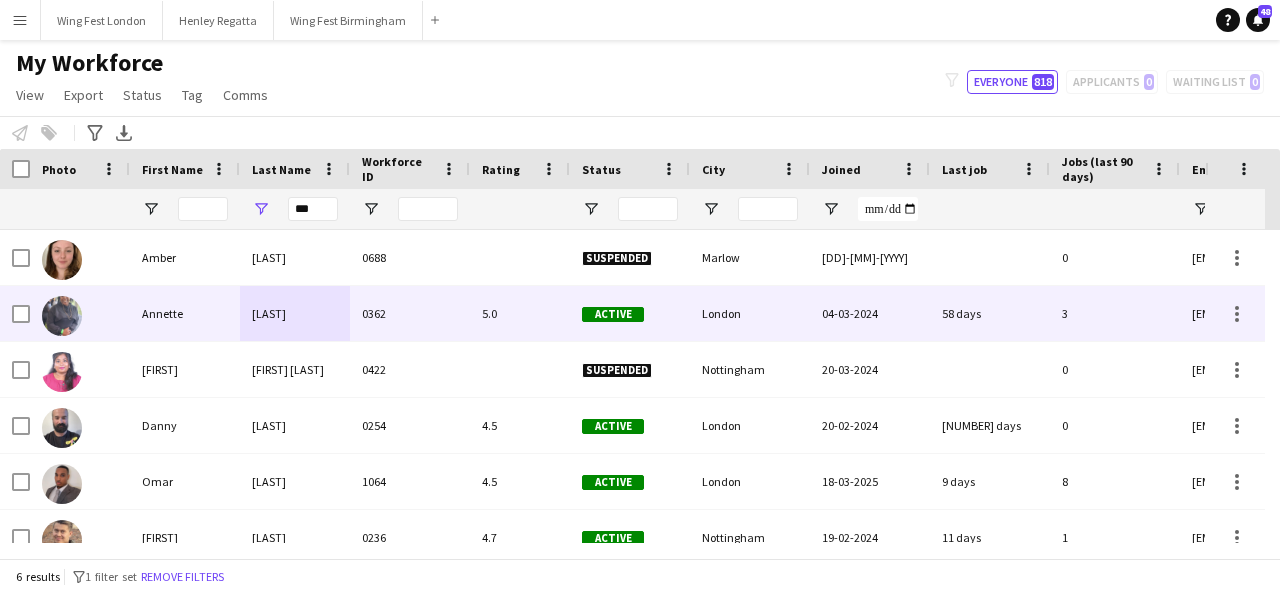drag, startPoint x: 261, startPoint y: 319, endPoint x: 272, endPoint y: 307, distance: 16.27882 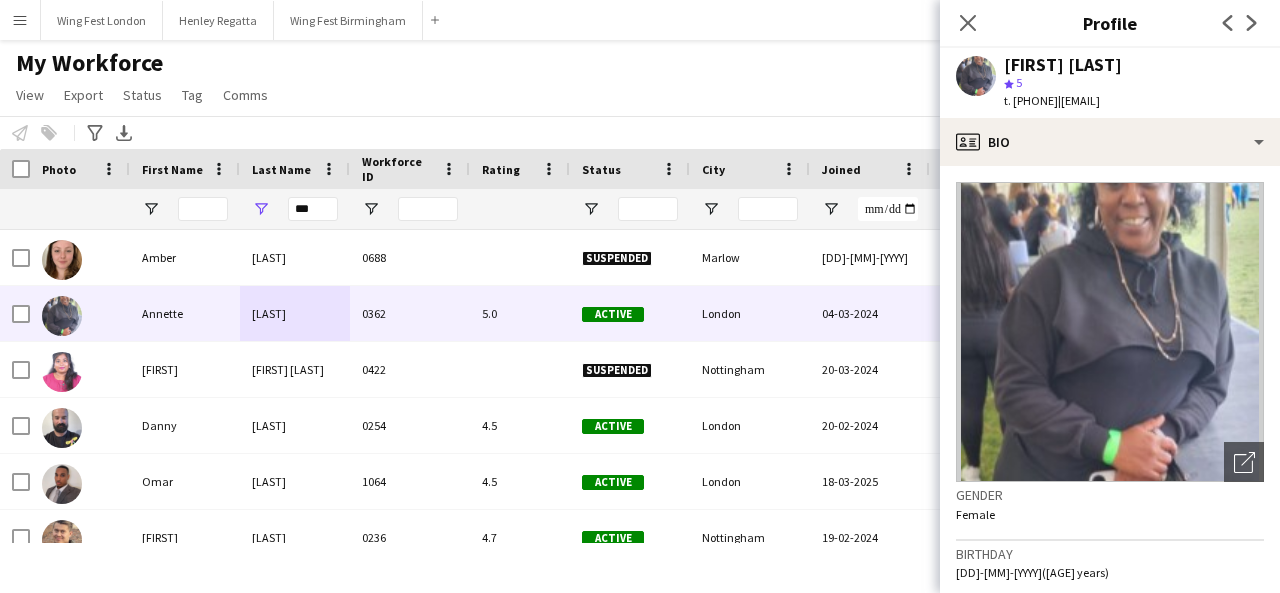 drag, startPoint x: 1239, startPoint y: 103, endPoint x: 1100, endPoint y: 111, distance: 139.23003 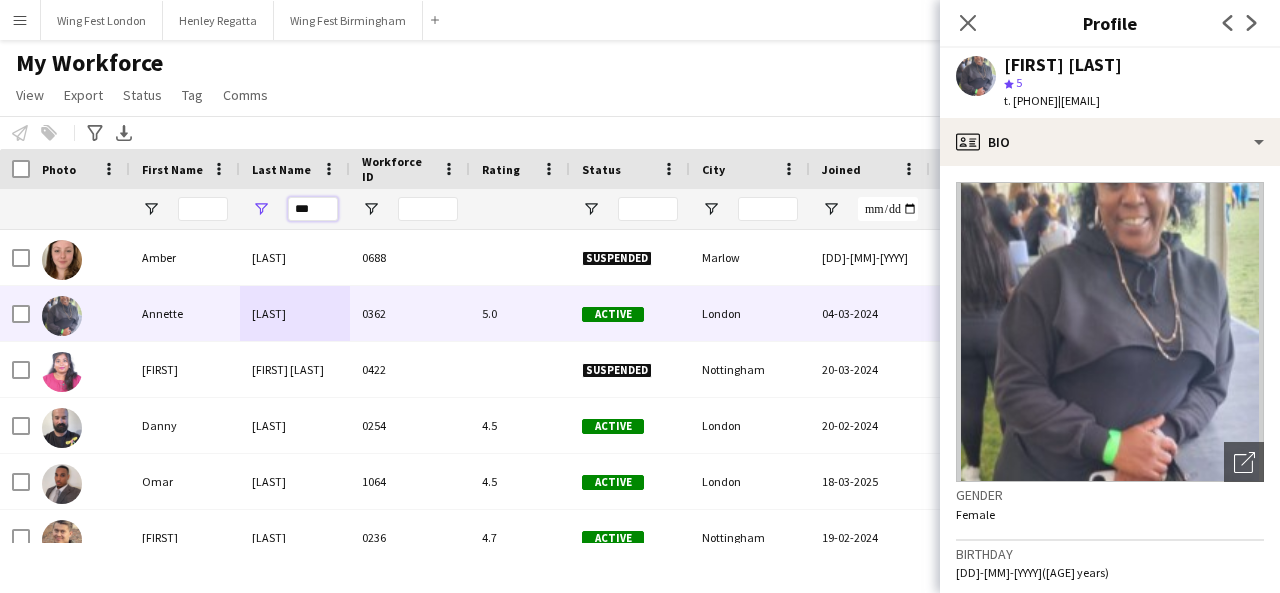 drag, startPoint x: 312, startPoint y: 210, endPoint x: 318, endPoint y: 199, distance: 12.529964 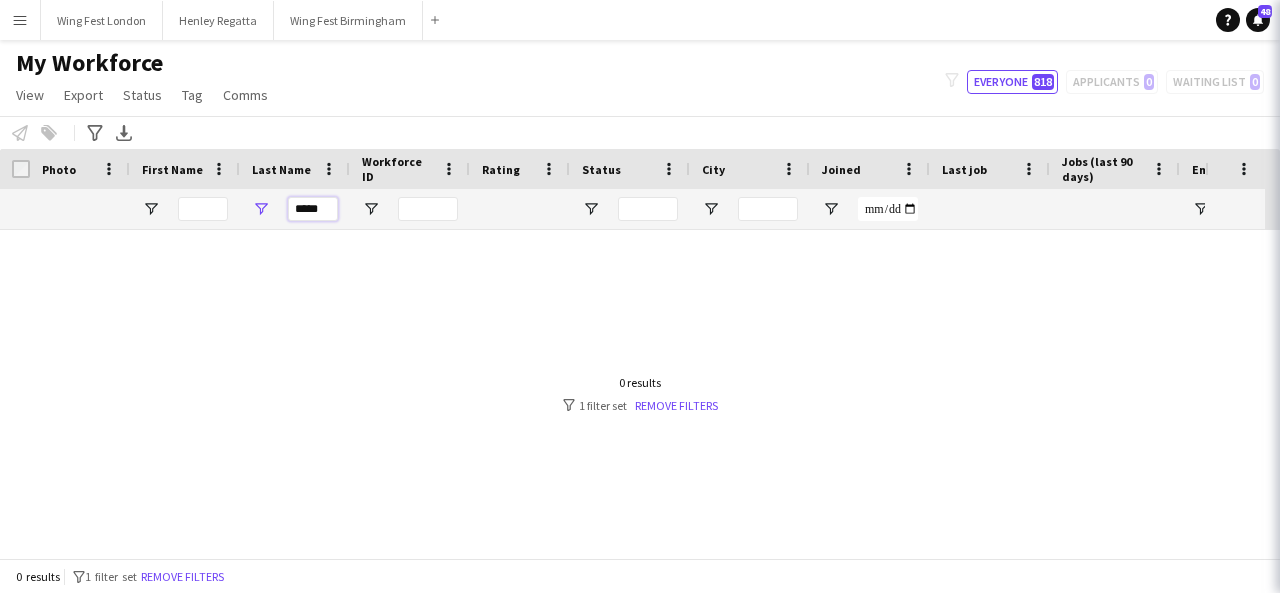 click on "*****" at bounding box center (313, 209) 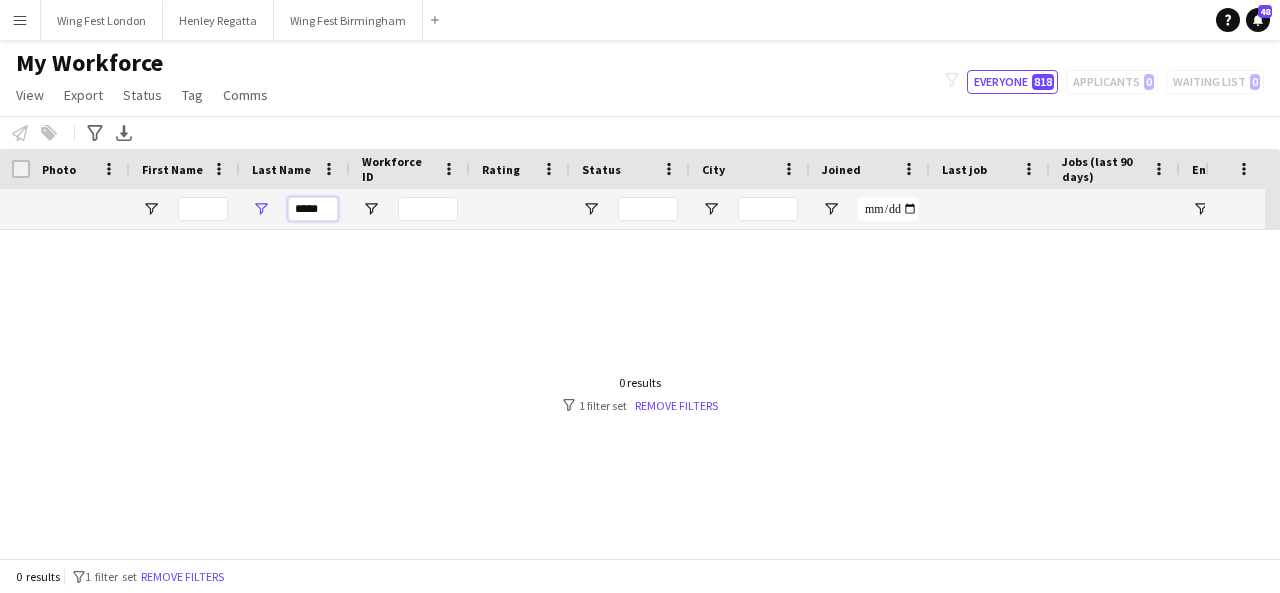 click on "*****" at bounding box center (313, 209) 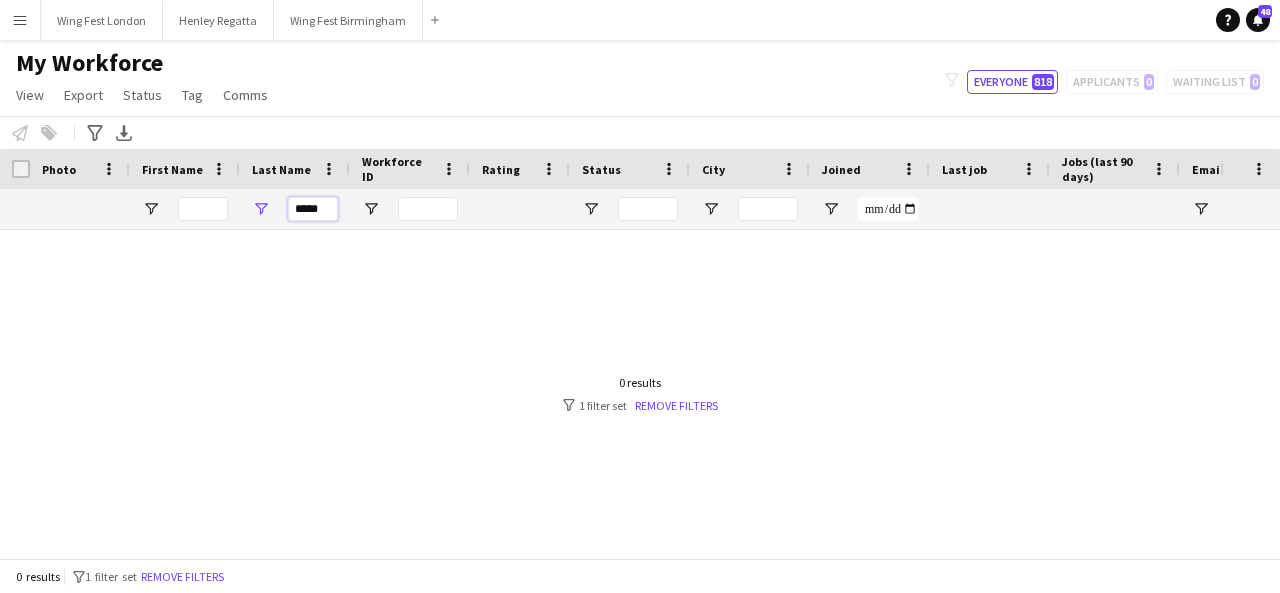 click on "*****" at bounding box center [313, 209] 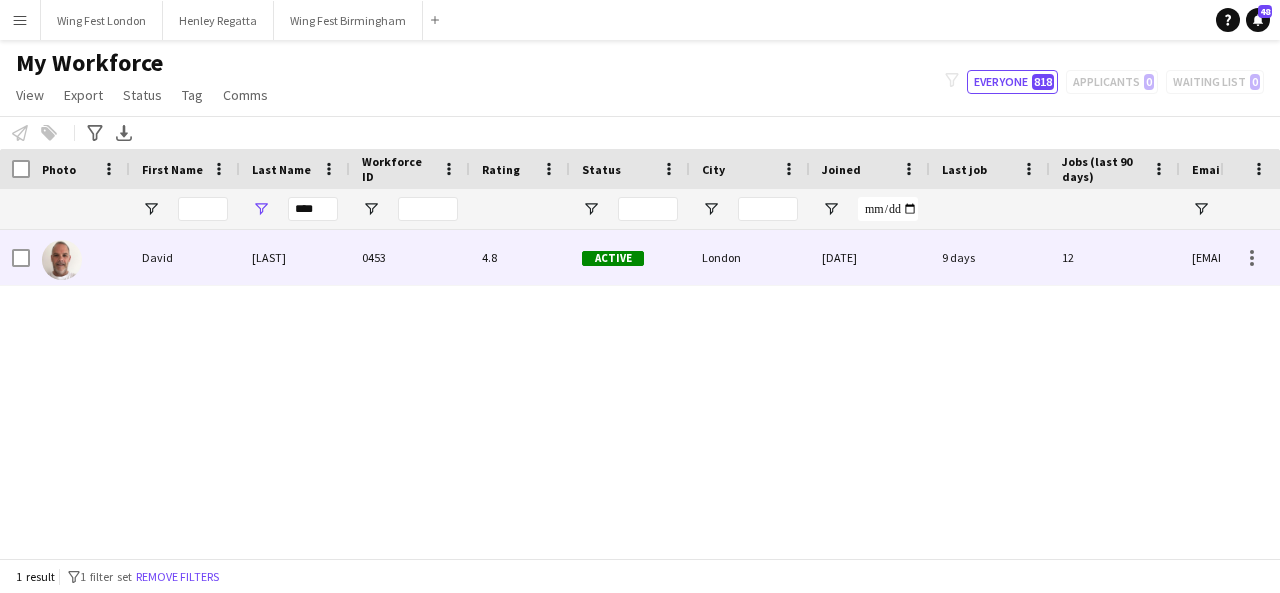 click on "[LAST]" at bounding box center (295, 257) 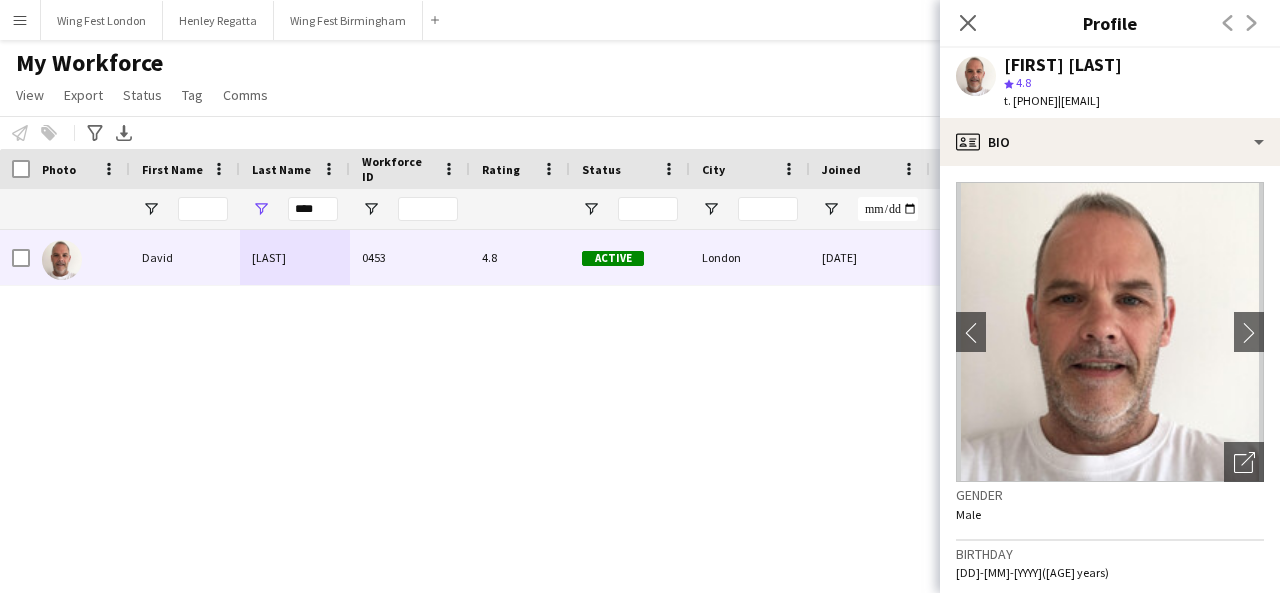 drag, startPoint x: 1232, startPoint y: 100, endPoint x: 1101, endPoint y: 97, distance: 131.03435 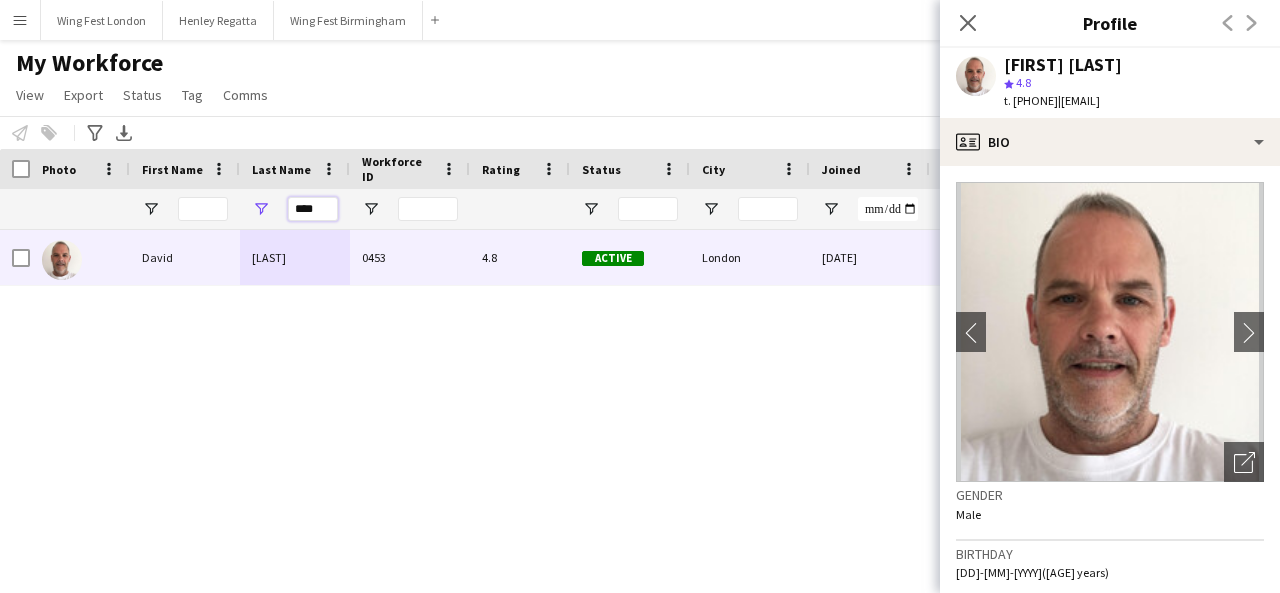 click on "****" at bounding box center [313, 209] 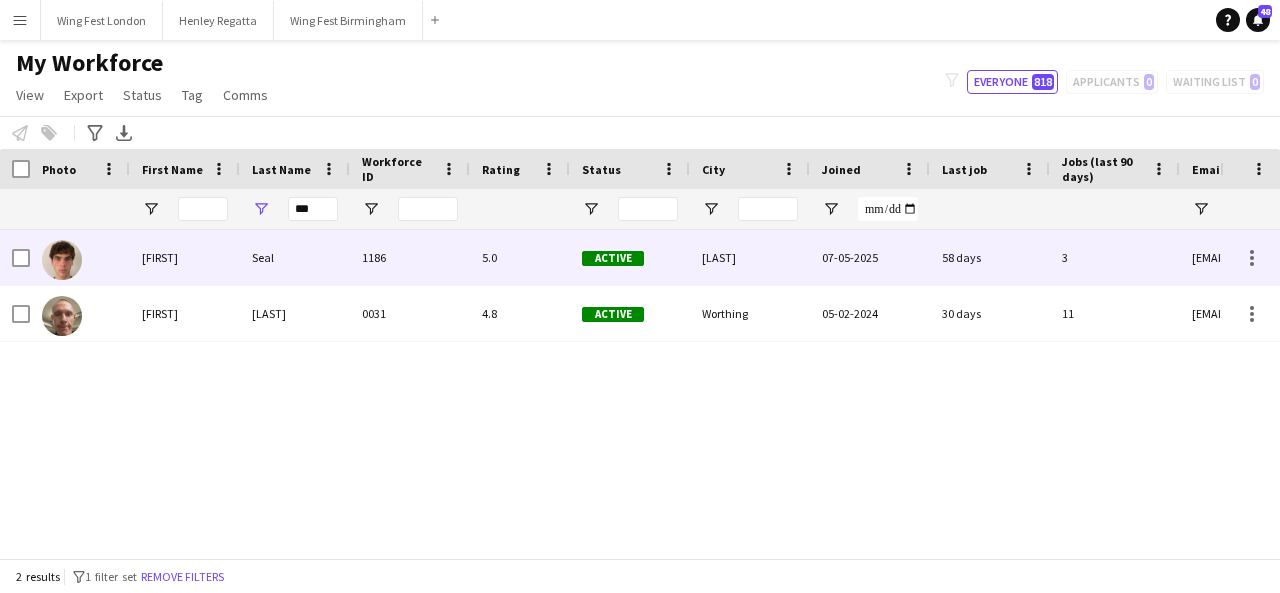 click on "Seal" at bounding box center (295, 257) 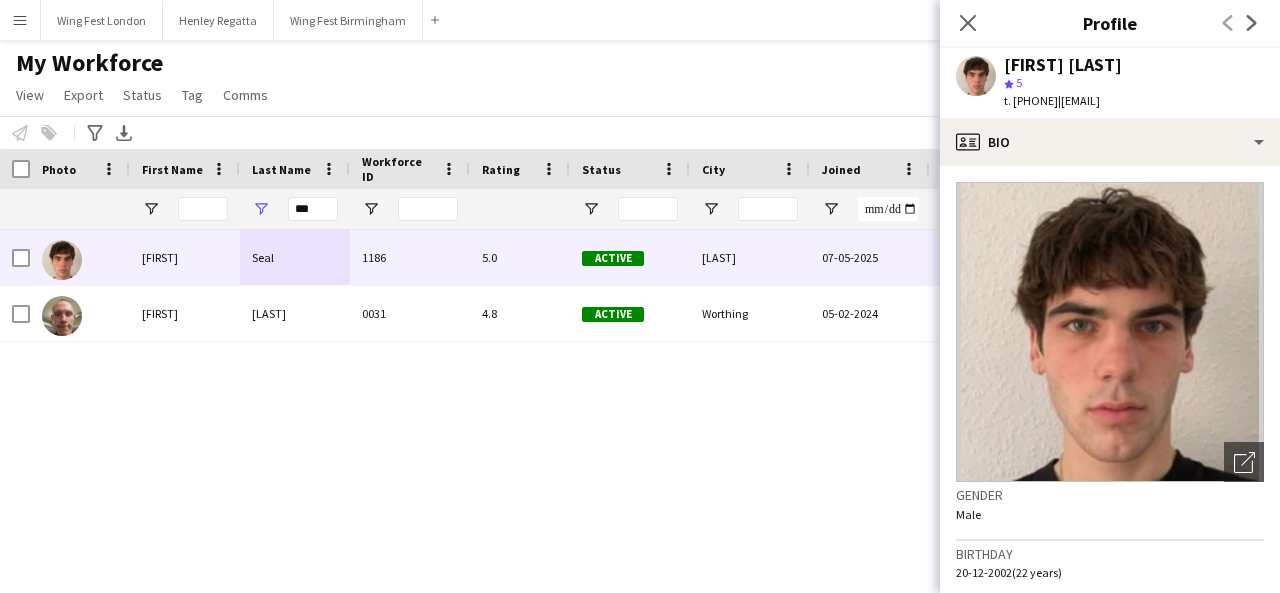 drag, startPoint x: 1214, startPoint y: 103, endPoint x: 1099, endPoint y: 113, distance: 115.43397 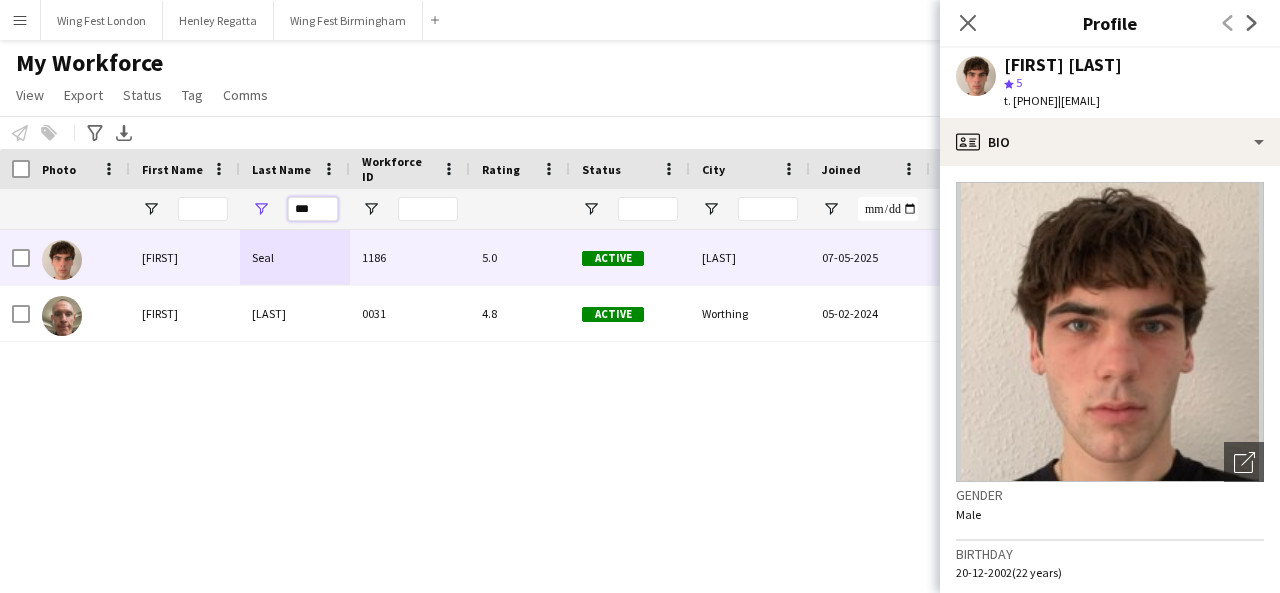click on "***" at bounding box center (313, 209) 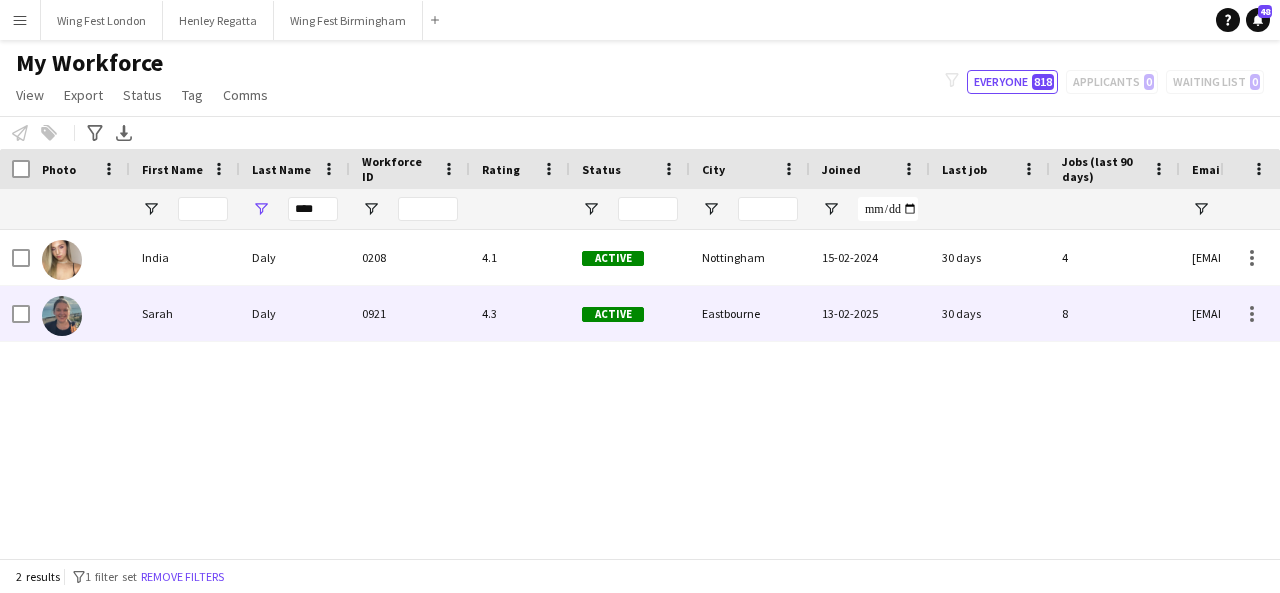 click on "Daly" at bounding box center (295, 313) 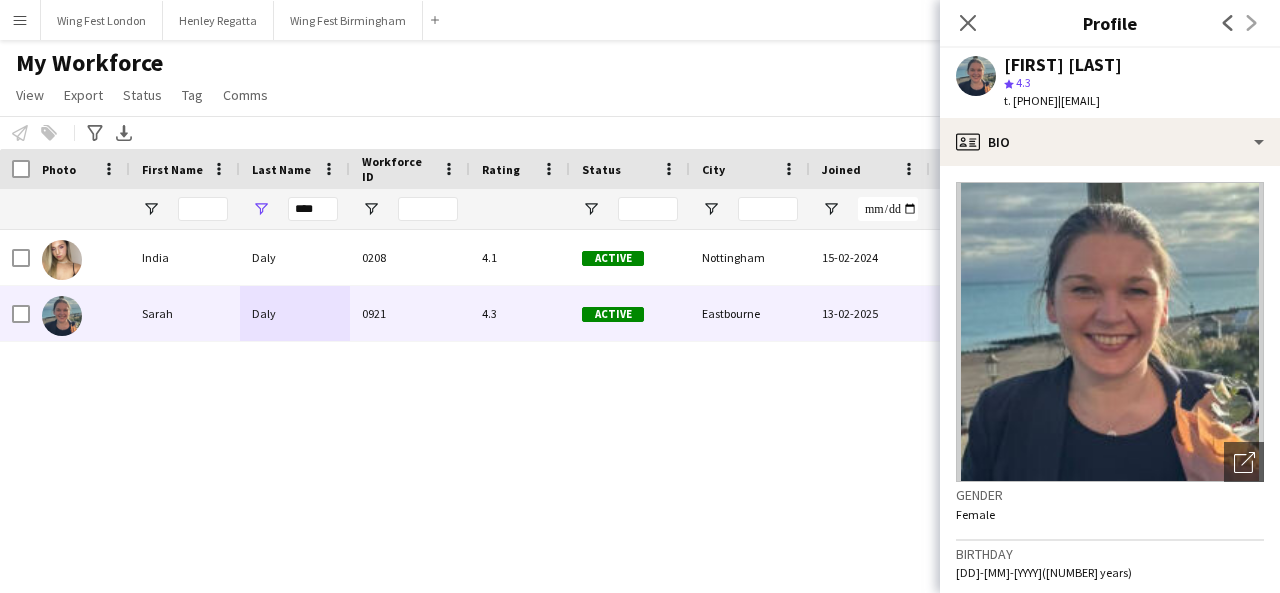 drag, startPoint x: 1220, startPoint y: 103, endPoint x: 1098, endPoint y: 101, distance: 122.016396 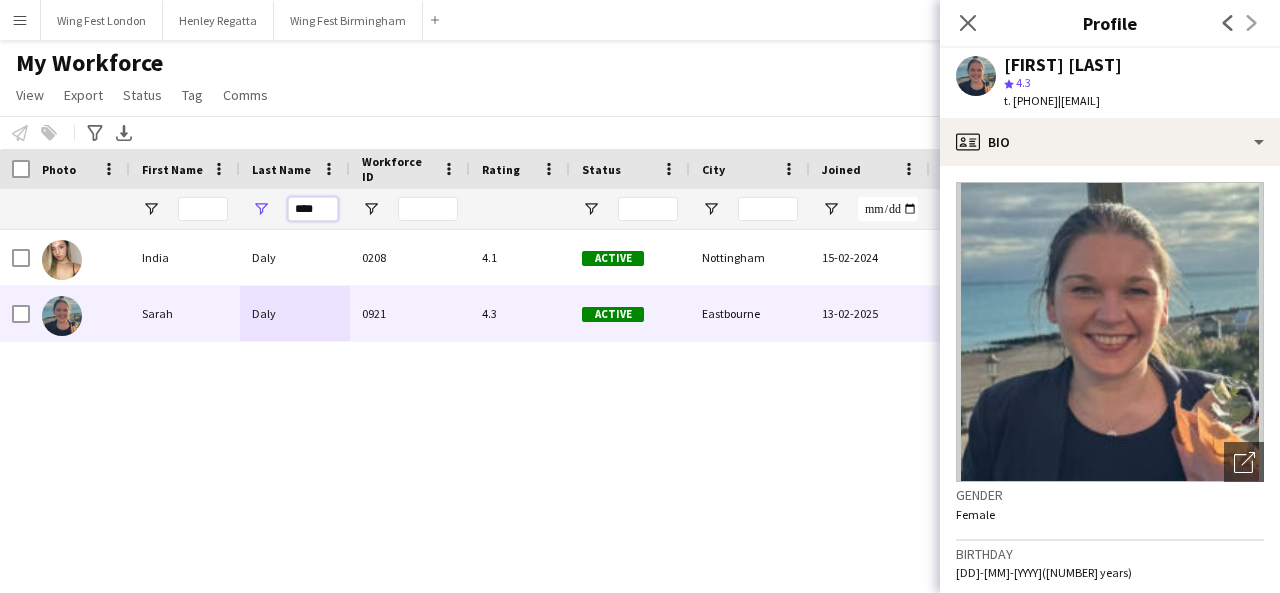 click on "****" at bounding box center [313, 209] 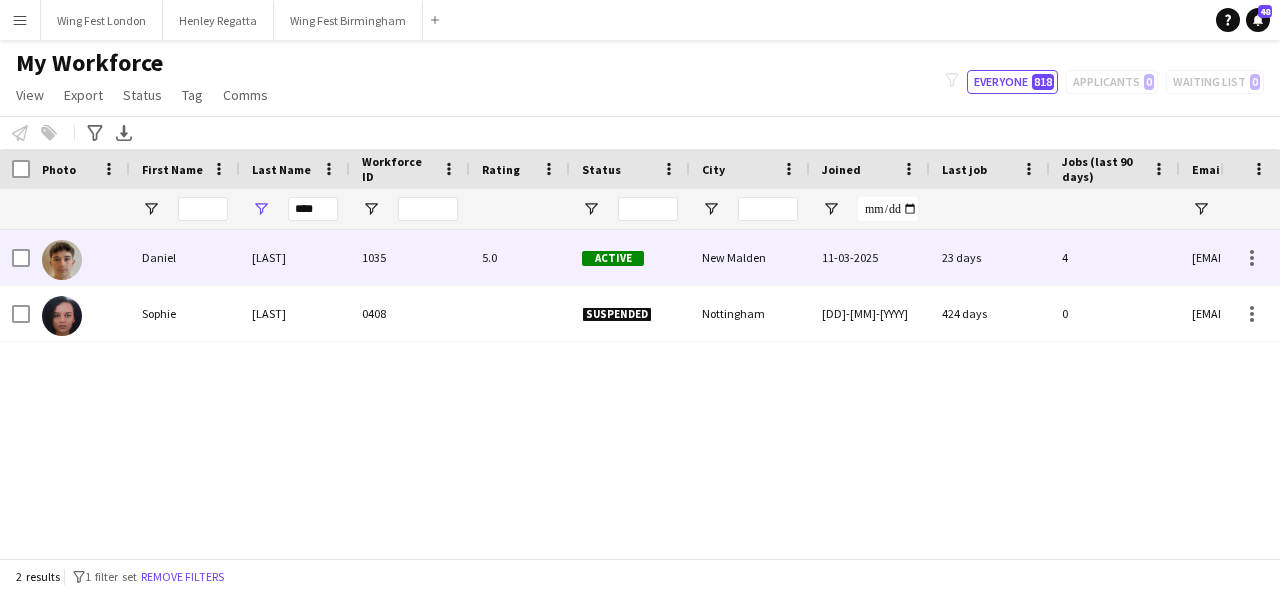 click on "Daniel" at bounding box center [185, 257] 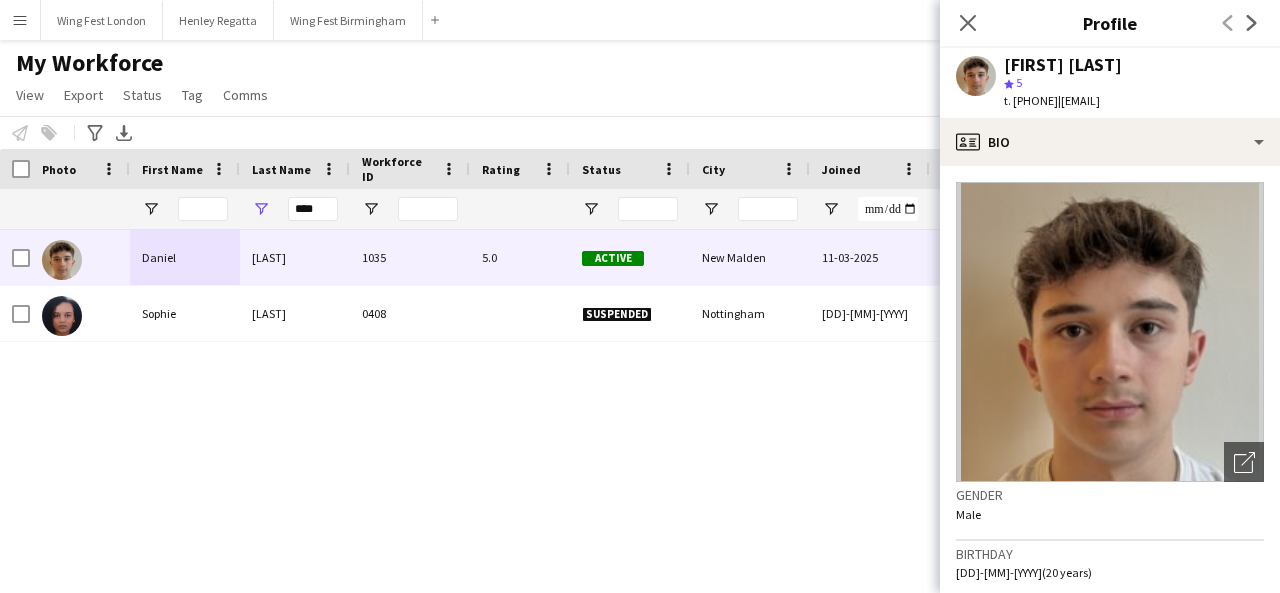 drag, startPoint x: 1247, startPoint y: 101, endPoint x: 1102, endPoint y: 99, distance: 145.0138 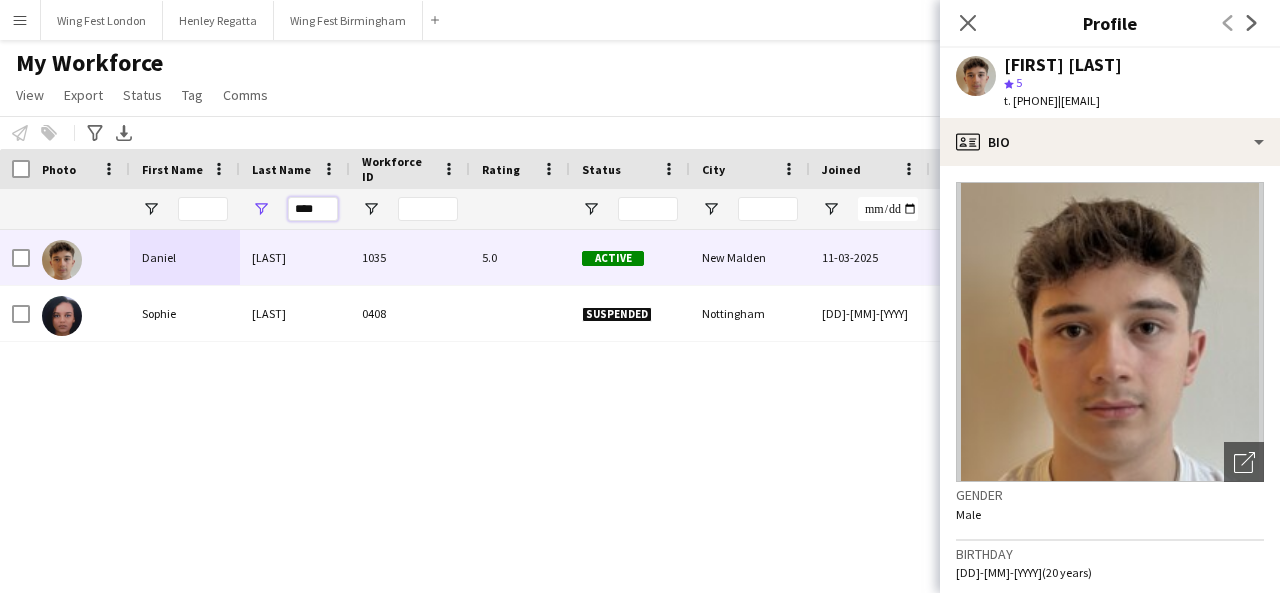 click on "****" at bounding box center [313, 209] 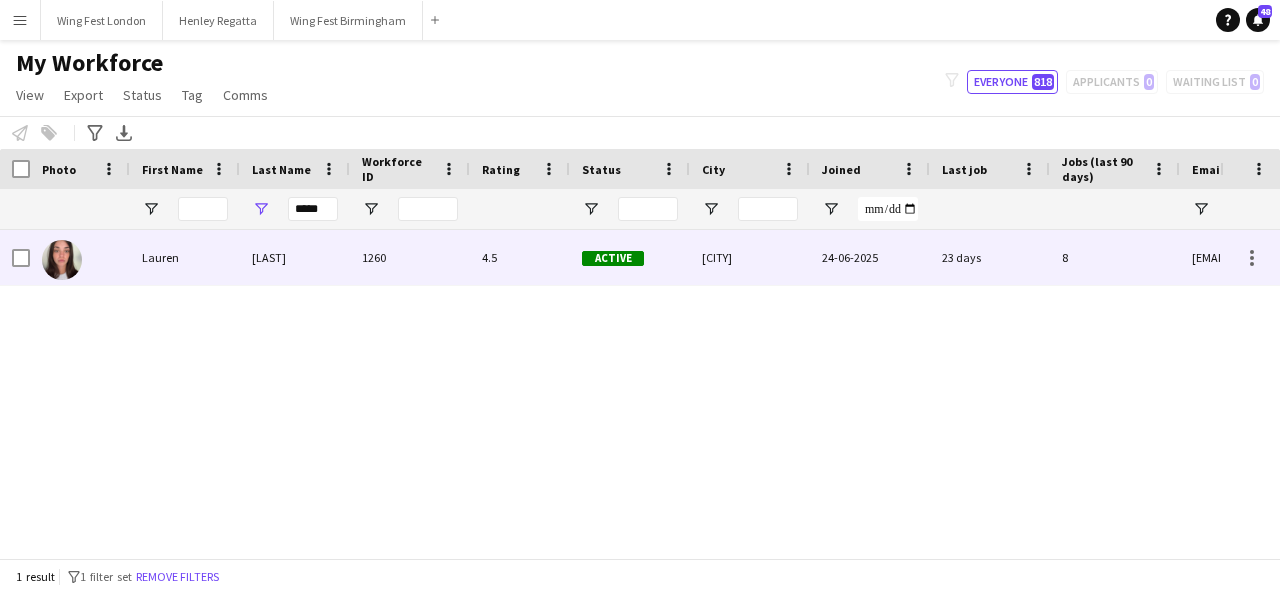 click on "[LAST]" at bounding box center (295, 257) 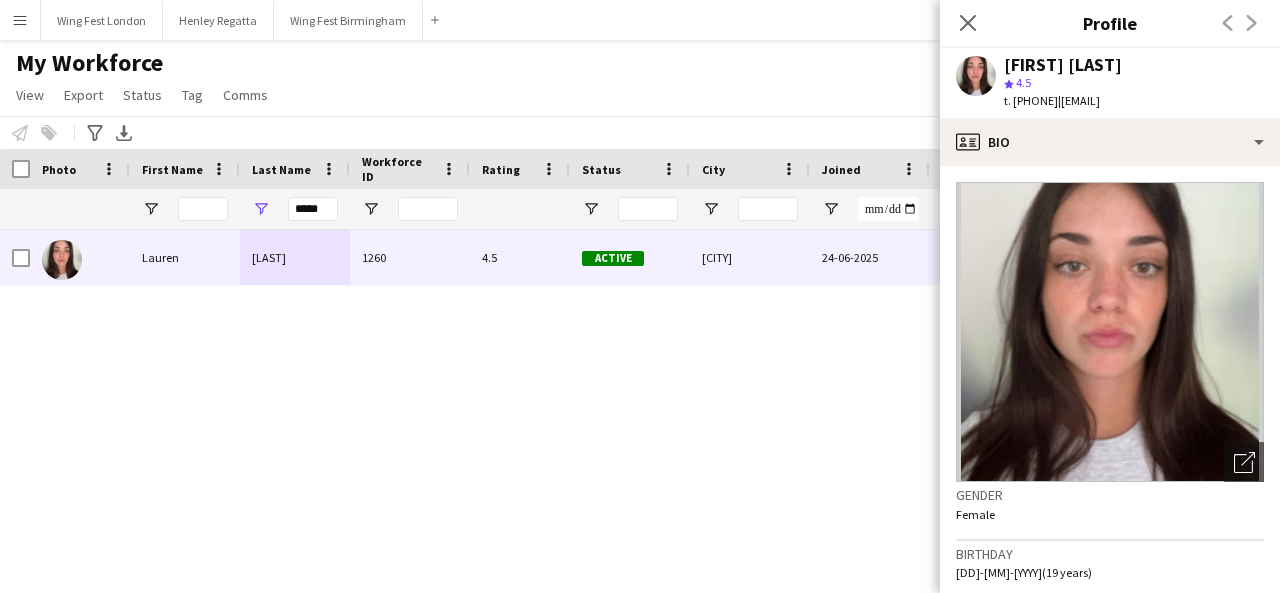 drag, startPoint x: 1242, startPoint y: 103, endPoint x: 1098, endPoint y: 107, distance: 144.05554 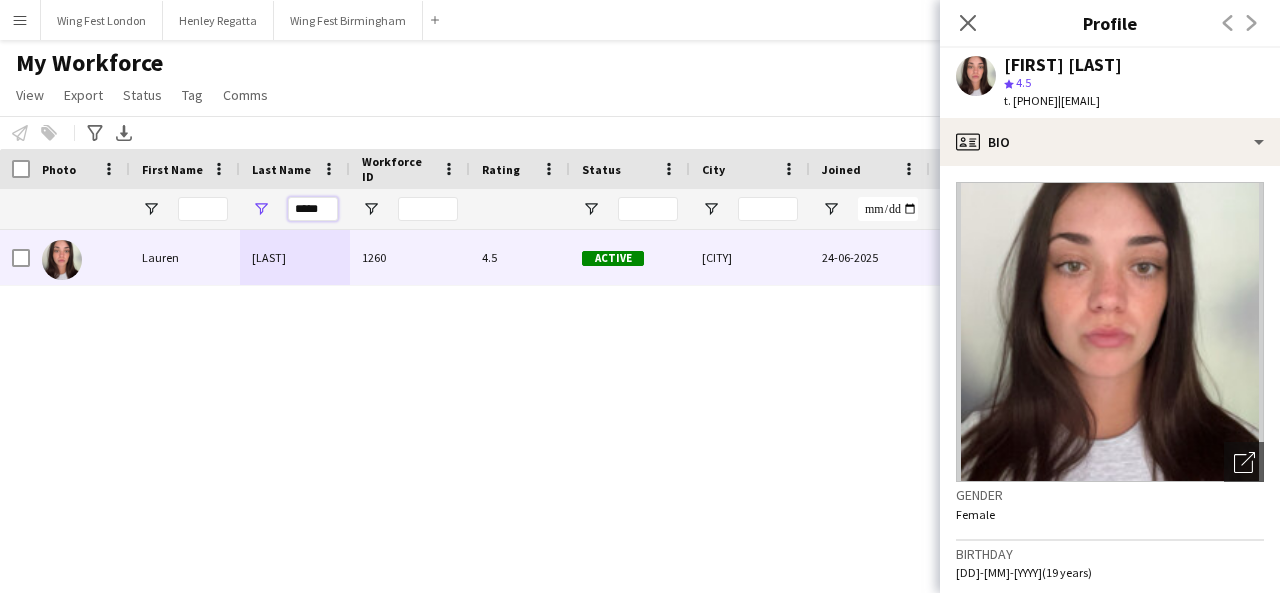 click on "*****" at bounding box center [313, 209] 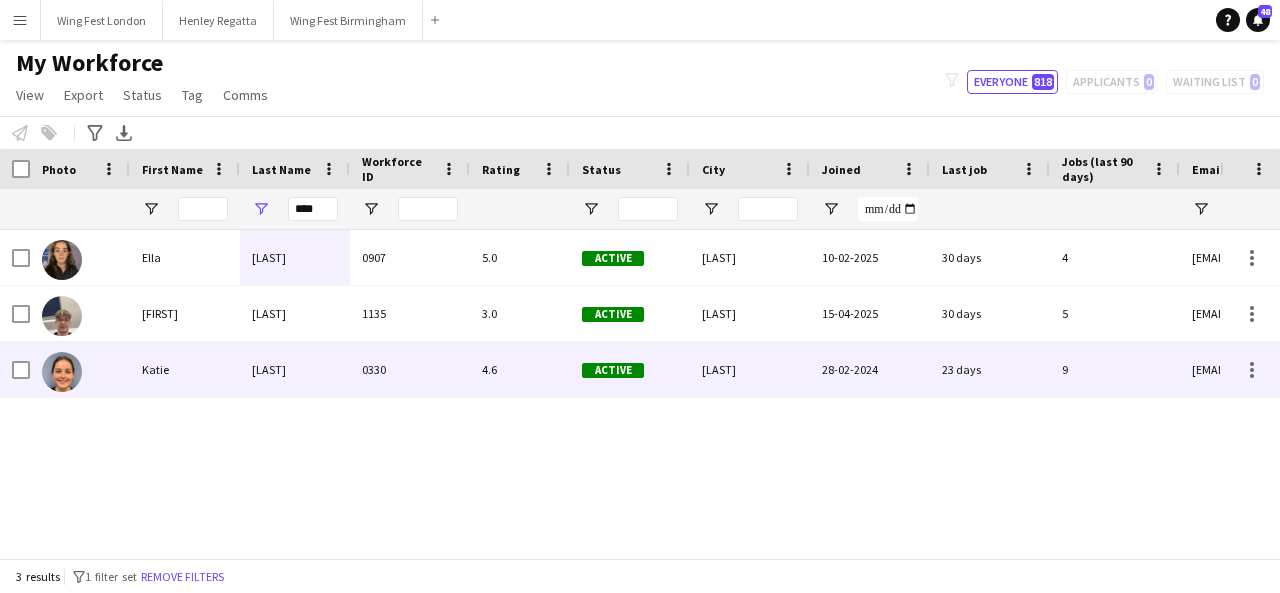 click on "[LAST]" at bounding box center (295, 369) 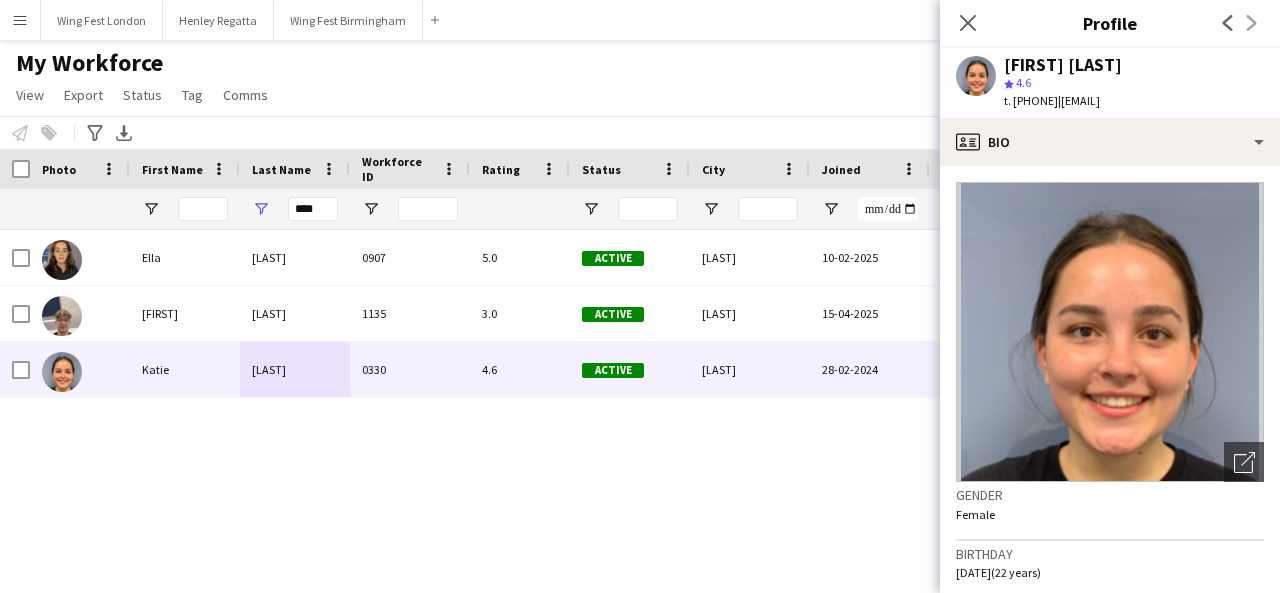 drag, startPoint x: 1232, startPoint y: 106, endPoint x: 1098, endPoint y: 107, distance: 134.00374 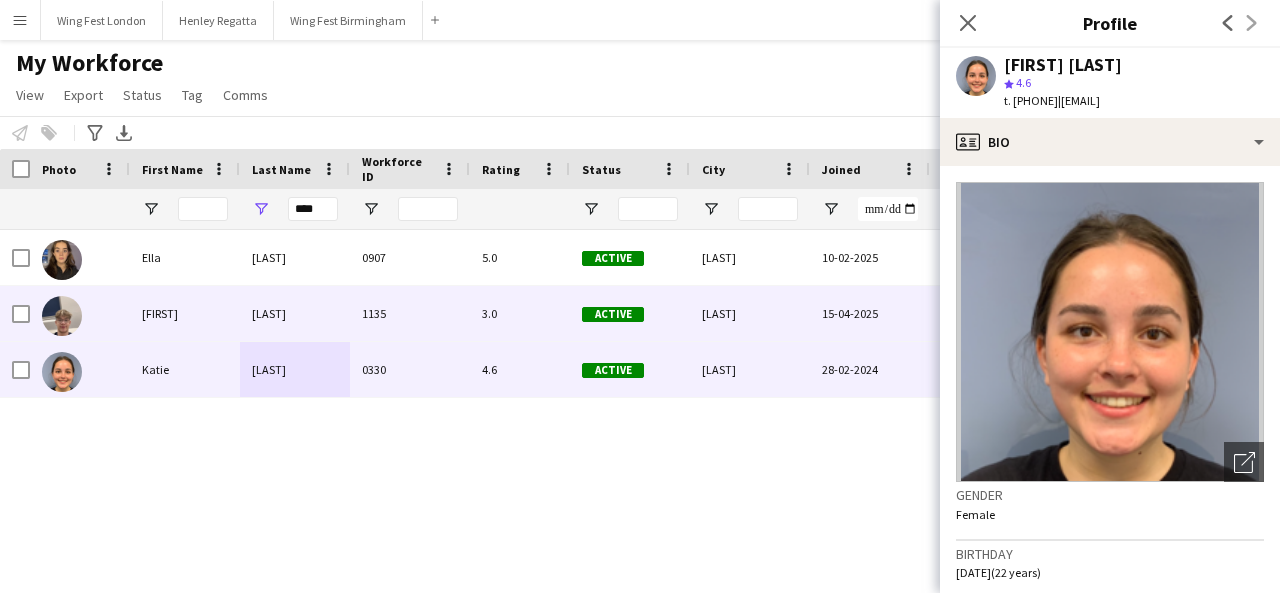 click on "[FIRST]" at bounding box center [185, 313] 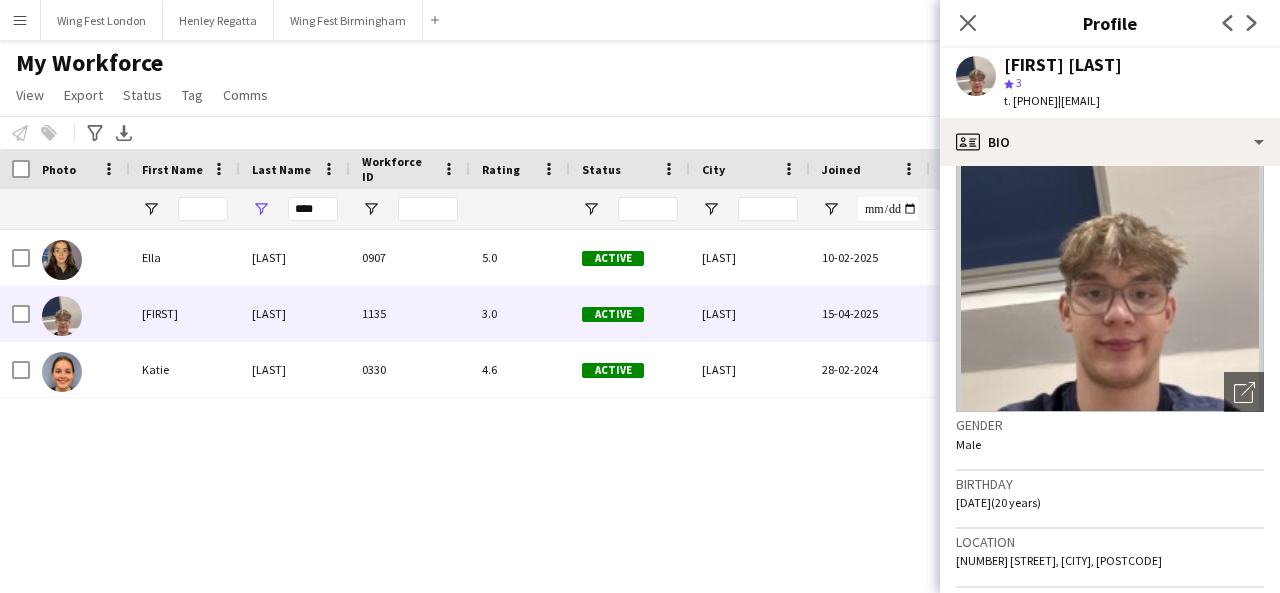 scroll, scrollTop: 200, scrollLeft: 0, axis: vertical 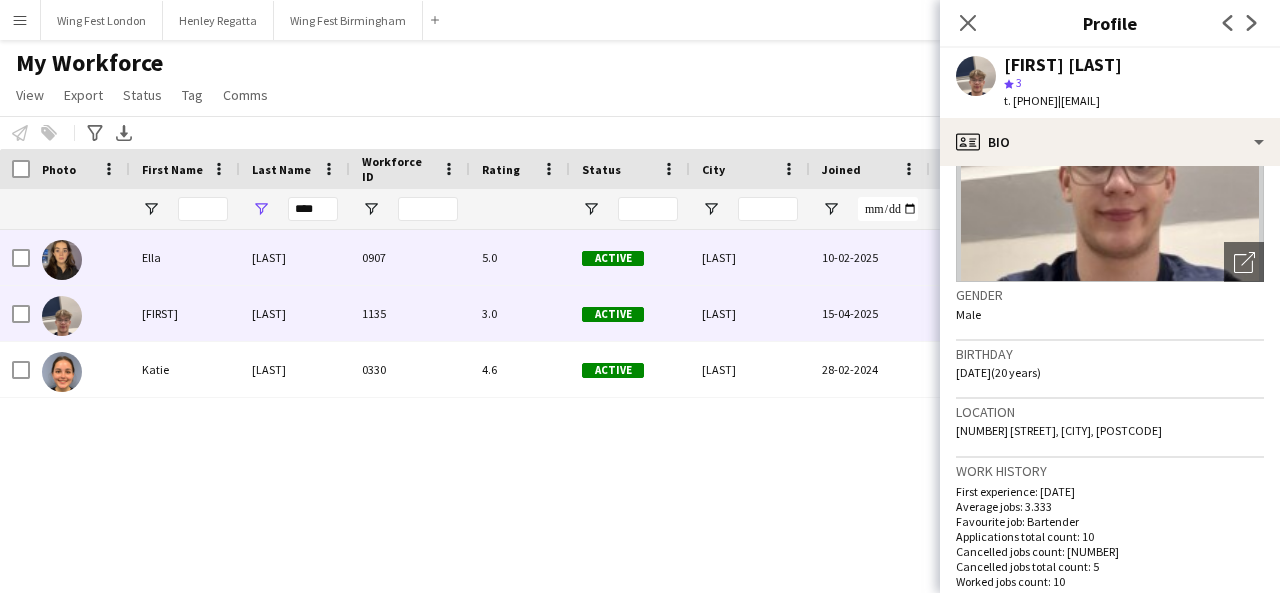 click on "[LAST]" at bounding box center (295, 257) 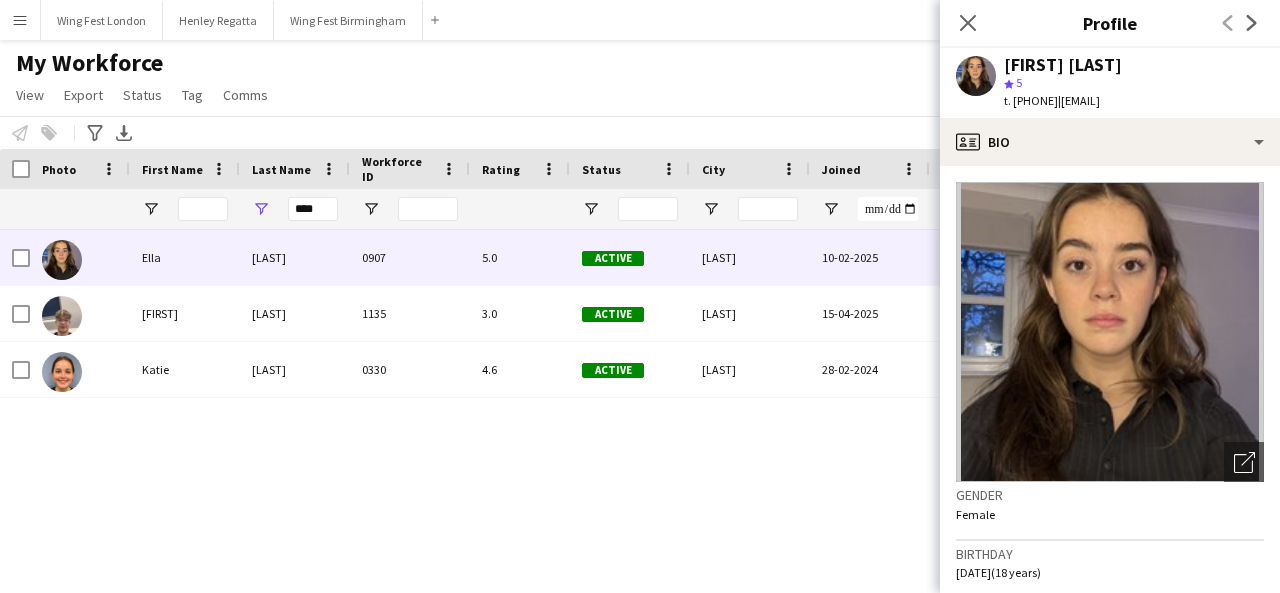 click on "****" at bounding box center (295, 209) 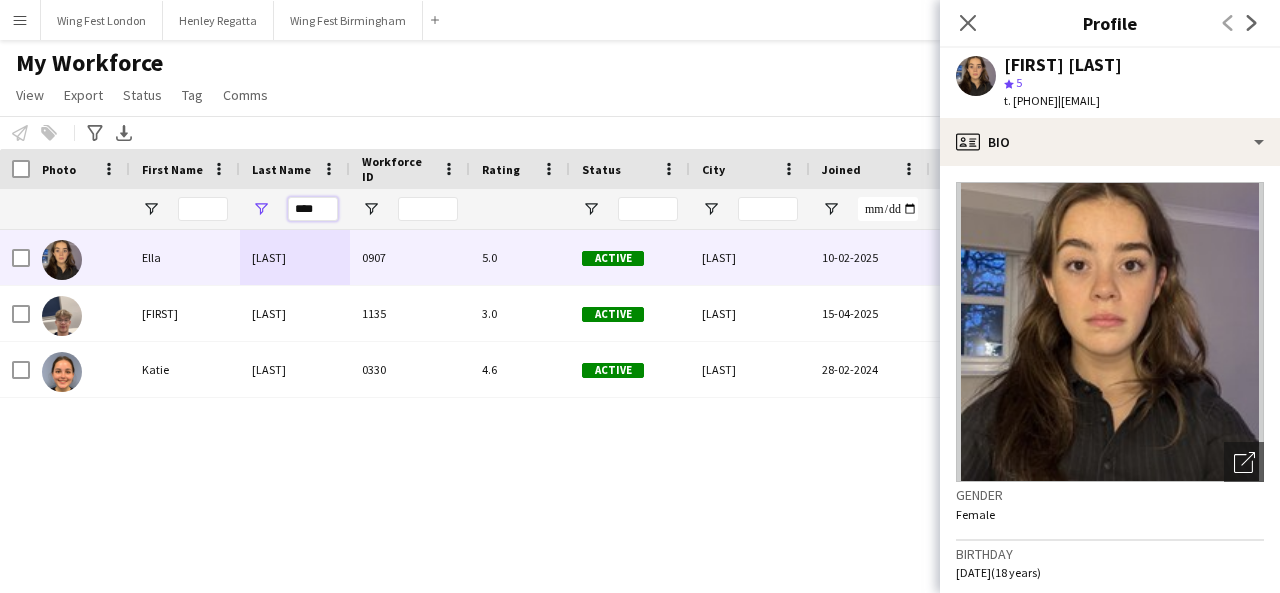 click on "****" at bounding box center (313, 209) 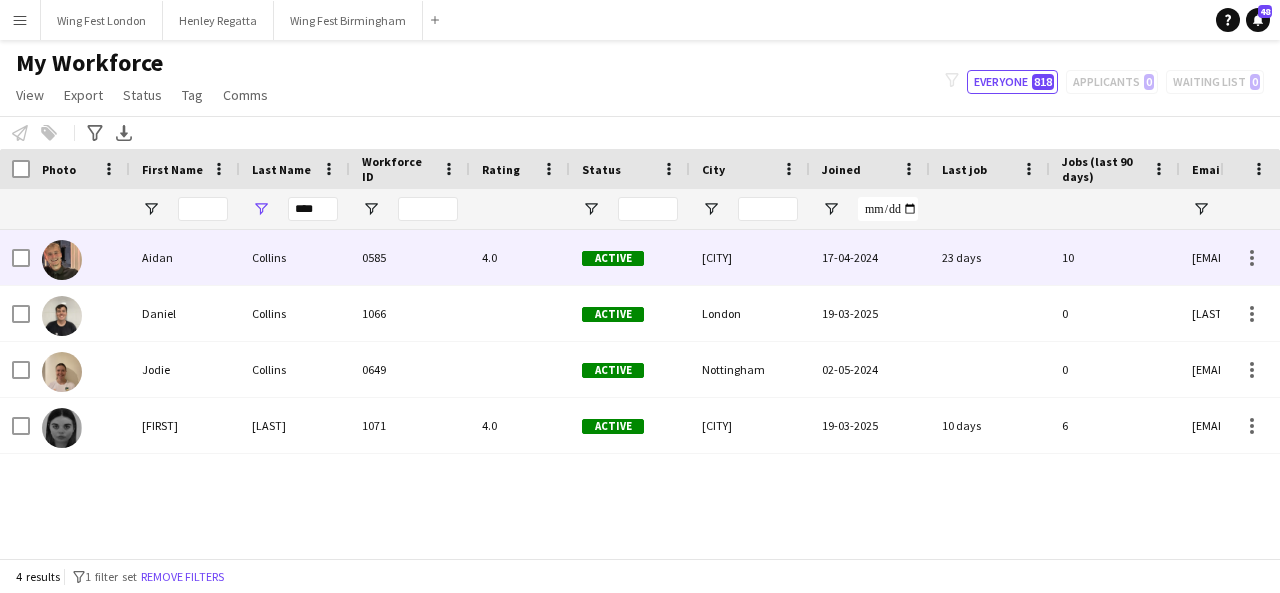 click on "Collins" at bounding box center (295, 257) 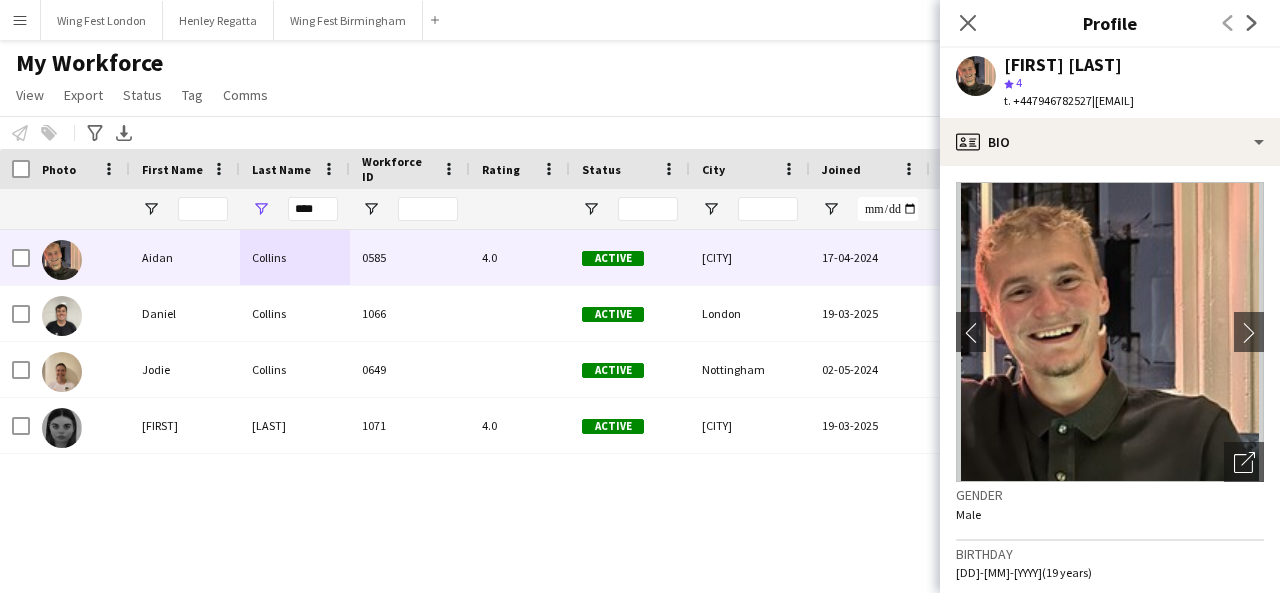 drag, startPoint x: 1220, startPoint y: 107, endPoint x: 1098, endPoint y: 111, distance: 122.06556 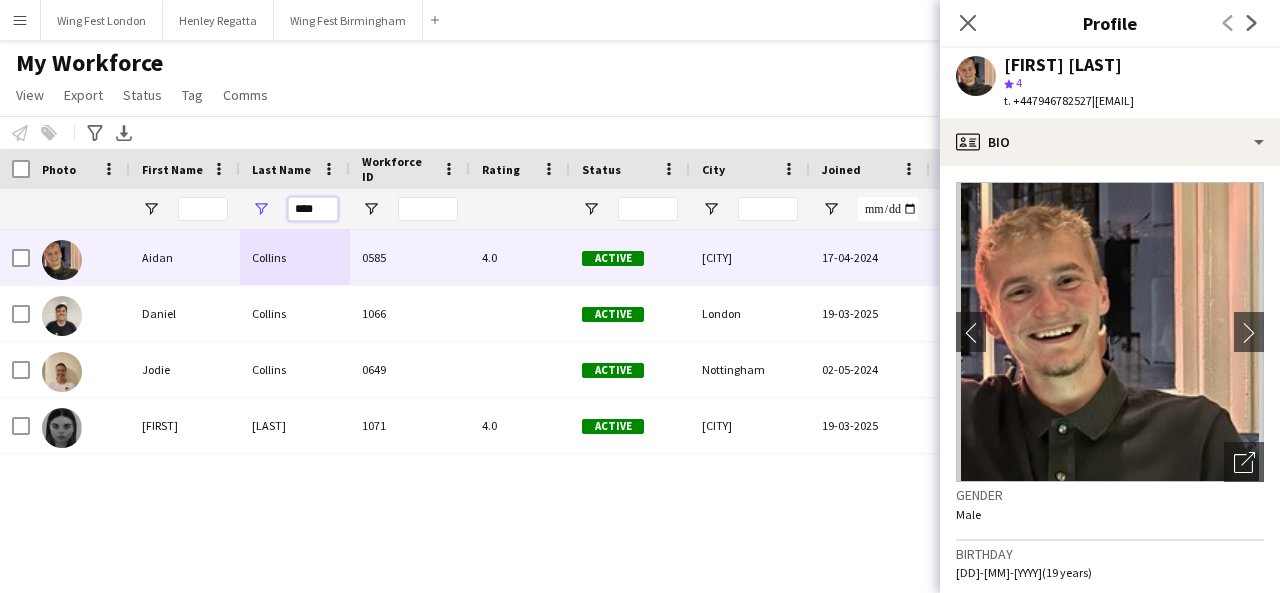 click on "****" at bounding box center (313, 209) 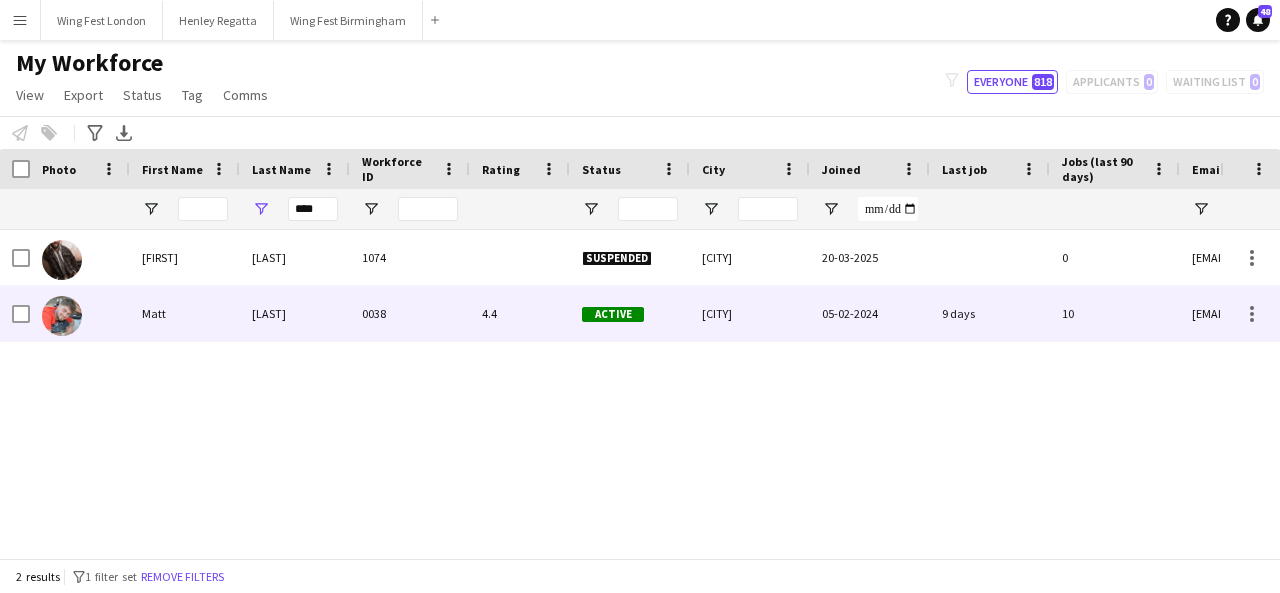 click on "[LAST]" at bounding box center (295, 313) 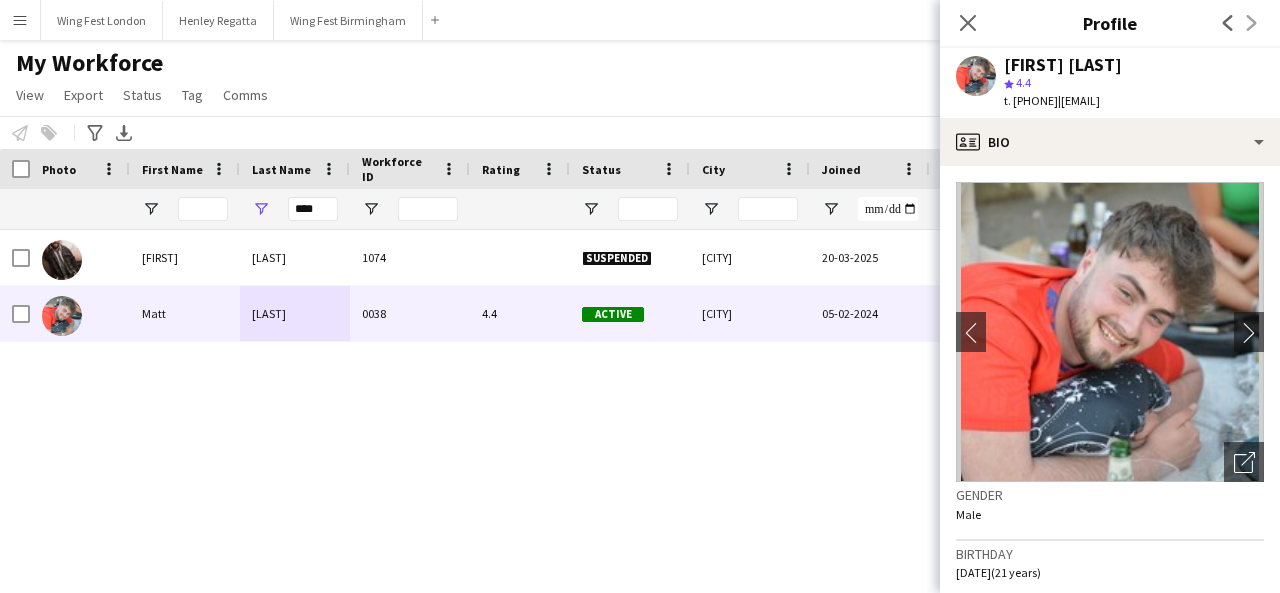 drag, startPoint x: 1232, startPoint y: 101, endPoint x: 1101, endPoint y: 116, distance: 131.85599 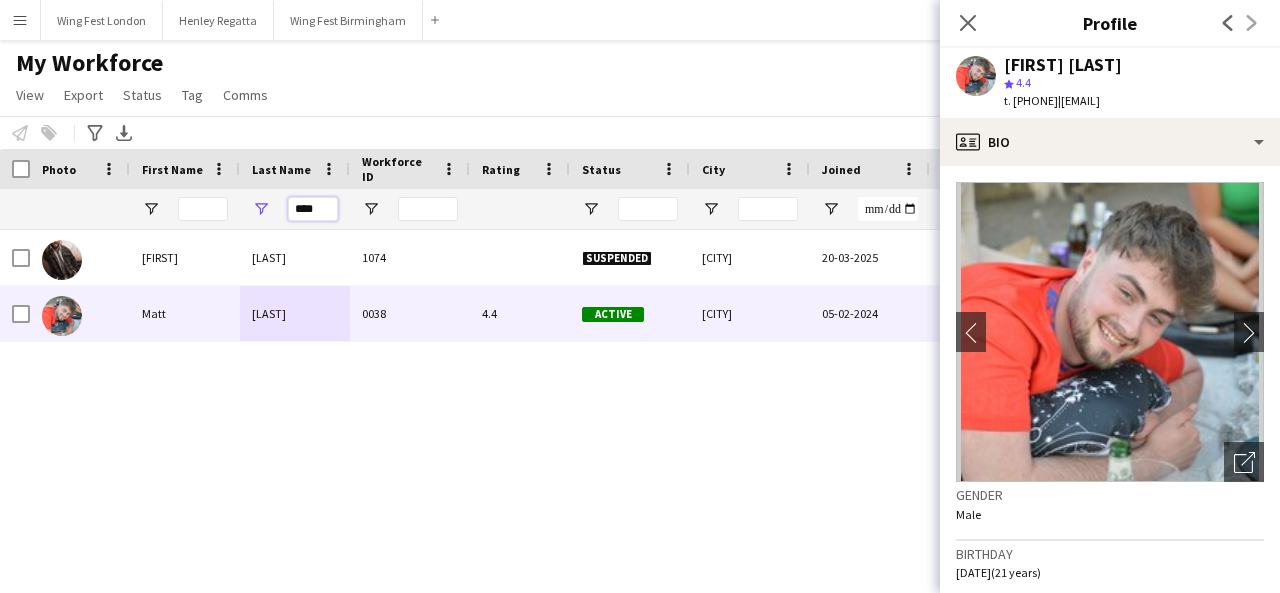 click on "****" at bounding box center (313, 209) 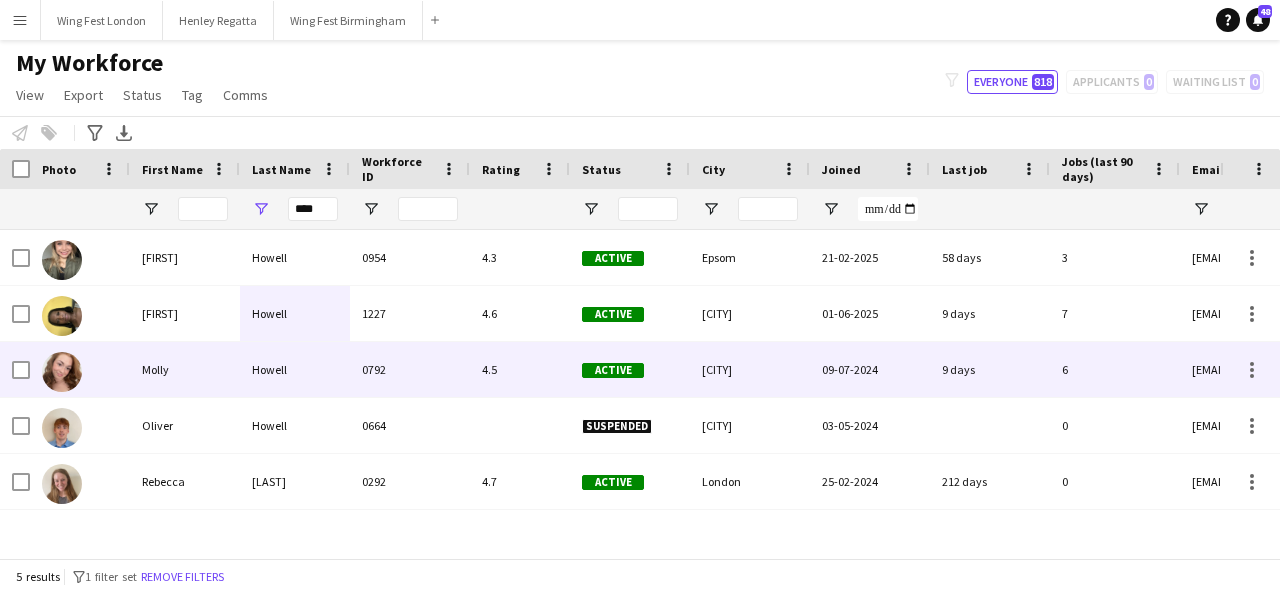 click on "Howell" at bounding box center [295, 369] 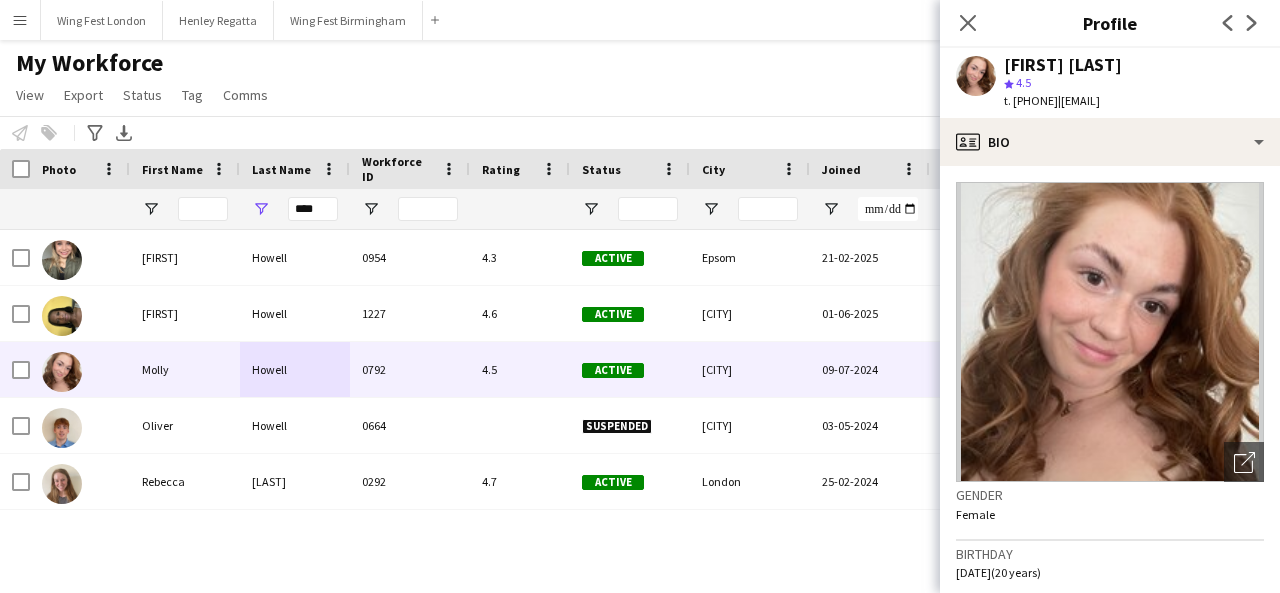drag, startPoint x: 1242, startPoint y: 101, endPoint x: 1098, endPoint y: 112, distance: 144.41953 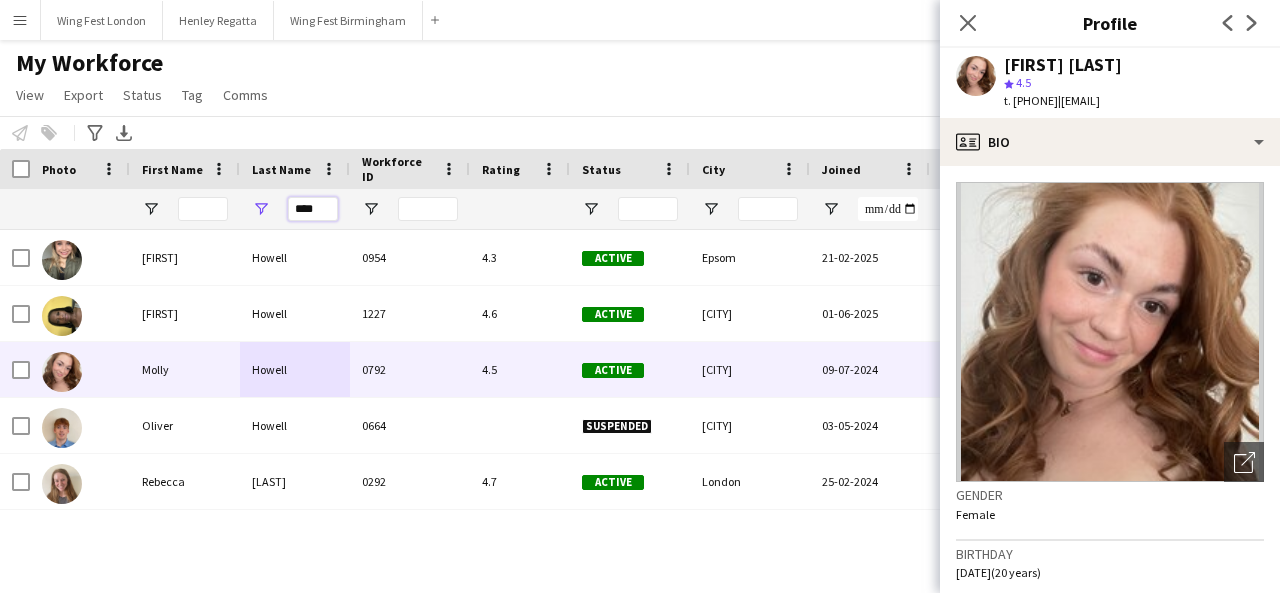 click on "****" at bounding box center (313, 209) 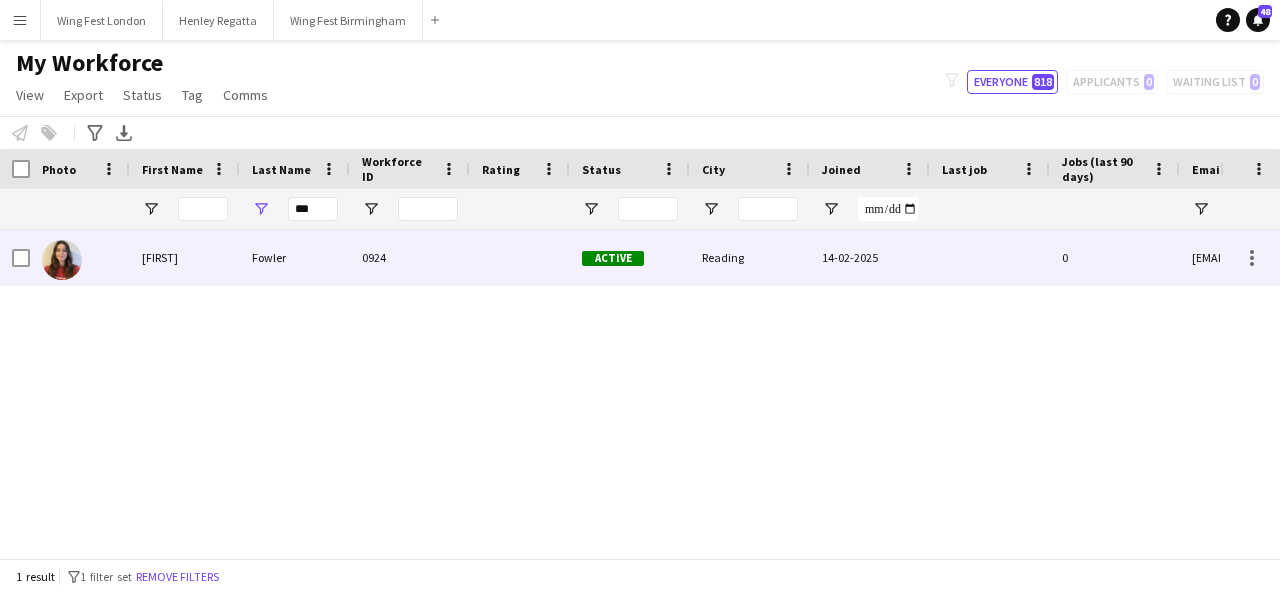 click on "Fowler" at bounding box center (295, 257) 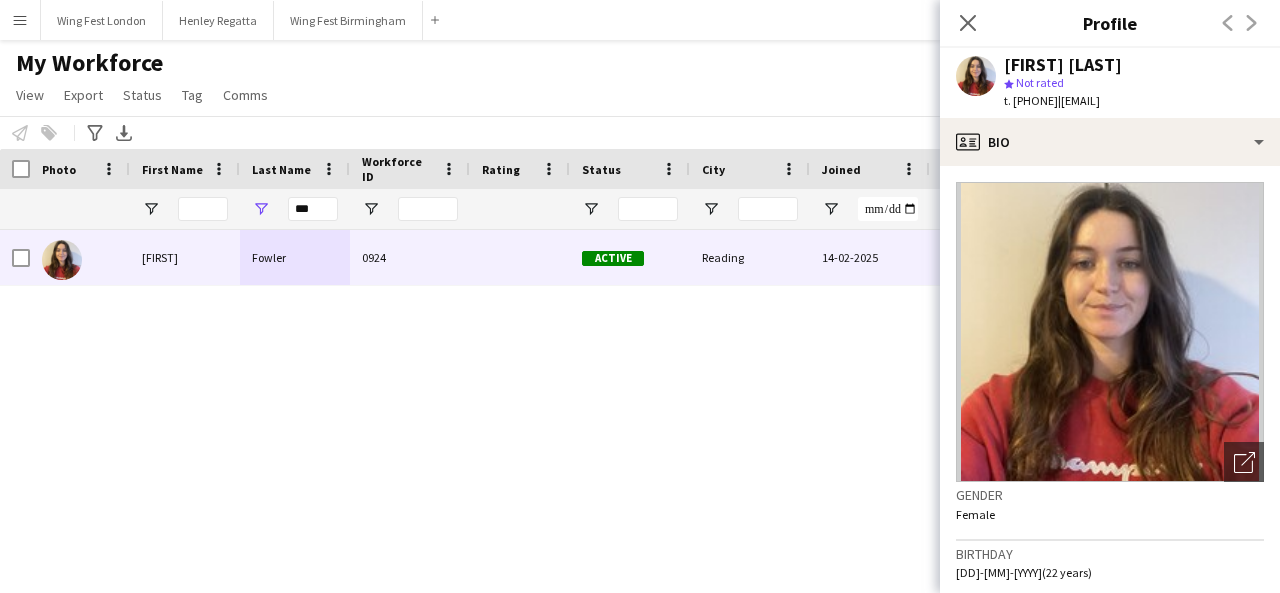 drag, startPoint x: 1233, startPoint y: 110, endPoint x: 1098, endPoint y: 108, distance: 135.01482 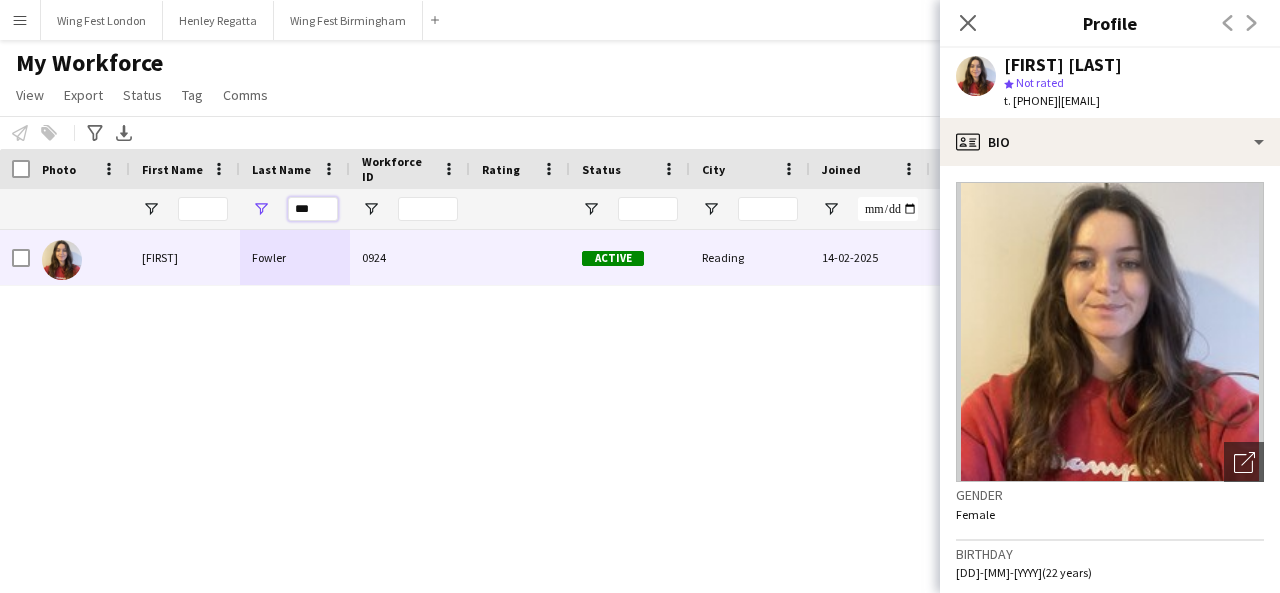 click on "***" at bounding box center (313, 209) 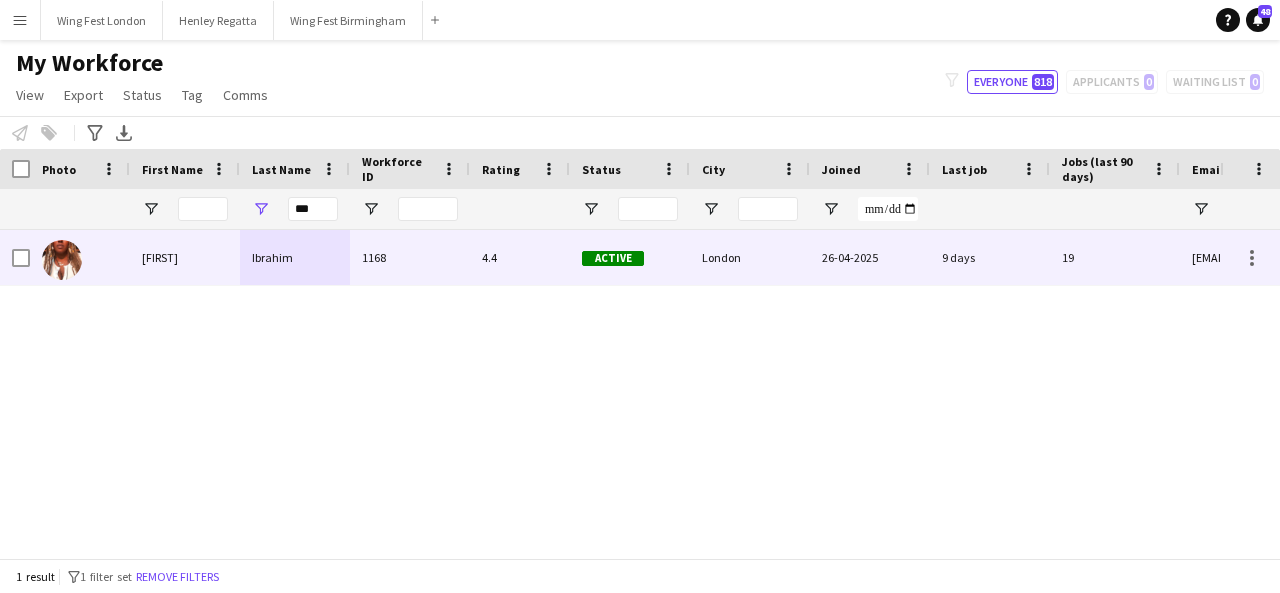 click on "Ibrahim" at bounding box center (295, 257) 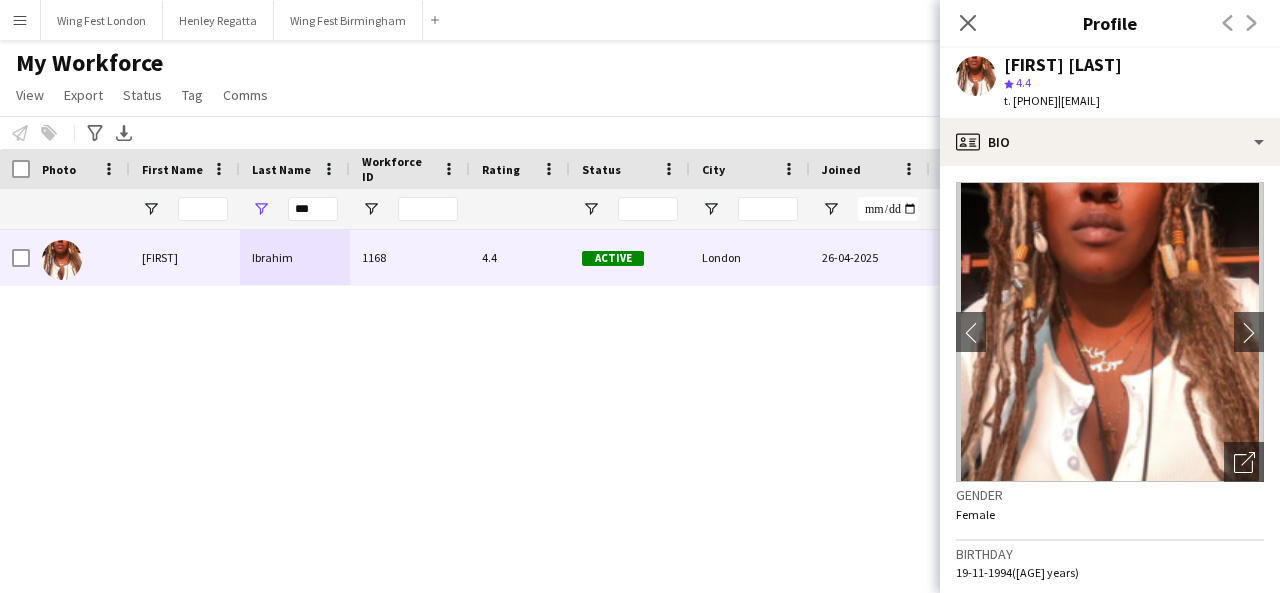 drag, startPoint x: 1122, startPoint y: 122, endPoint x: 1101, endPoint y: 105, distance: 27.018513 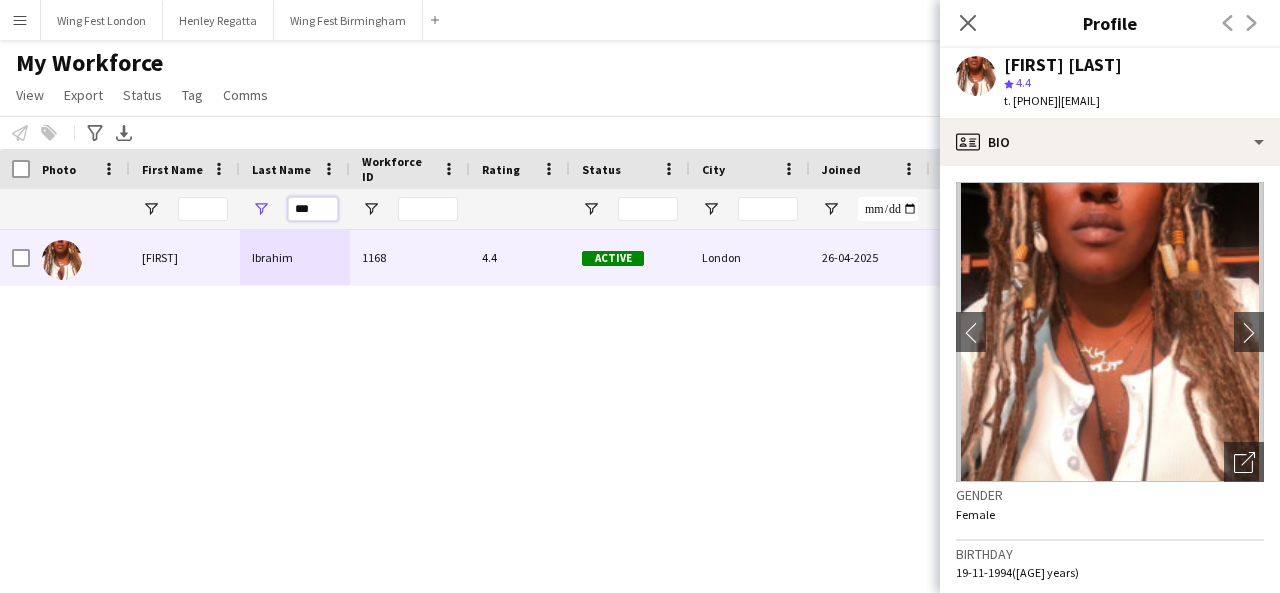 click on "***" at bounding box center (313, 209) 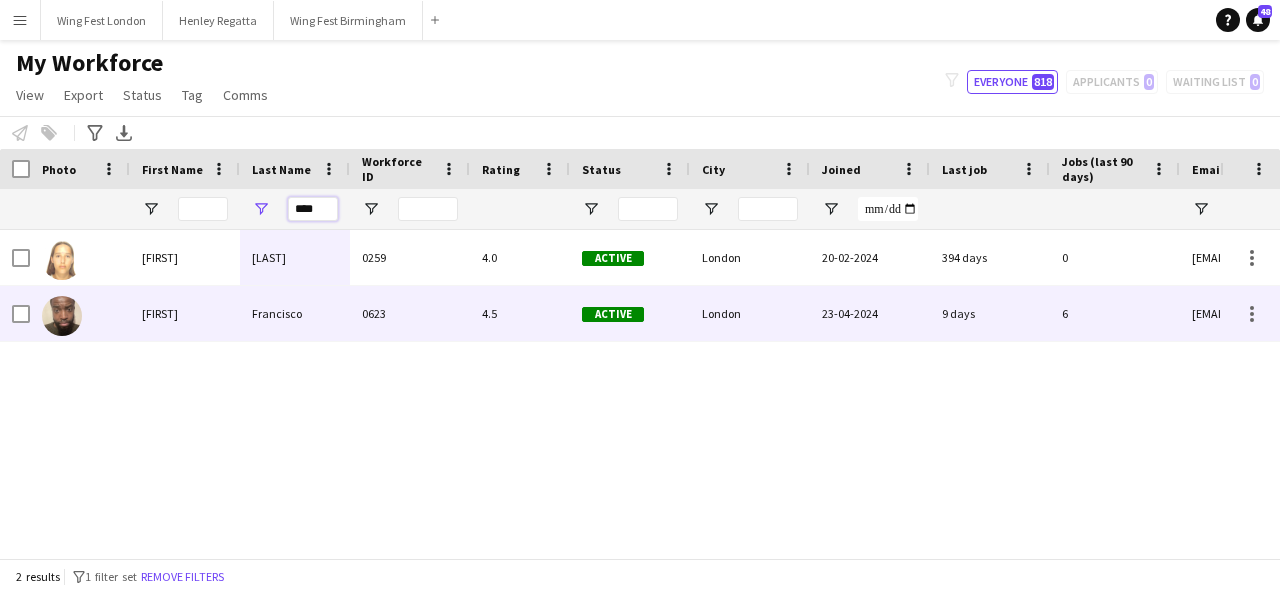 type on "****" 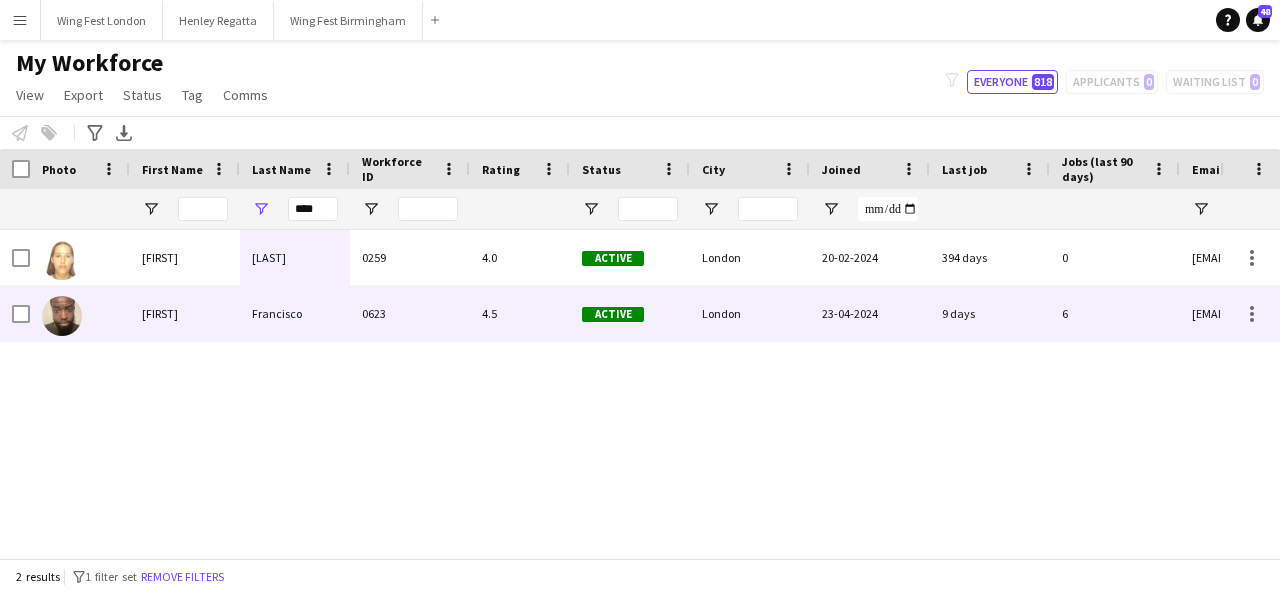 click on "Francisco" at bounding box center (295, 313) 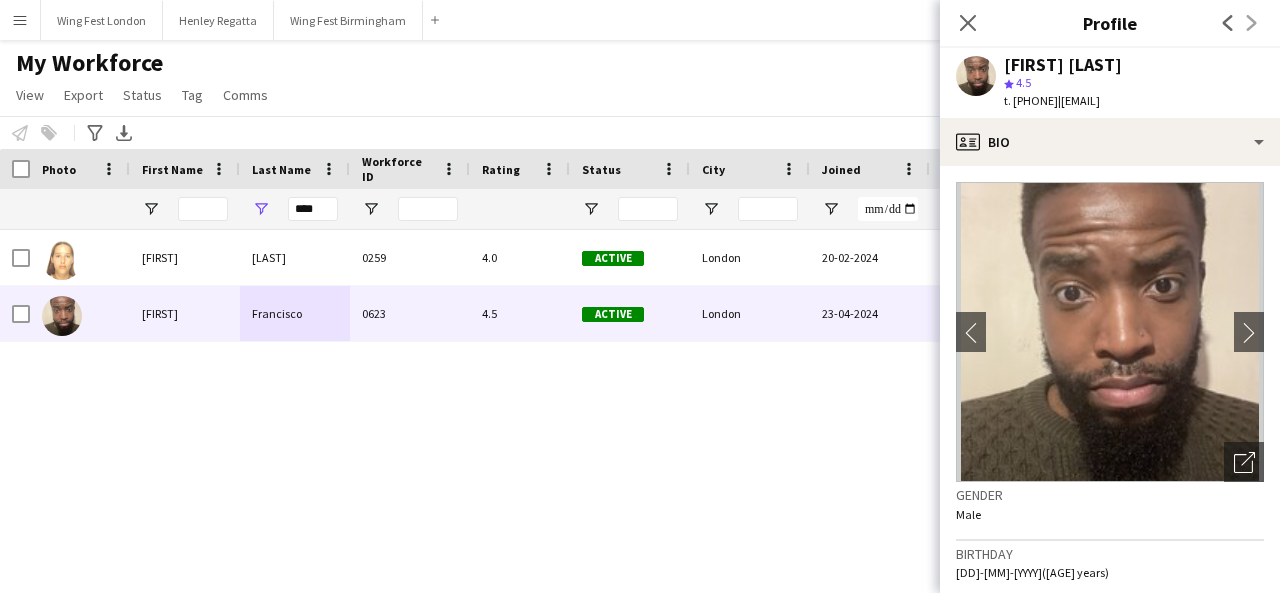 drag, startPoint x: 1268, startPoint y: 98, endPoint x: 1100, endPoint y: 101, distance: 168.02678 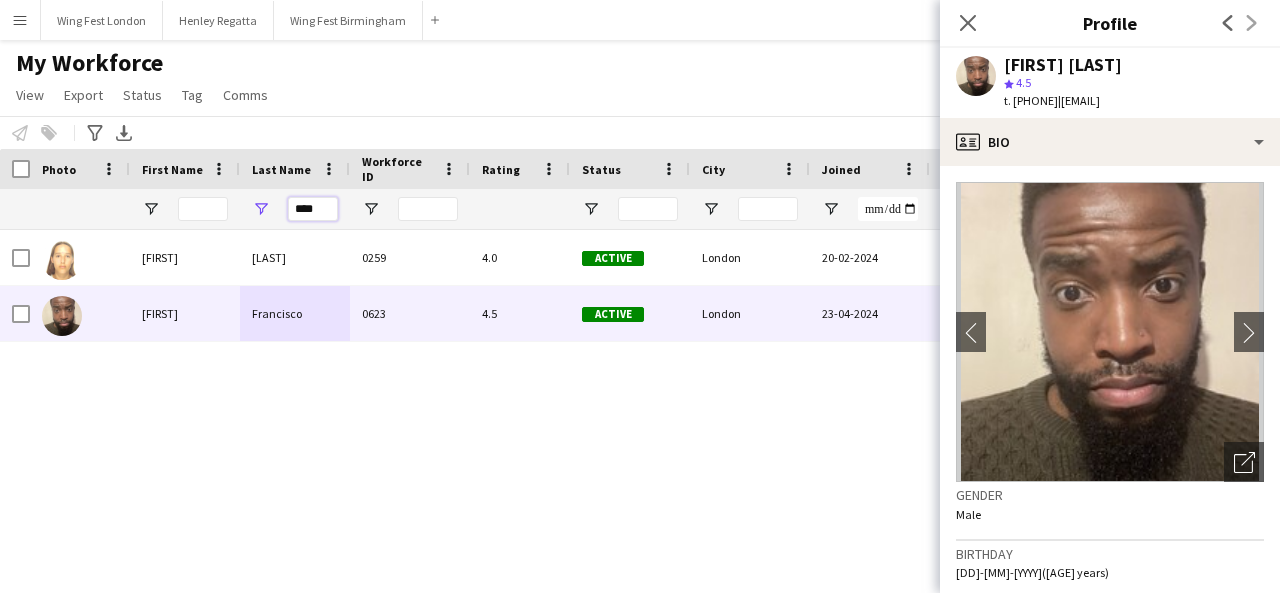click on "****" at bounding box center (313, 209) 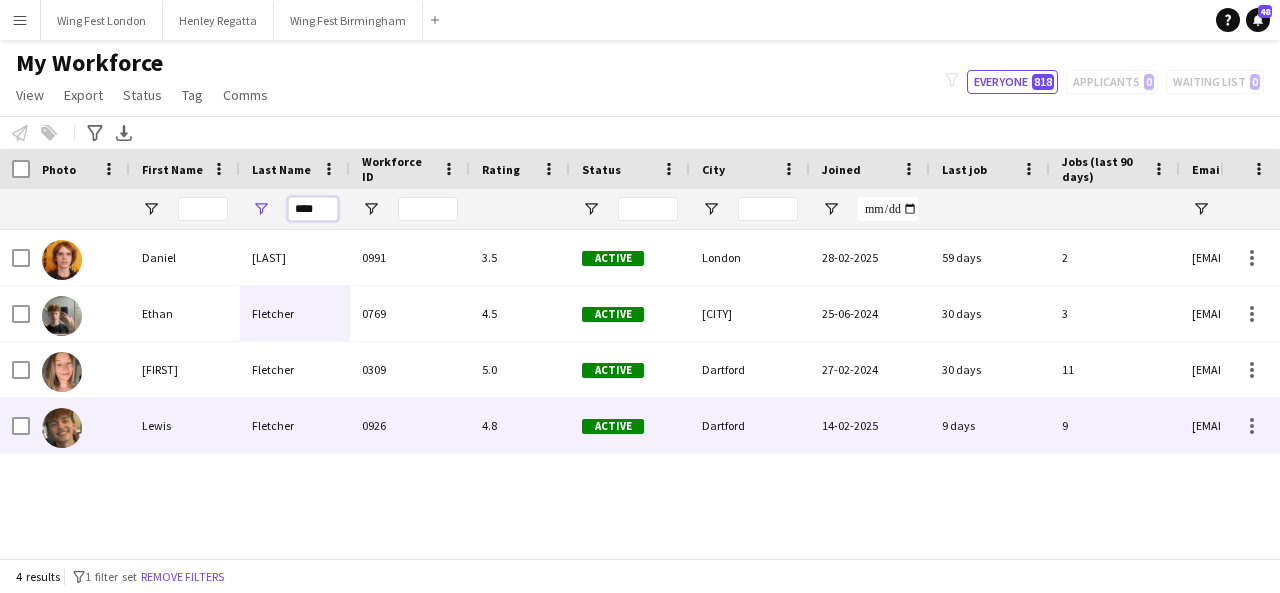 type on "****" 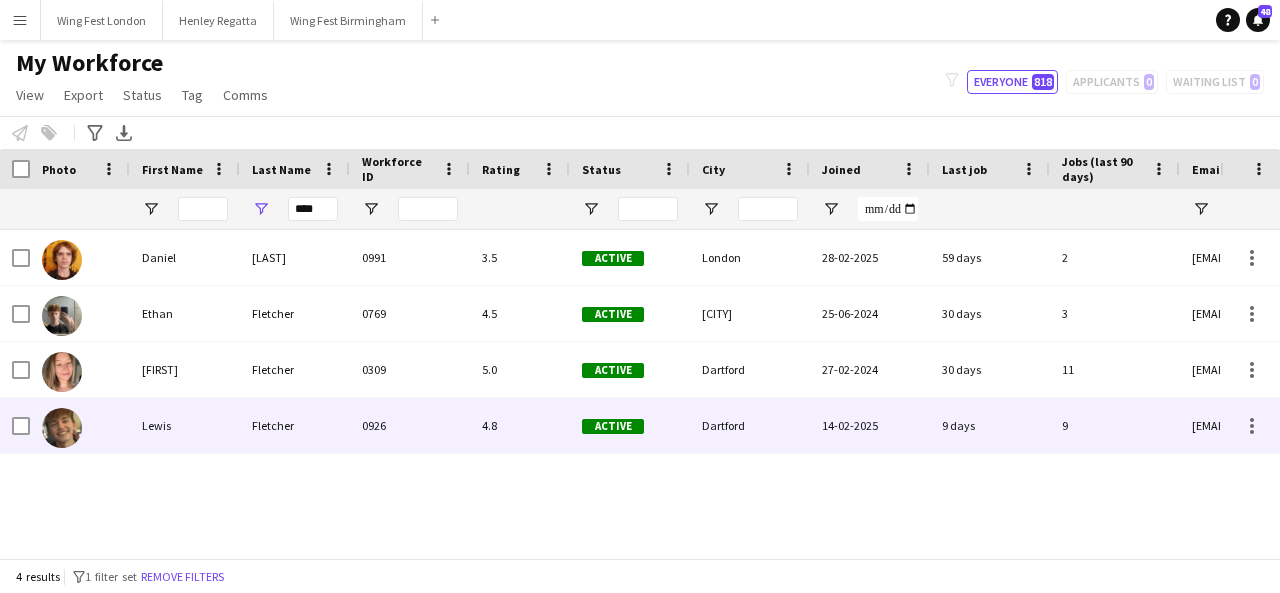 drag, startPoint x: 238, startPoint y: 423, endPoint x: 552, endPoint y: 351, distance: 322.14905 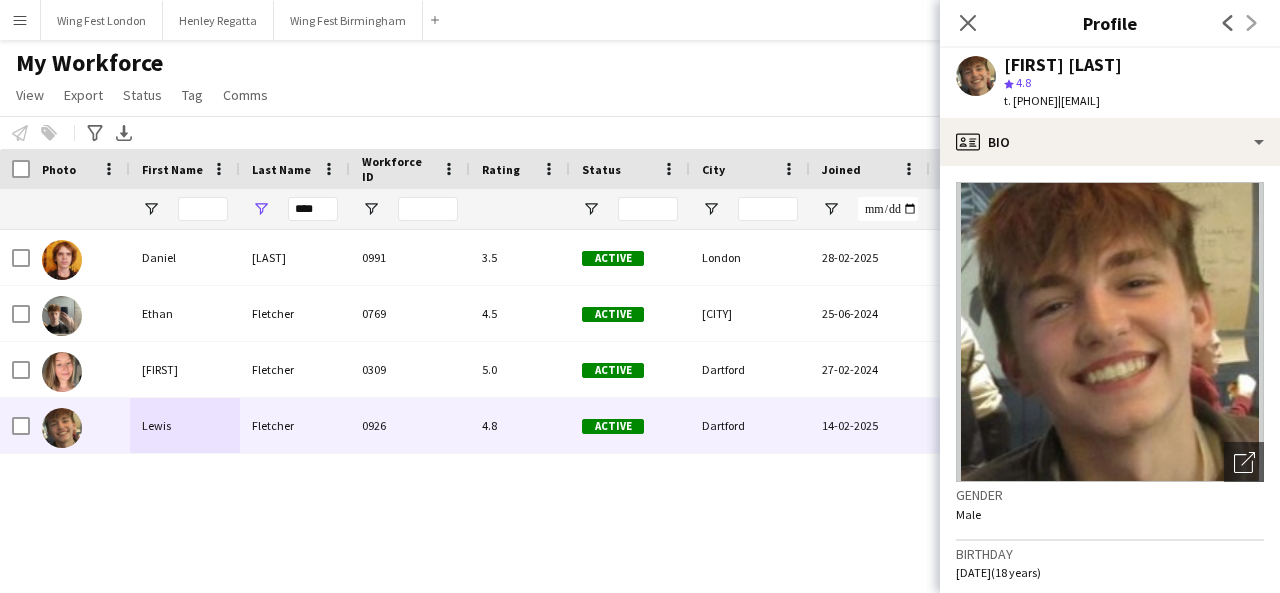 drag, startPoint x: 1256, startPoint y: 104, endPoint x: 1106, endPoint y: 97, distance: 150.16324 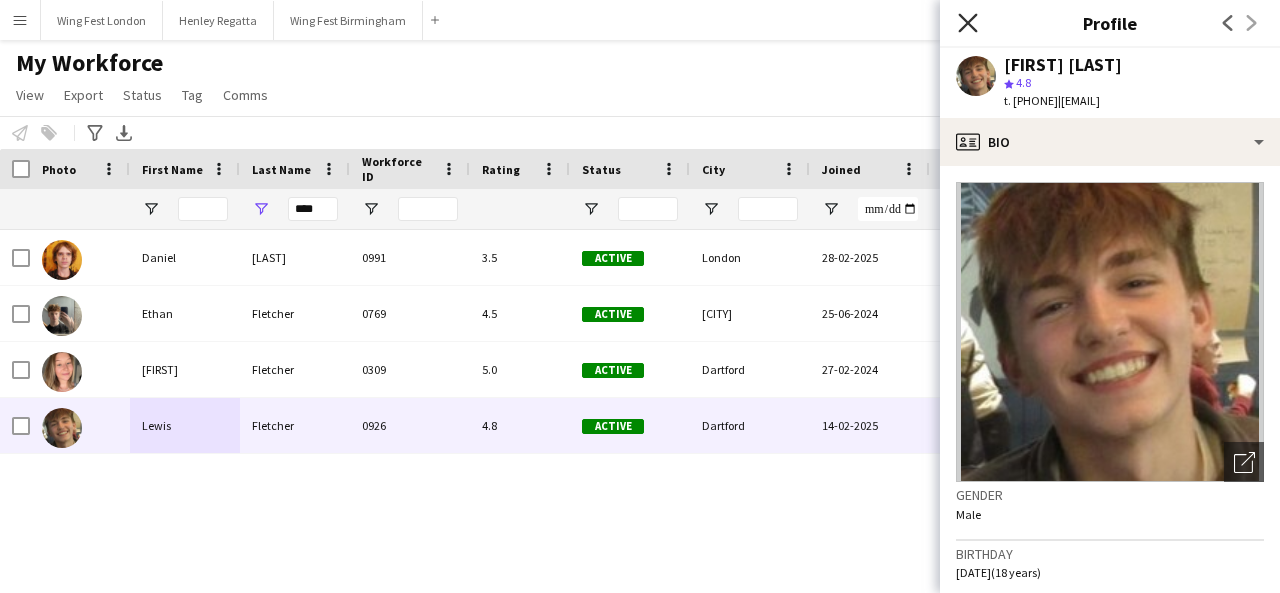 click on "Close pop-in" 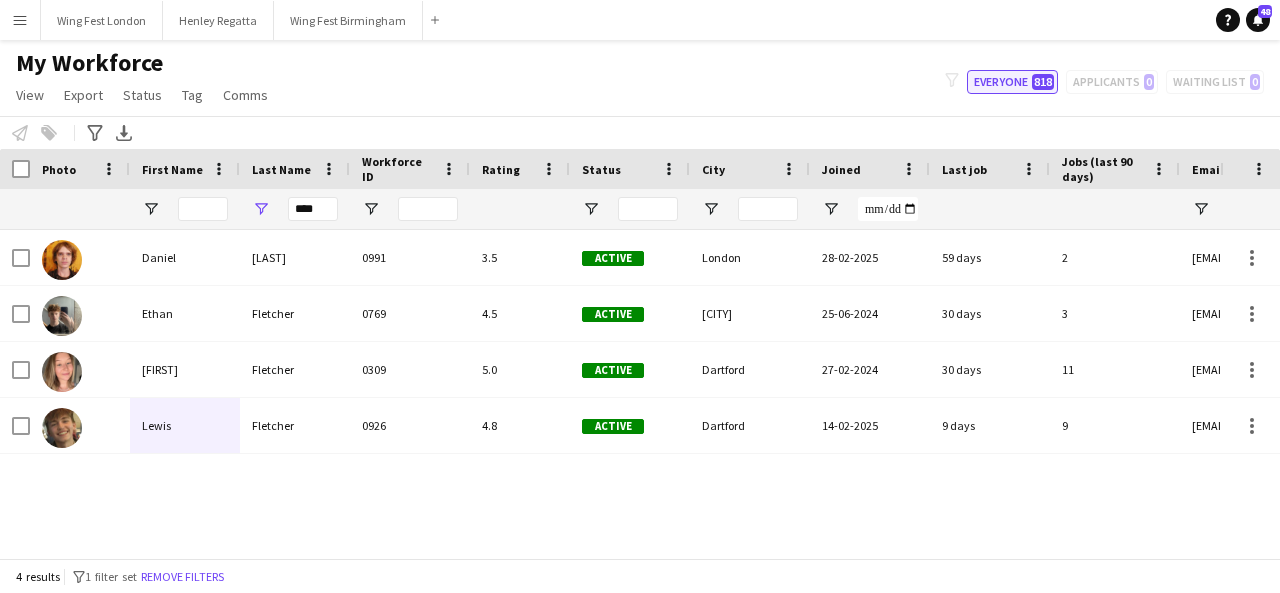 click on "[FIRST]   818" 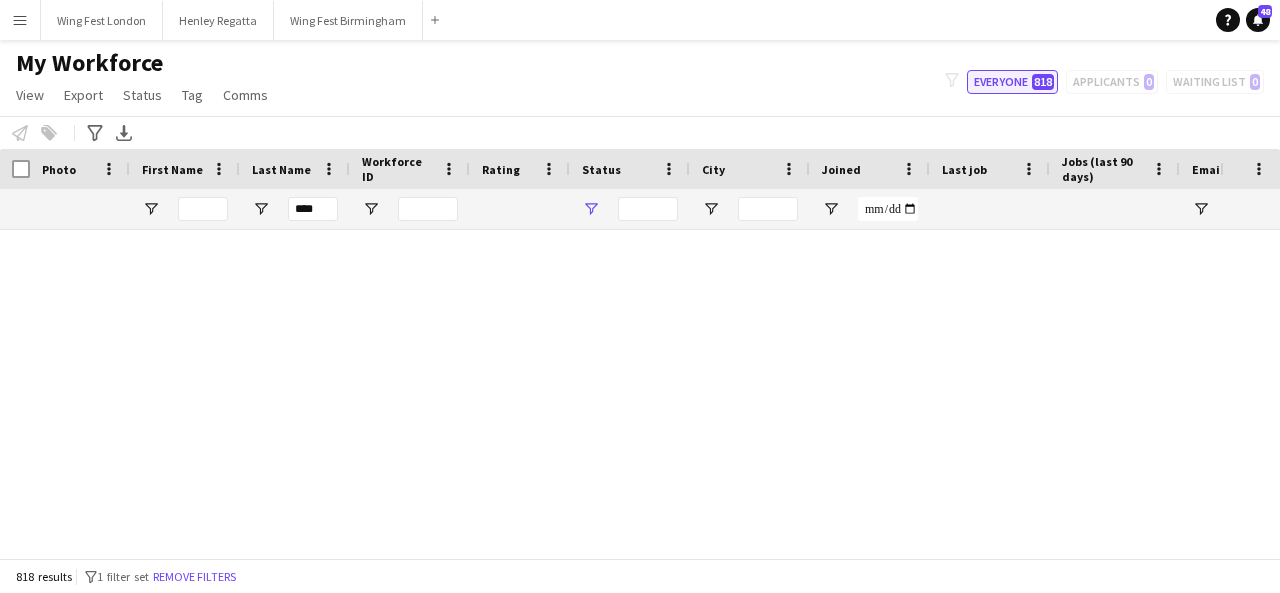 type 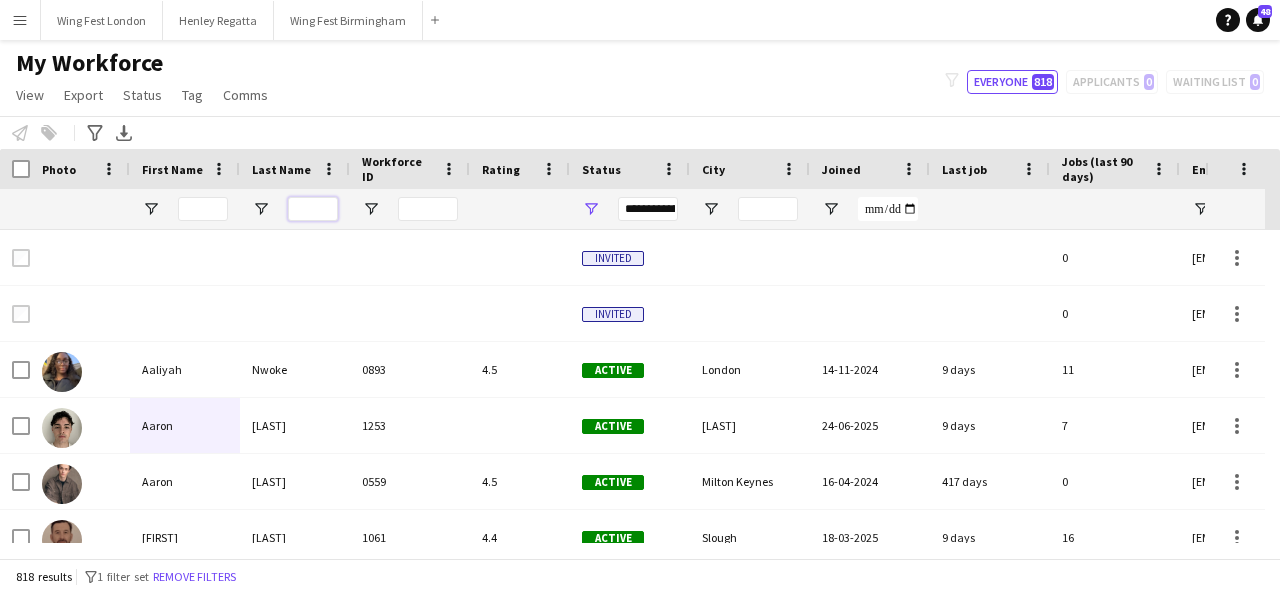 click at bounding box center [313, 209] 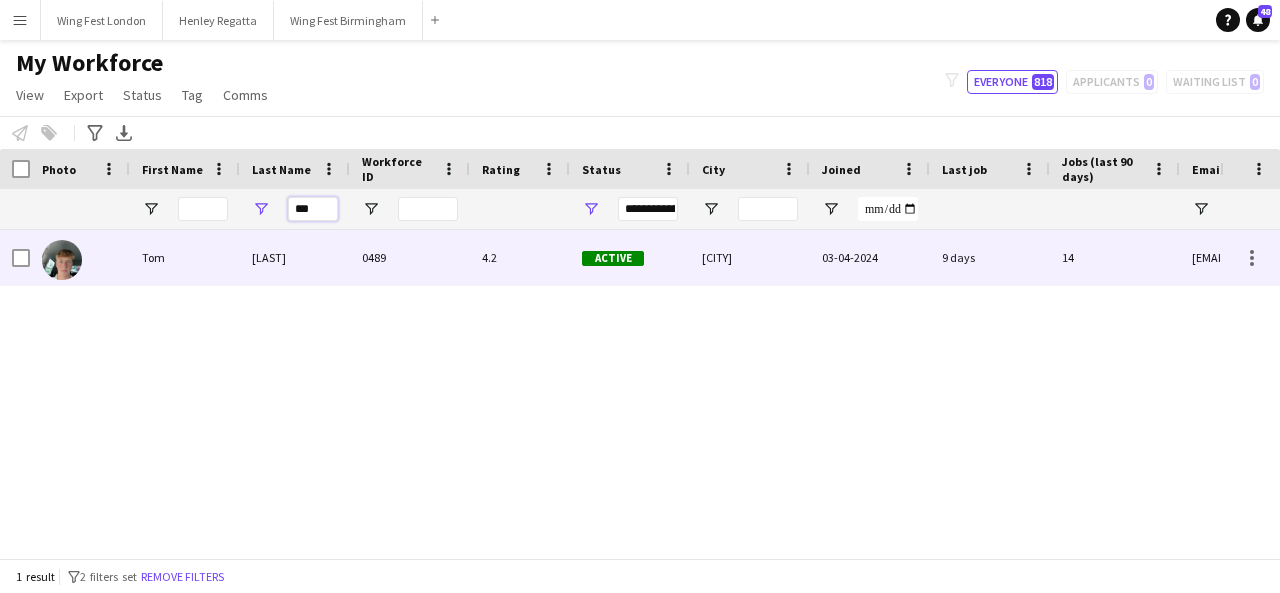 type on "***" 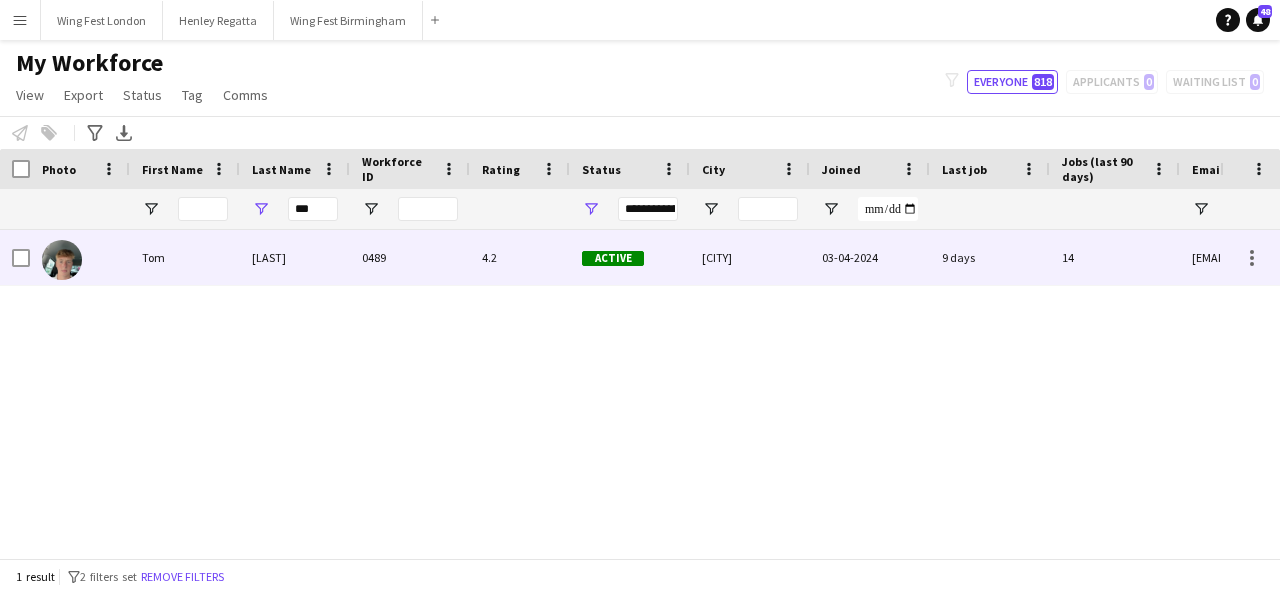 click on "[LAST]" at bounding box center [295, 257] 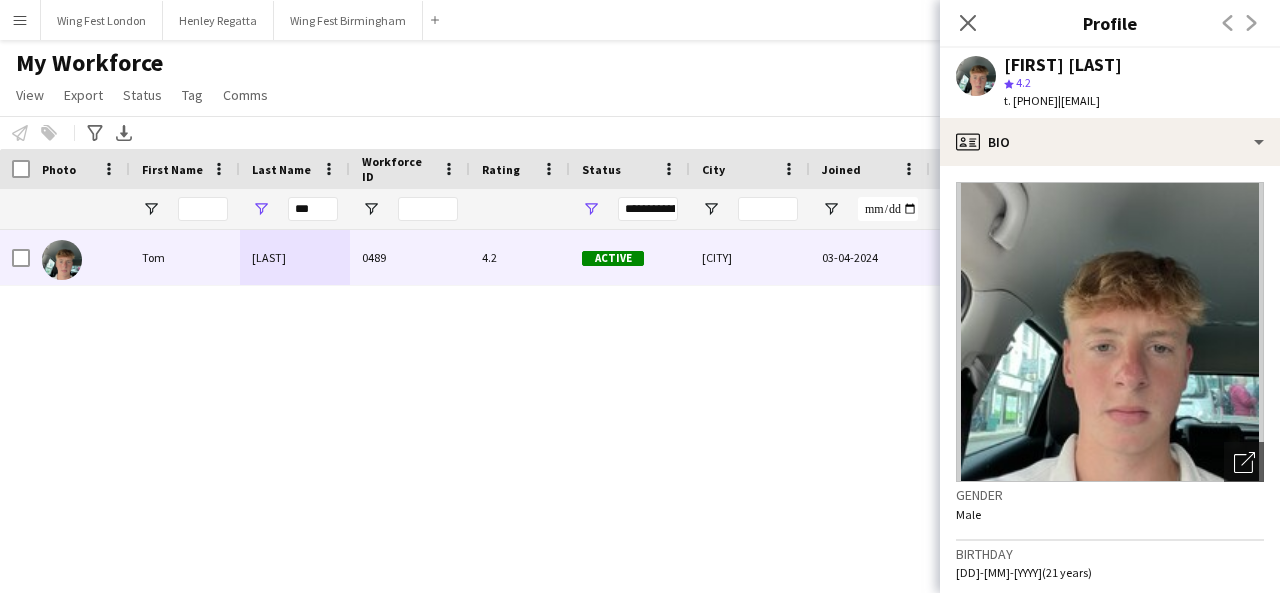 drag, startPoint x: 1254, startPoint y: 101, endPoint x: 1100, endPoint y: 101, distance: 154 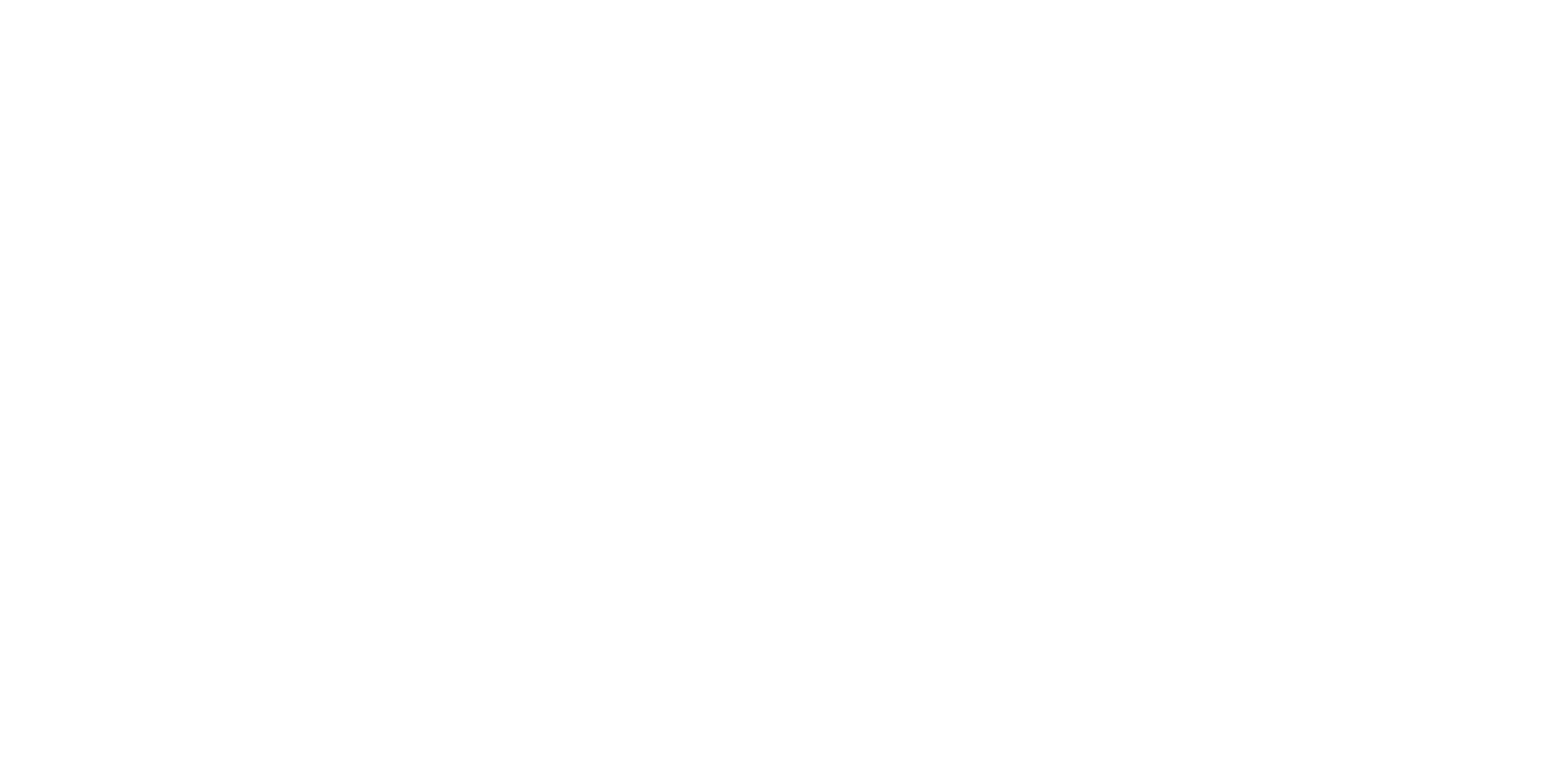 scroll, scrollTop: 0, scrollLeft: 0, axis: both 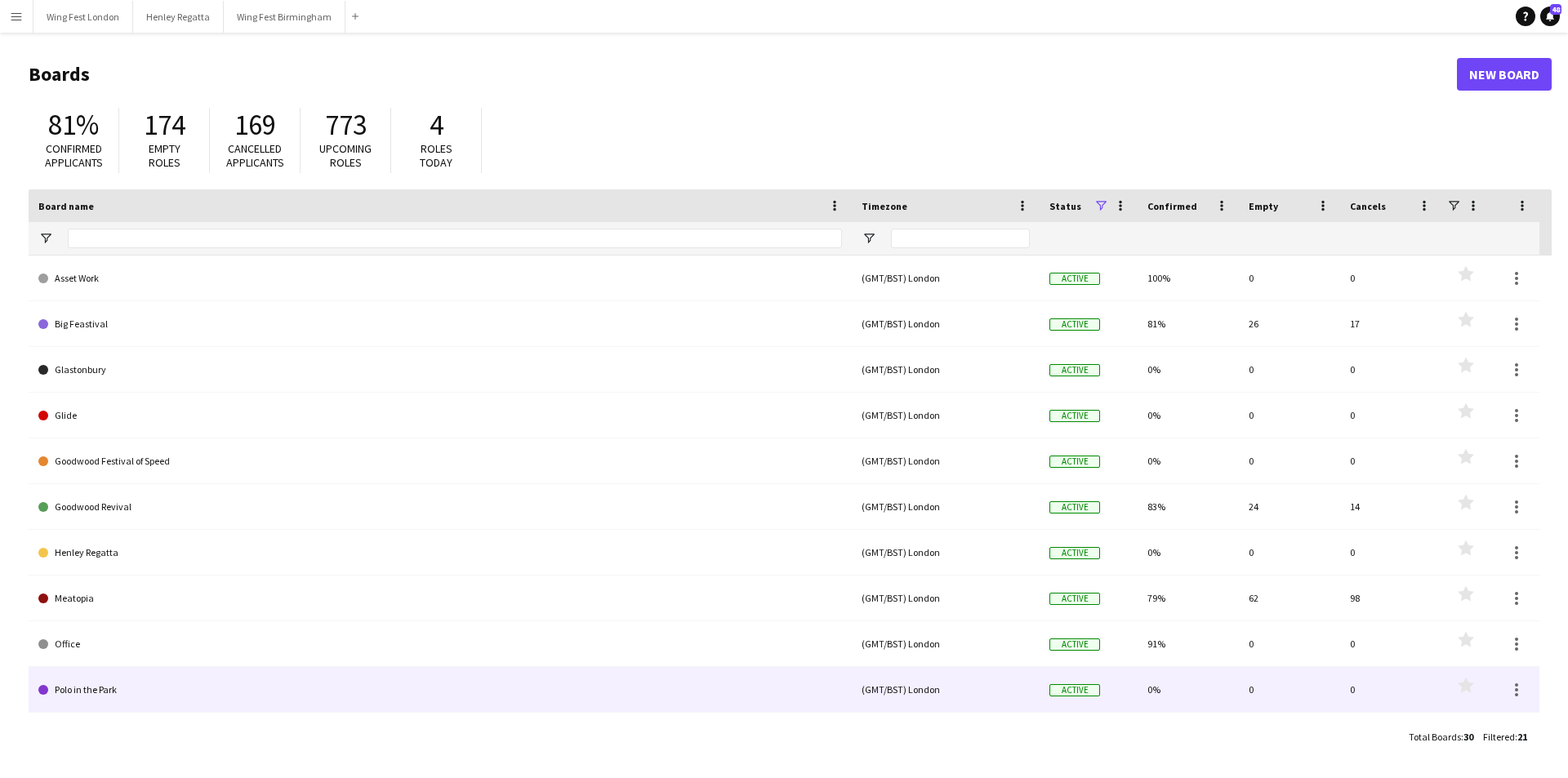 click on "Polo in the Park" 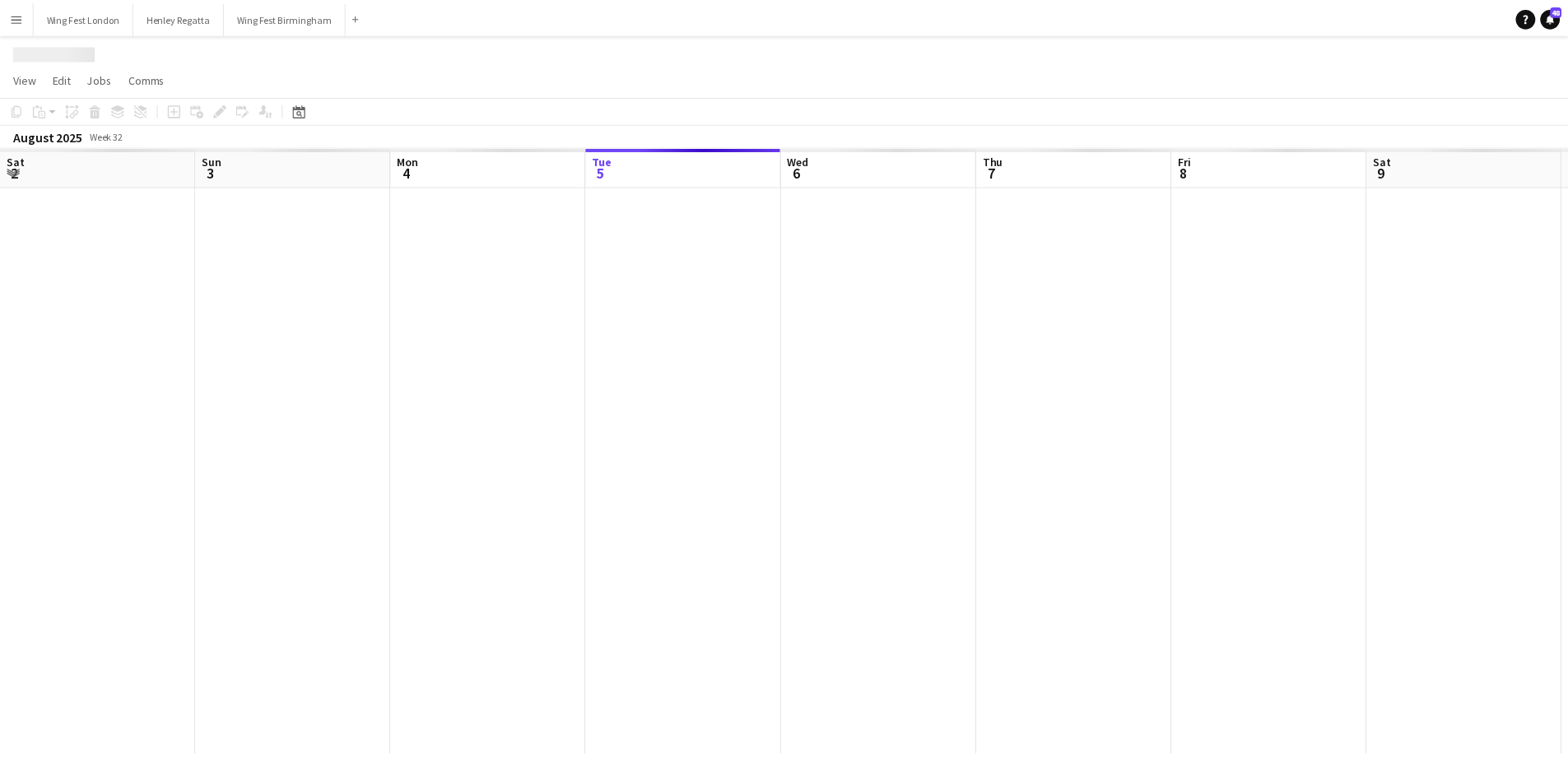 scroll, scrollTop: 0, scrollLeft: 393, axis: horizontal 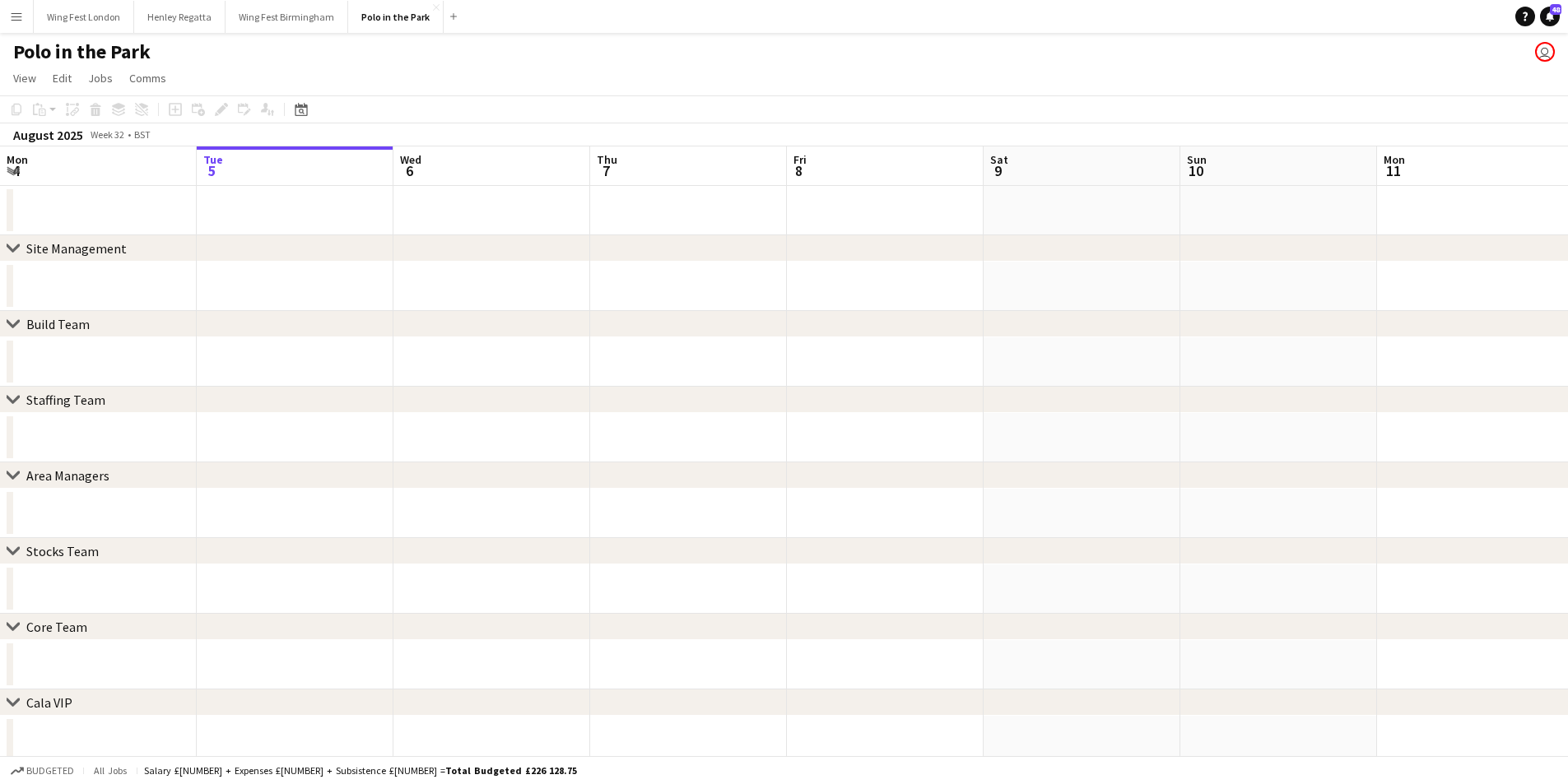 click on "Menu" at bounding box center (16, 16) 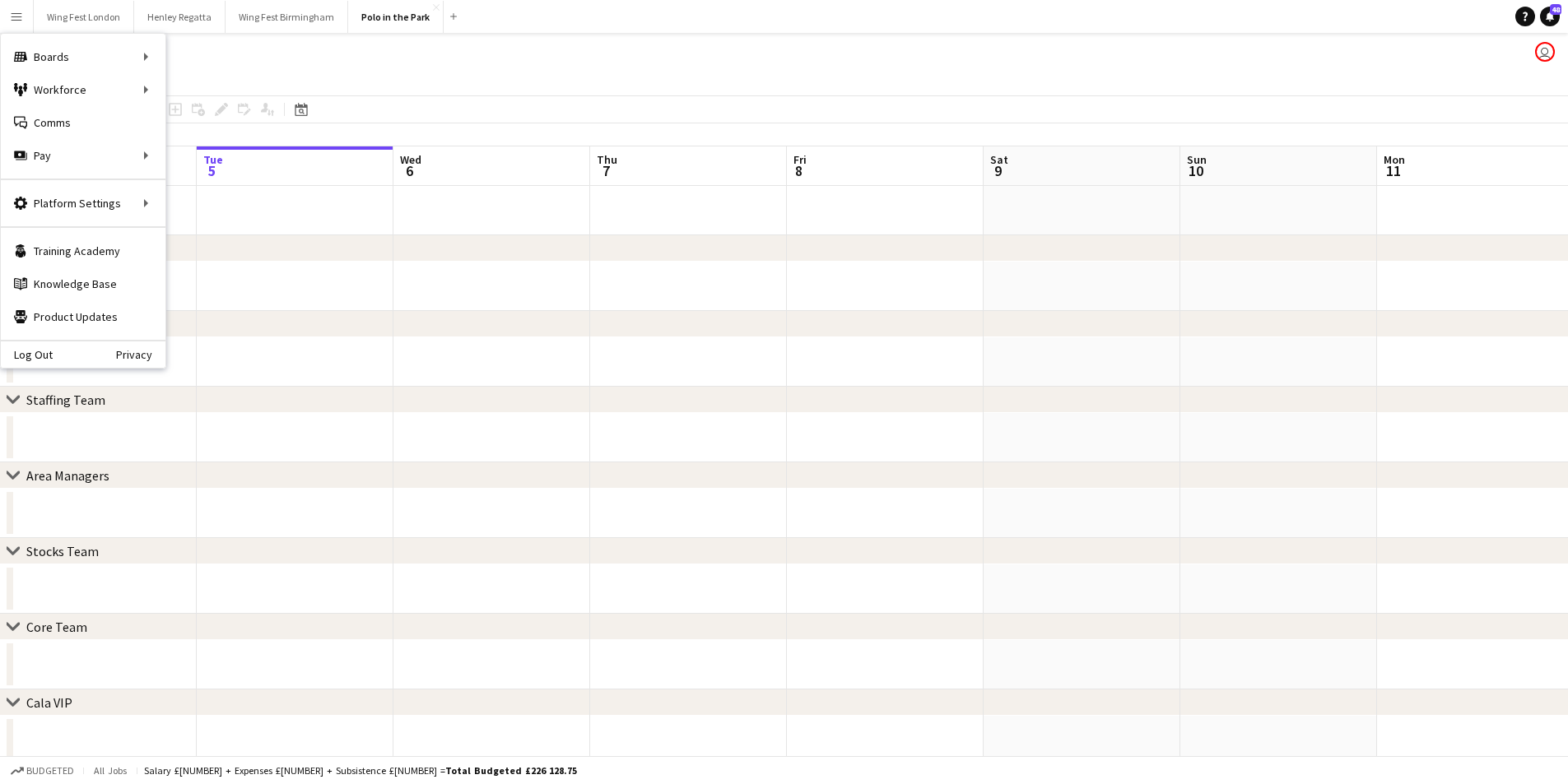 click on "Polo in the Park
user" 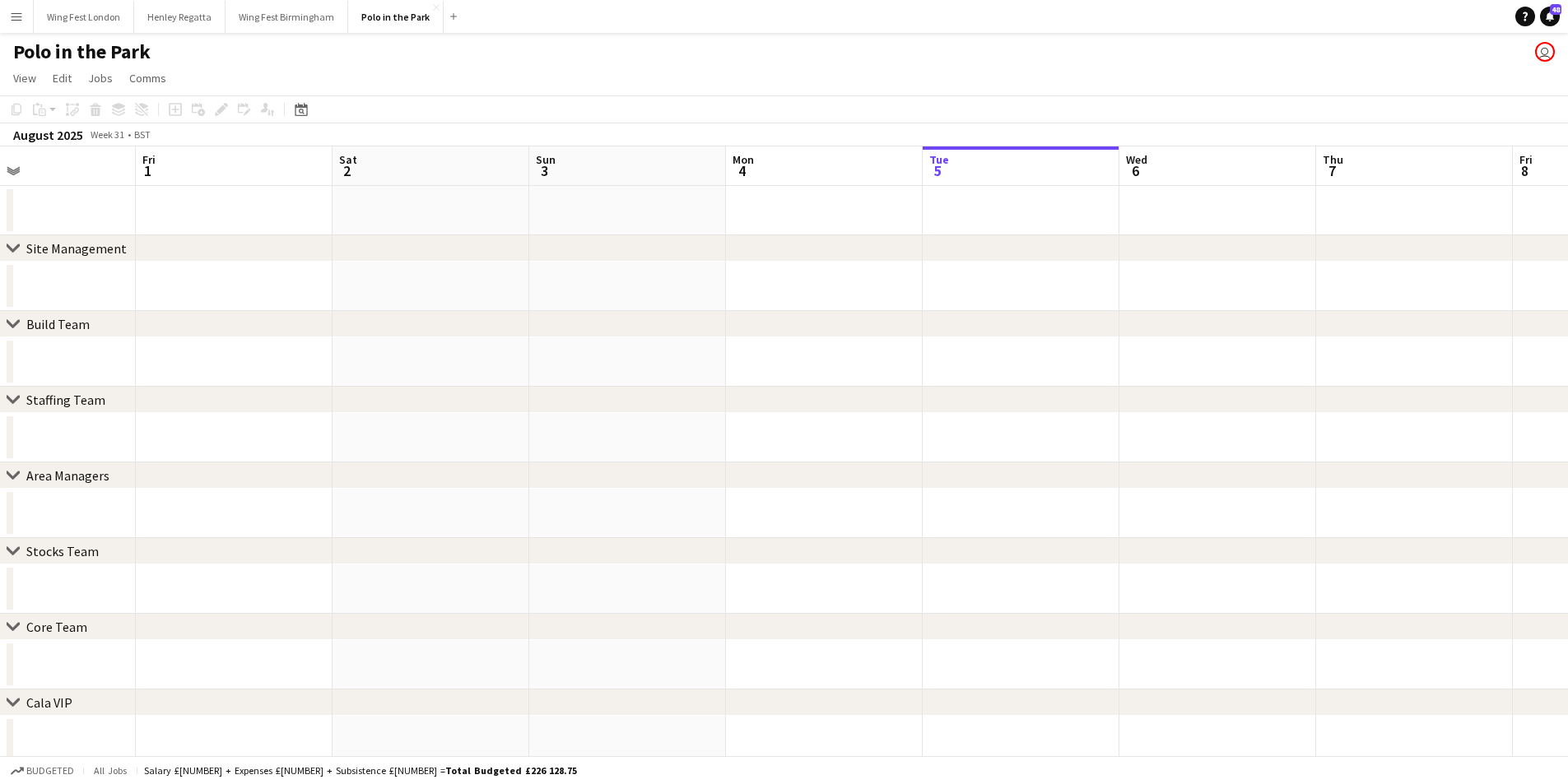 drag, startPoint x: 102, startPoint y: 215, endPoint x: 803, endPoint y: 151, distance: 703.91548 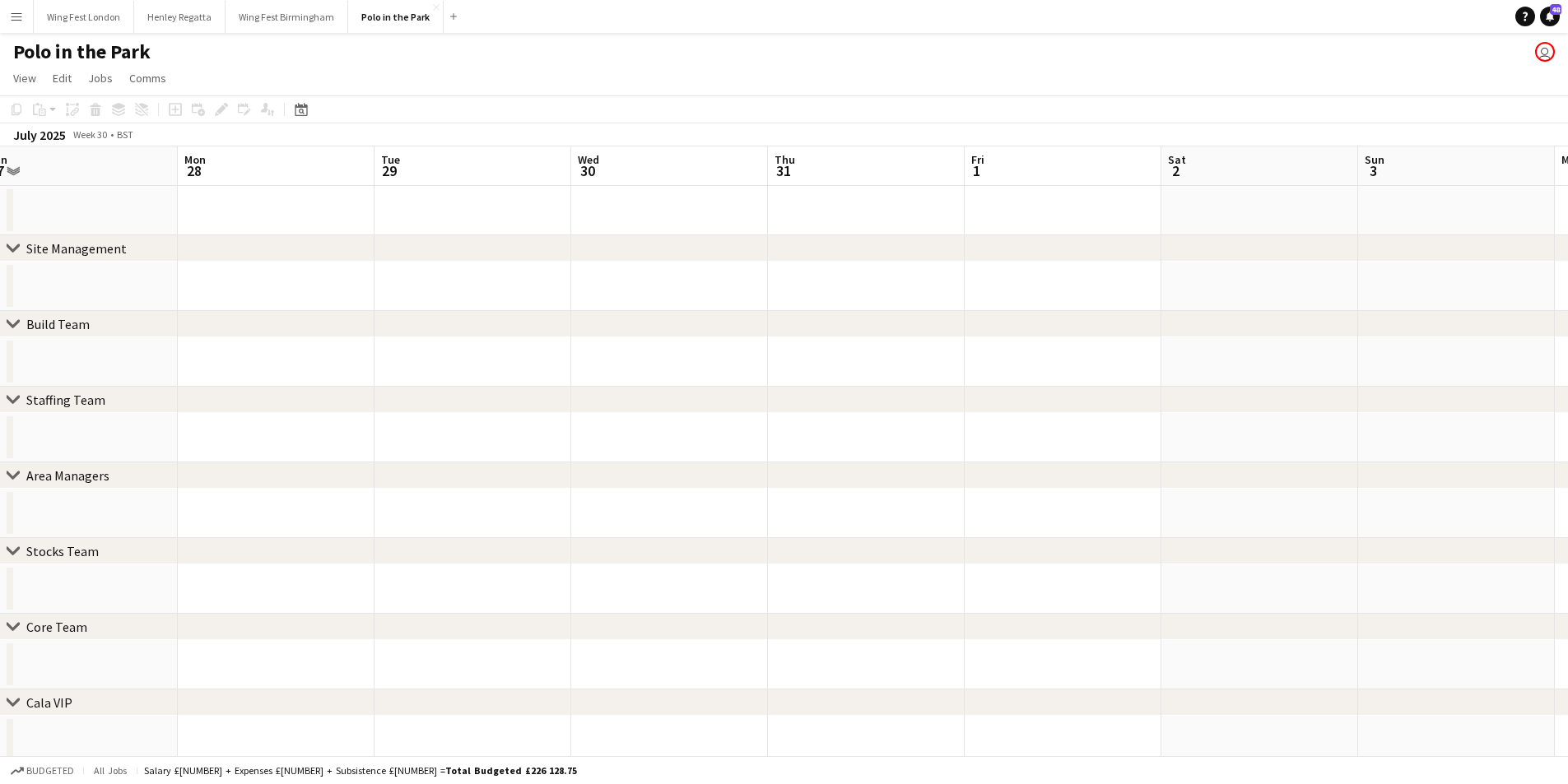 drag, startPoint x: 188, startPoint y: 207, endPoint x: 933, endPoint y: 208, distance: 745.00067 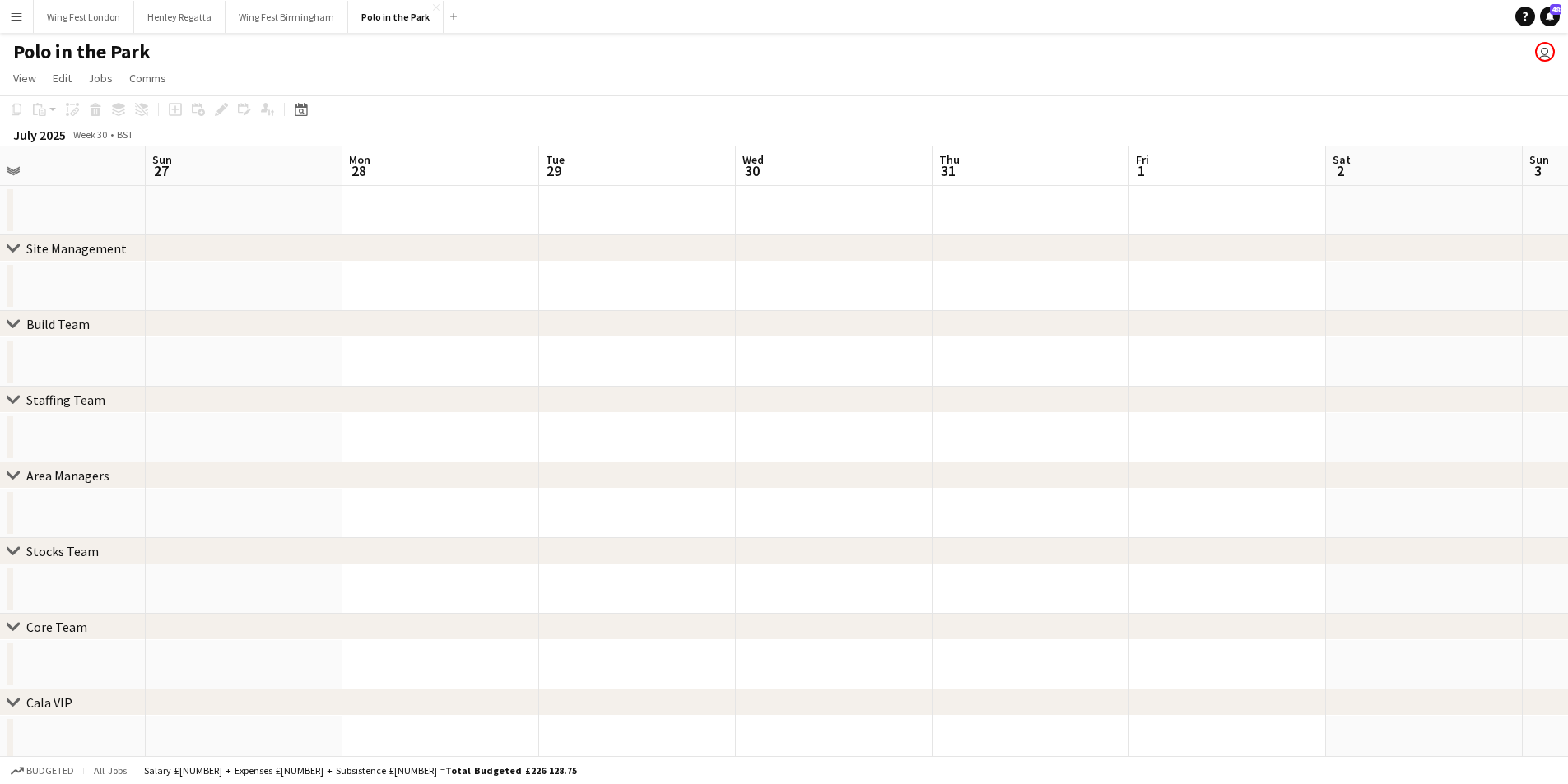 drag, startPoint x: 142, startPoint y: 216, endPoint x: 632, endPoint y: 135, distance: 496.6498 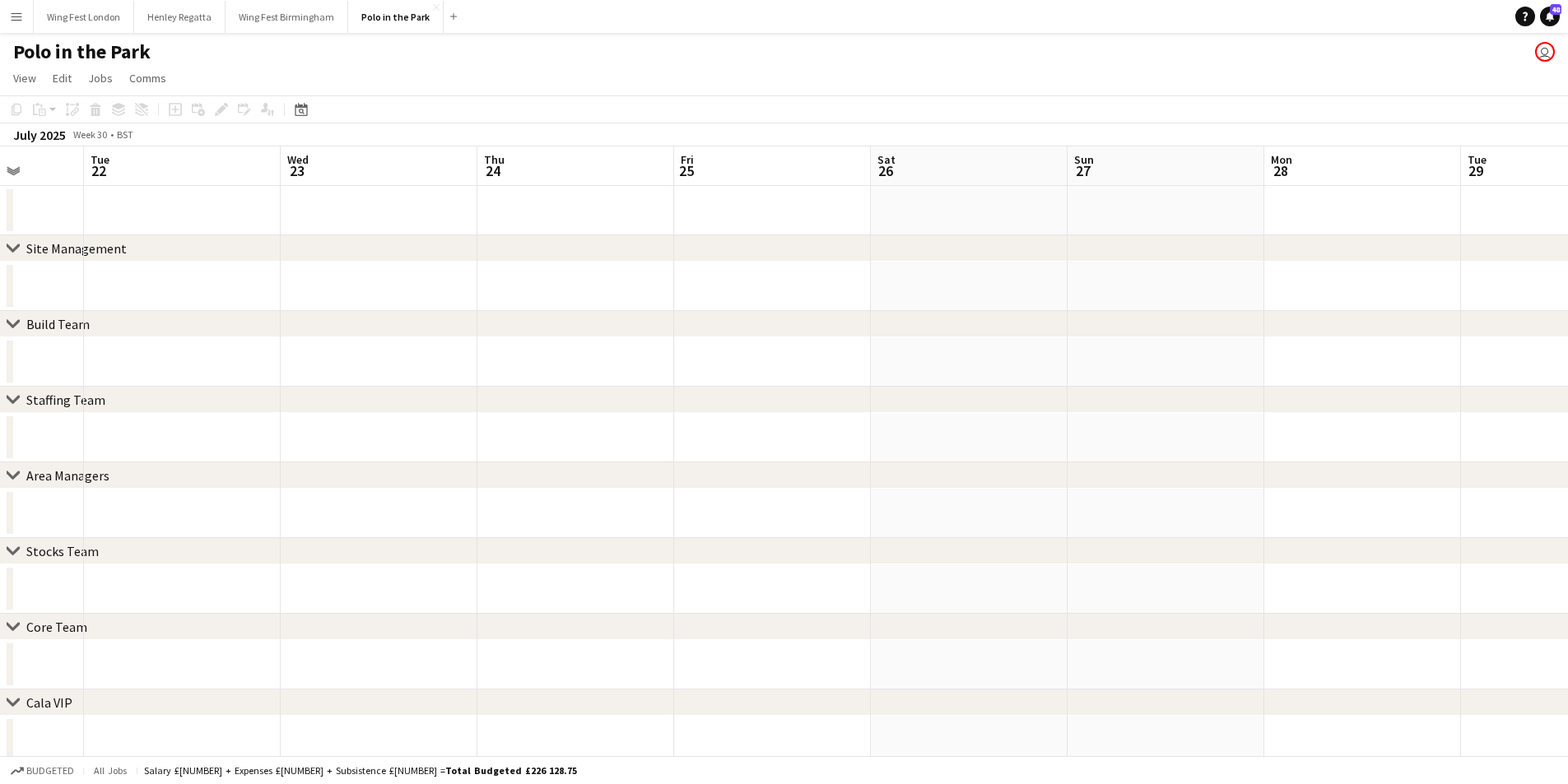 drag, startPoint x: 64, startPoint y: 212, endPoint x: 152, endPoint y: 242, distance: 92.97311 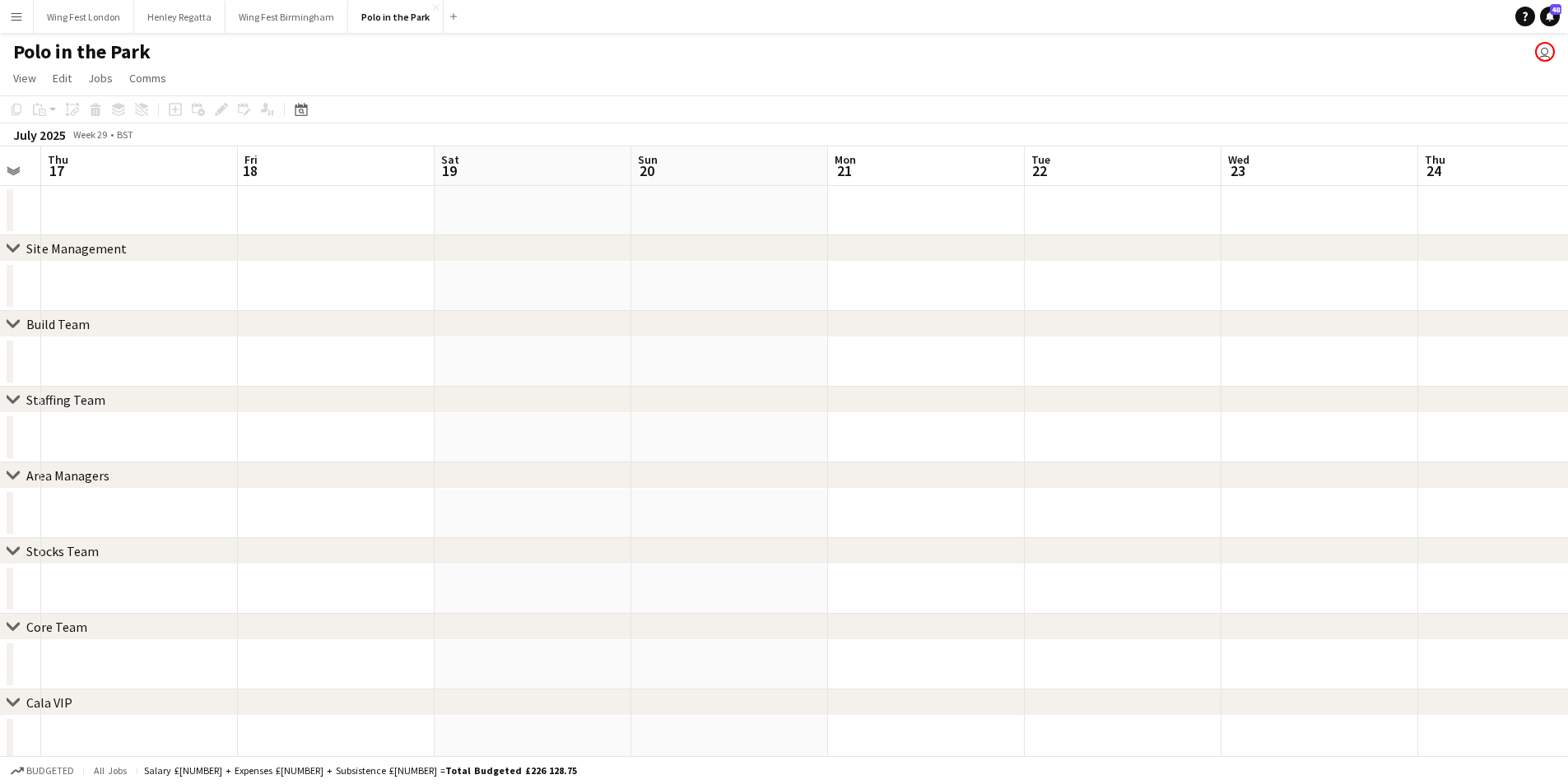drag, startPoint x: 58, startPoint y: 212, endPoint x: 358, endPoint y: 243, distance: 301.59741 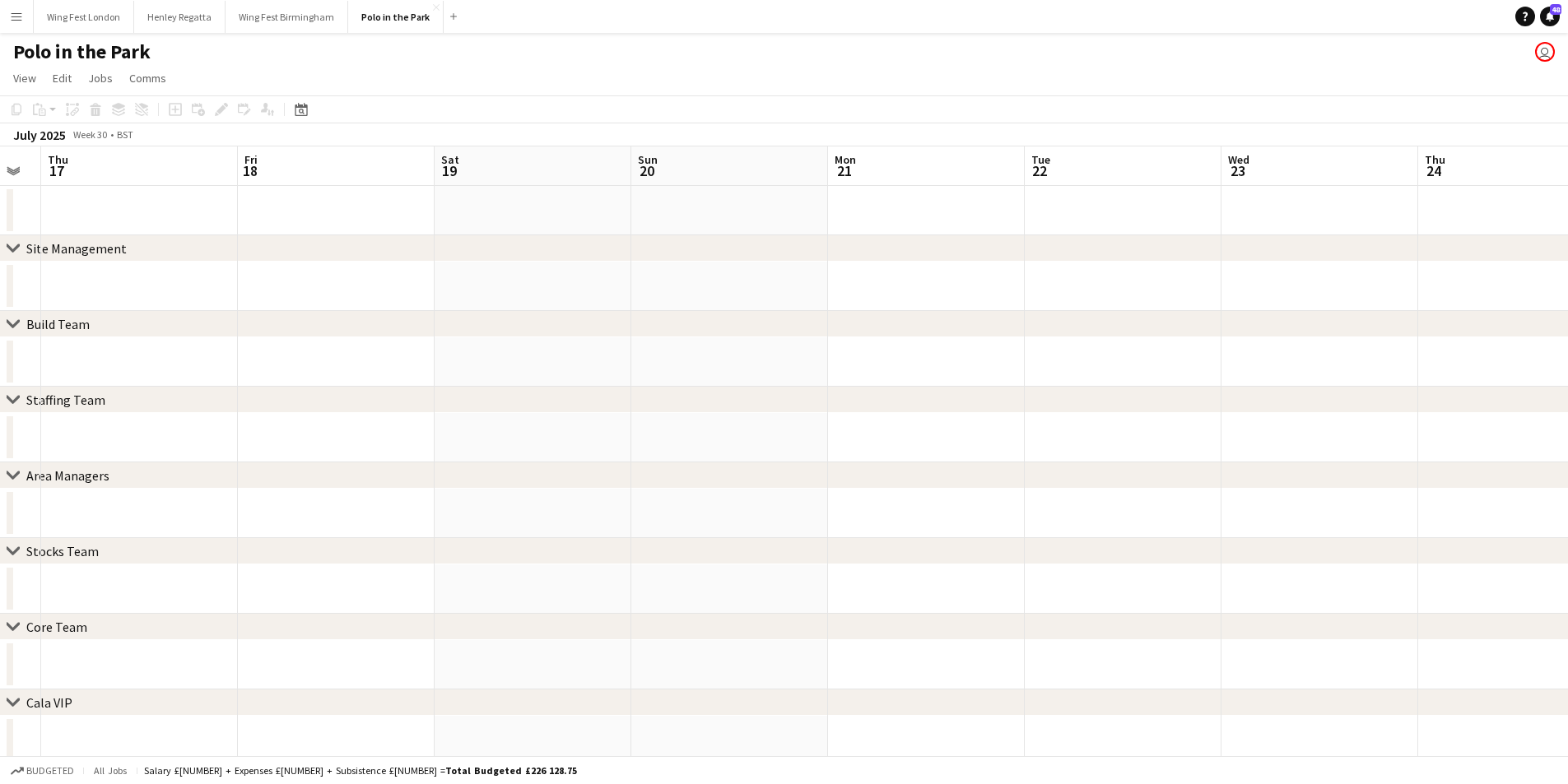 scroll, scrollTop: 0, scrollLeft: 385, axis: horizontal 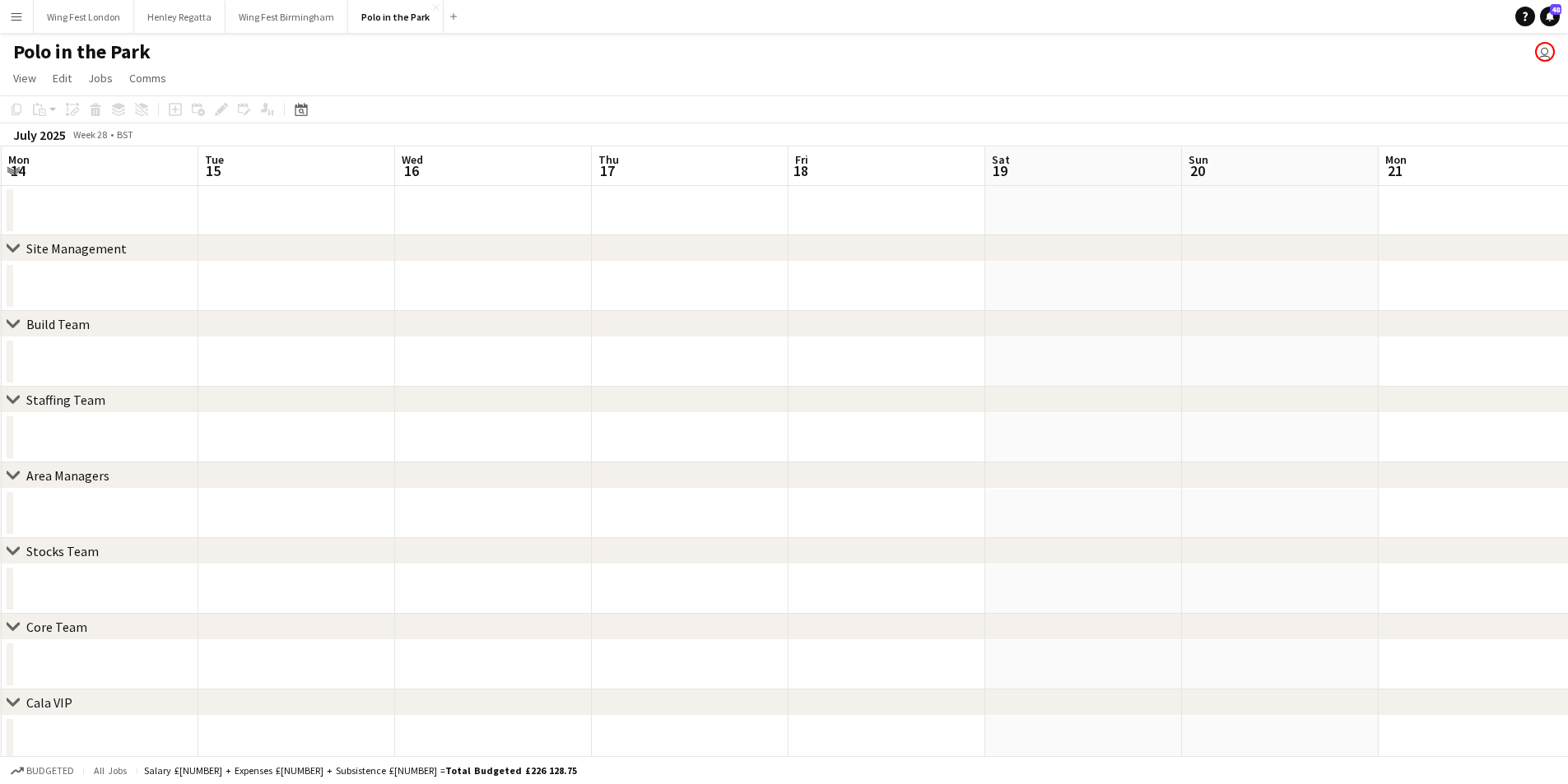 drag, startPoint x: 76, startPoint y: 211, endPoint x: 179, endPoint y: 249, distance: 109.78616 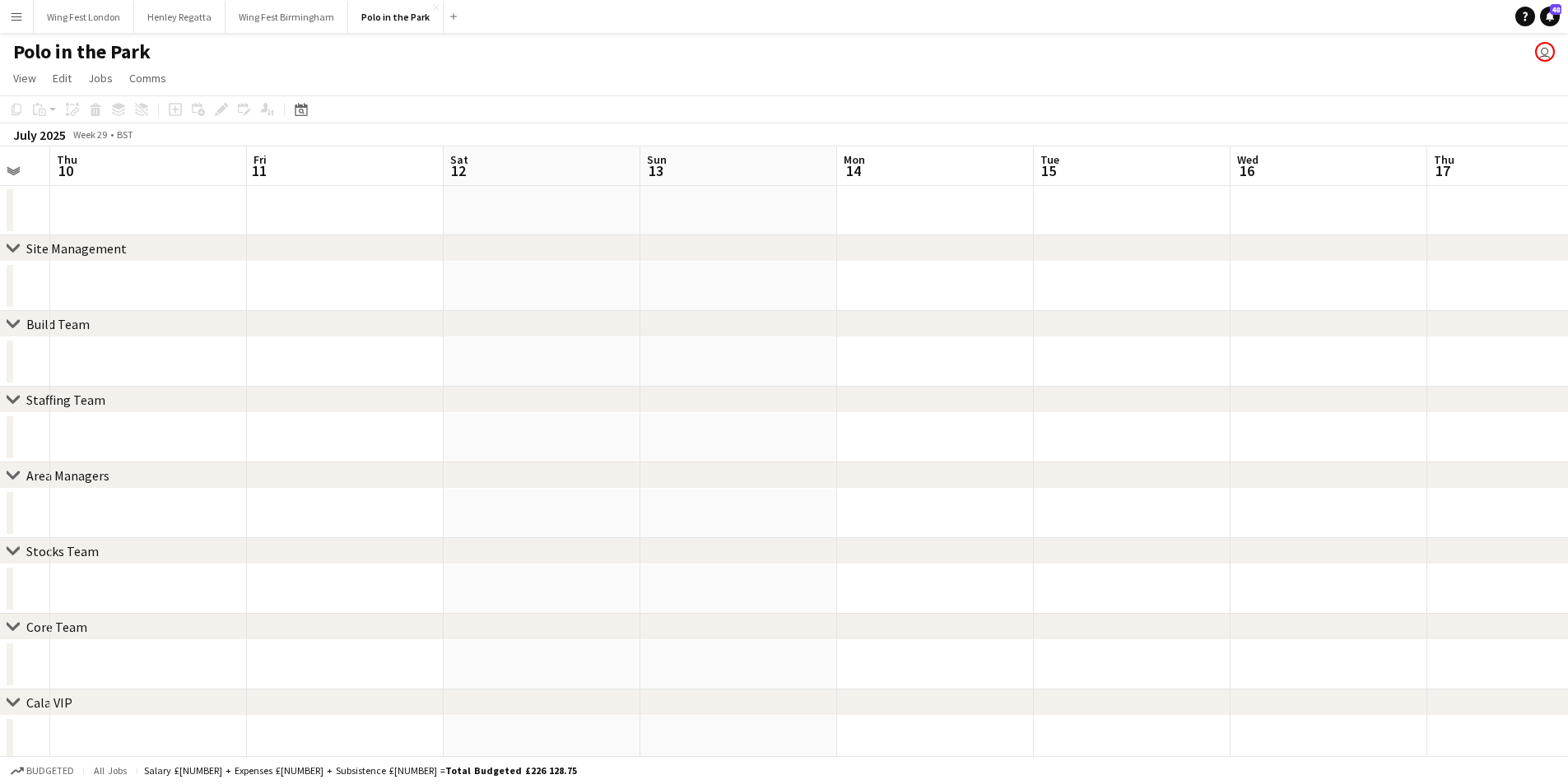 drag, startPoint x: 69, startPoint y: 221, endPoint x: 1521, endPoint y: 73, distance: 1459.5232 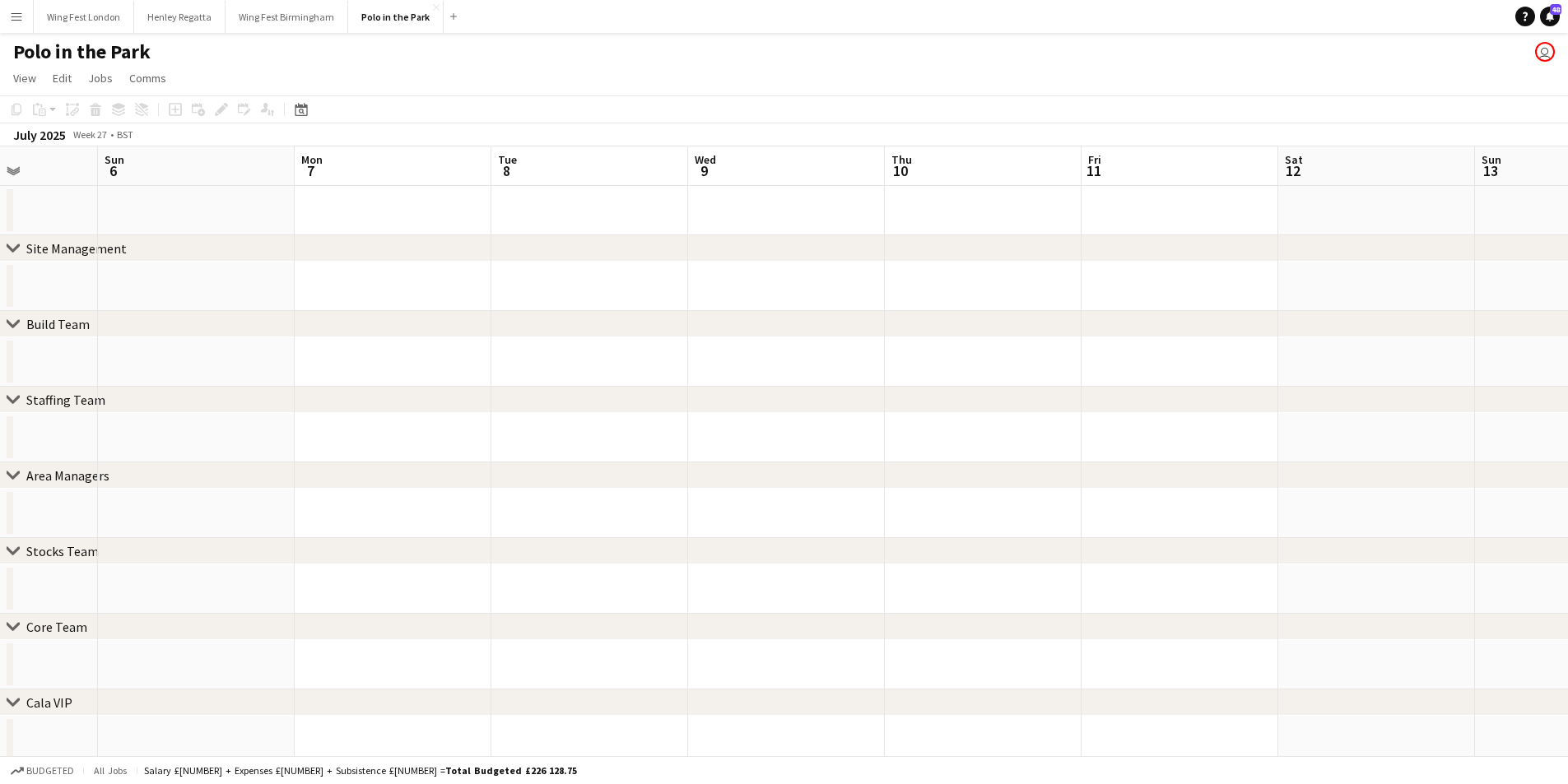 drag, startPoint x: 100, startPoint y: 220, endPoint x: 1045, endPoint y: 165, distance: 946.5992 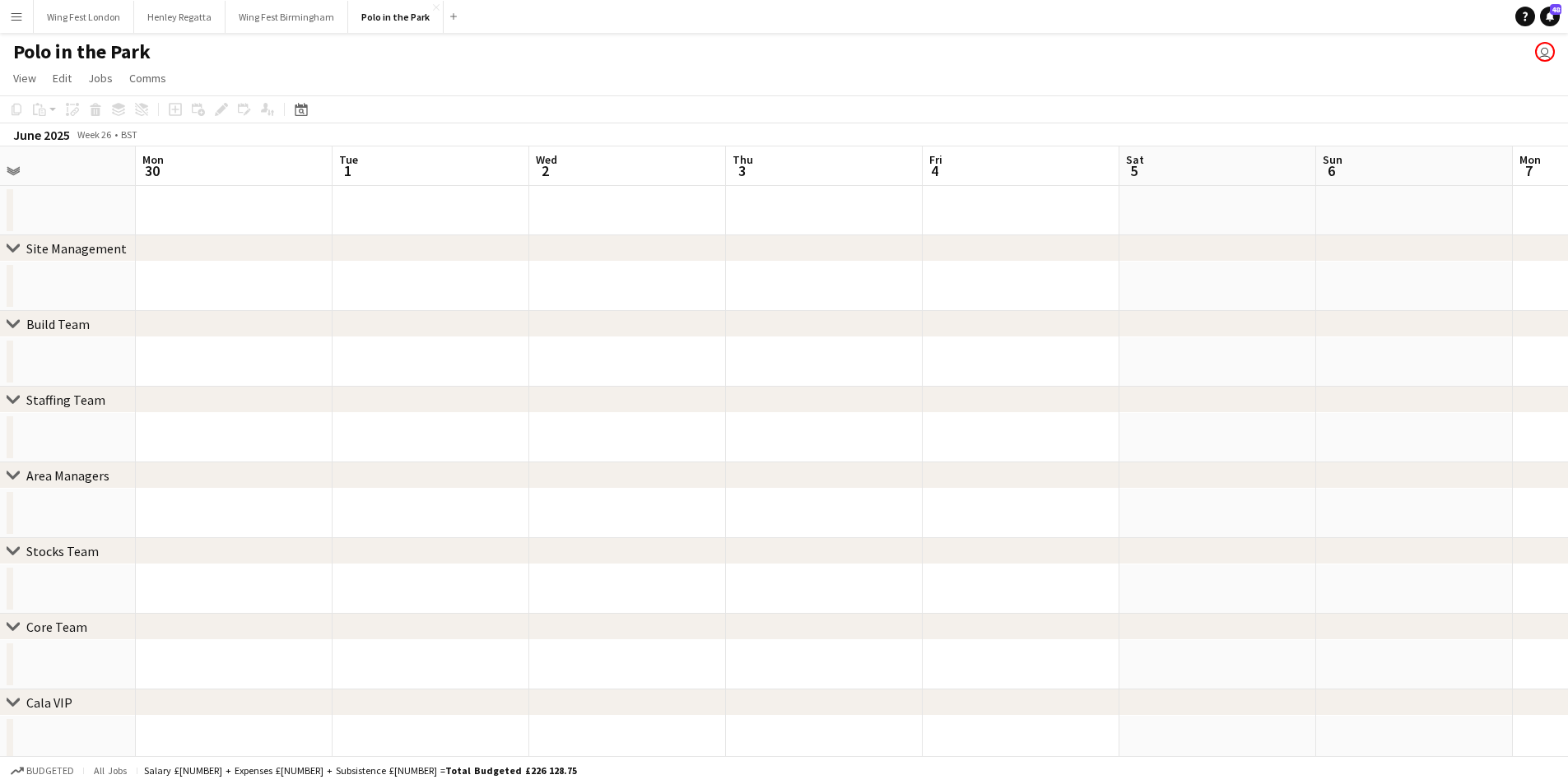 scroll, scrollTop: 0, scrollLeft: 392, axis: horizontal 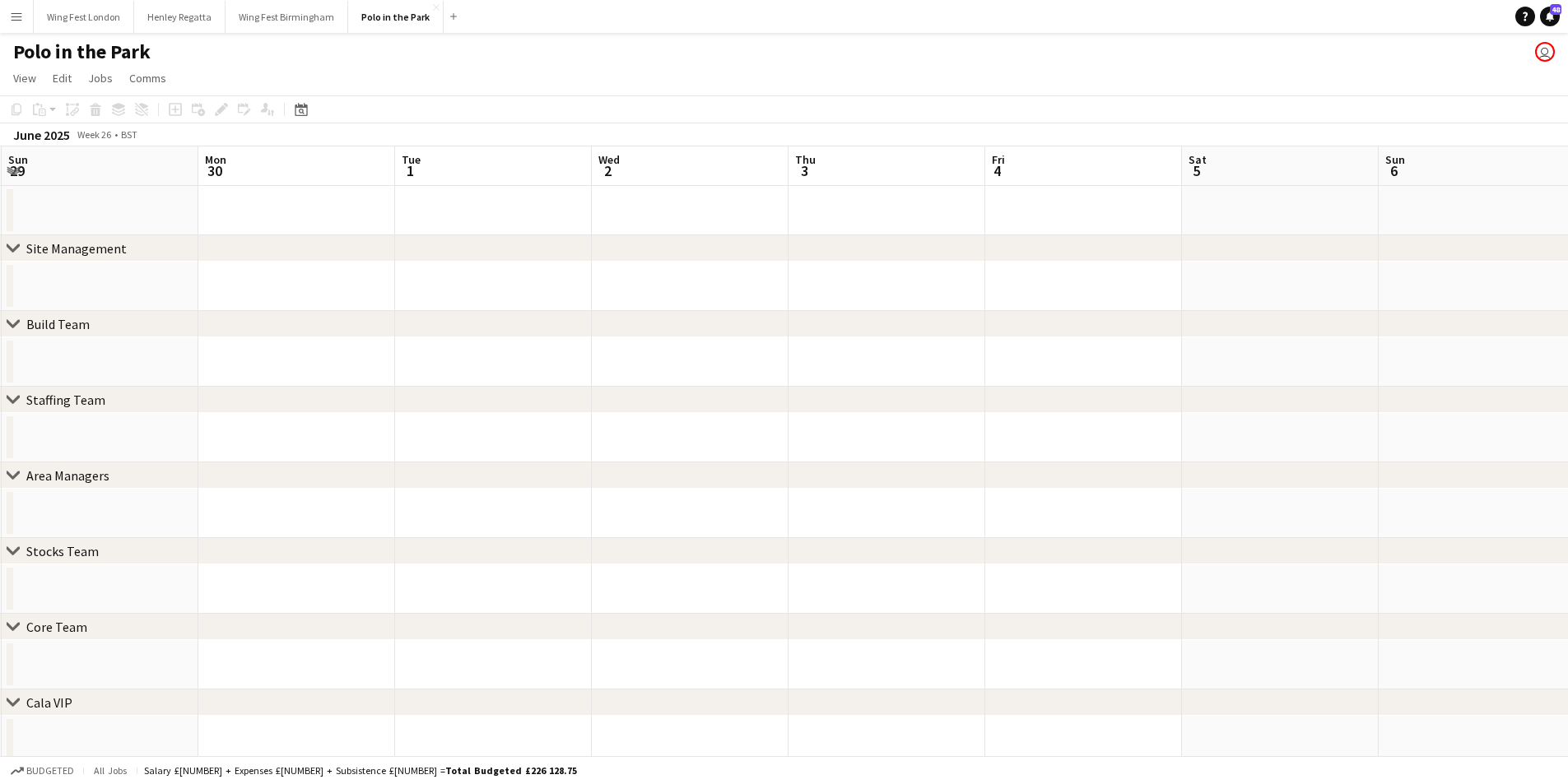 drag, startPoint x: 42, startPoint y: 211, endPoint x: 1097, endPoint y: 140, distance: 1057.3864 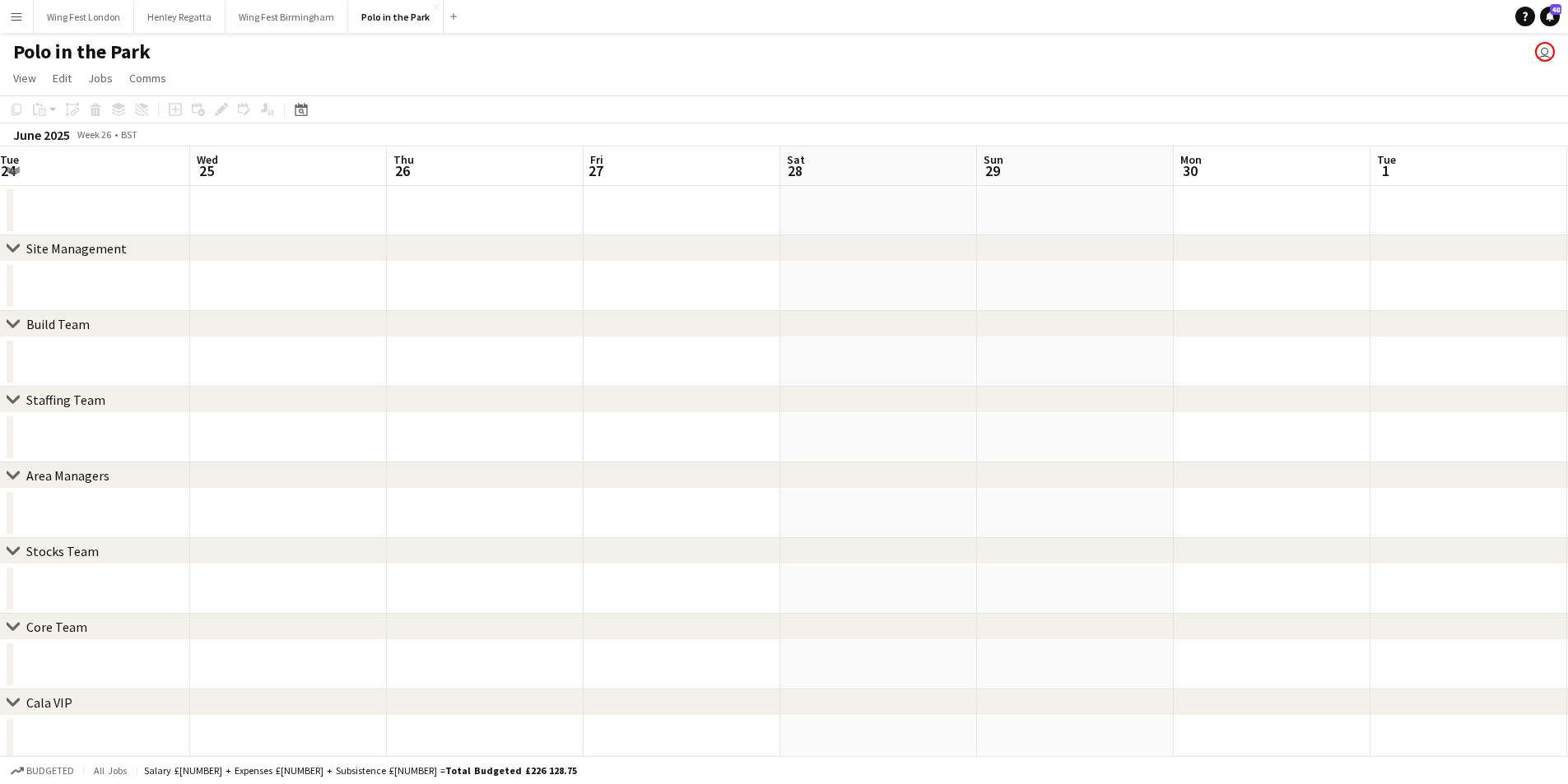 drag, startPoint x: 17, startPoint y: 224, endPoint x: 970, endPoint y: 157, distance: 955.3523 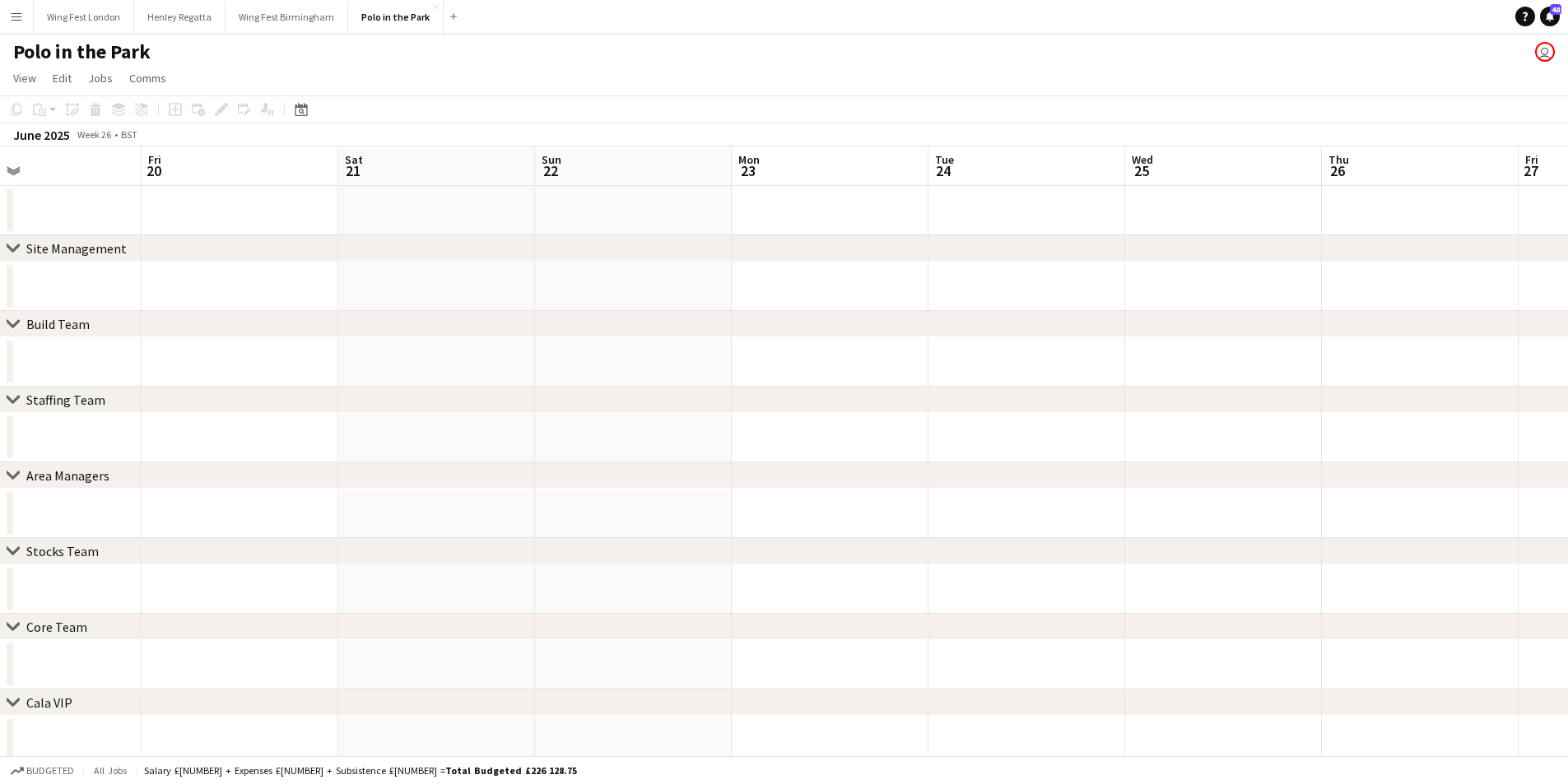drag, startPoint x: 45, startPoint y: 210, endPoint x: 984, endPoint y: 181, distance: 939.4477 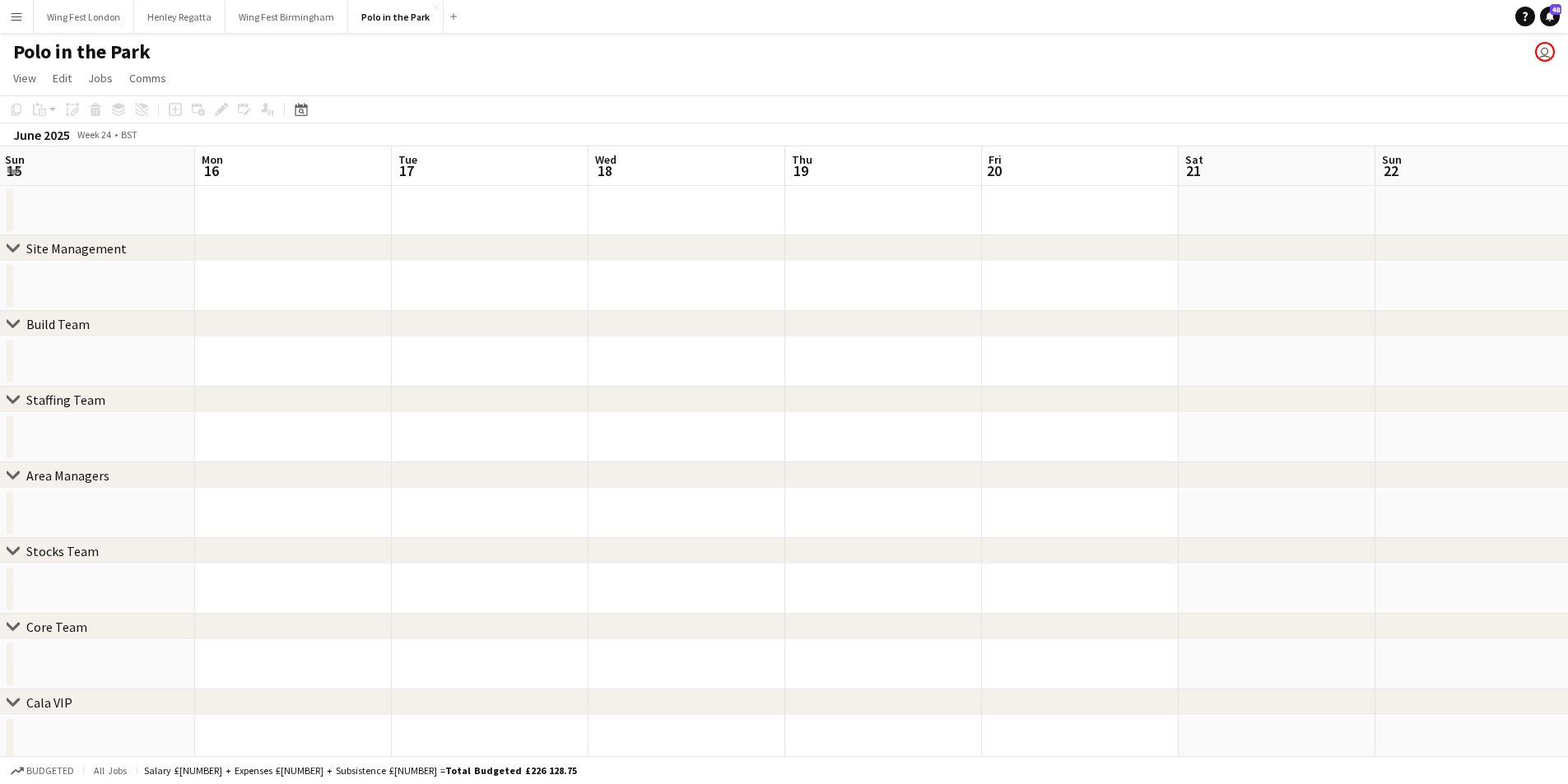 drag, startPoint x: 67, startPoint y: 206, endPoint x: 1207, endPoint y: 121, distance: 1143.1645 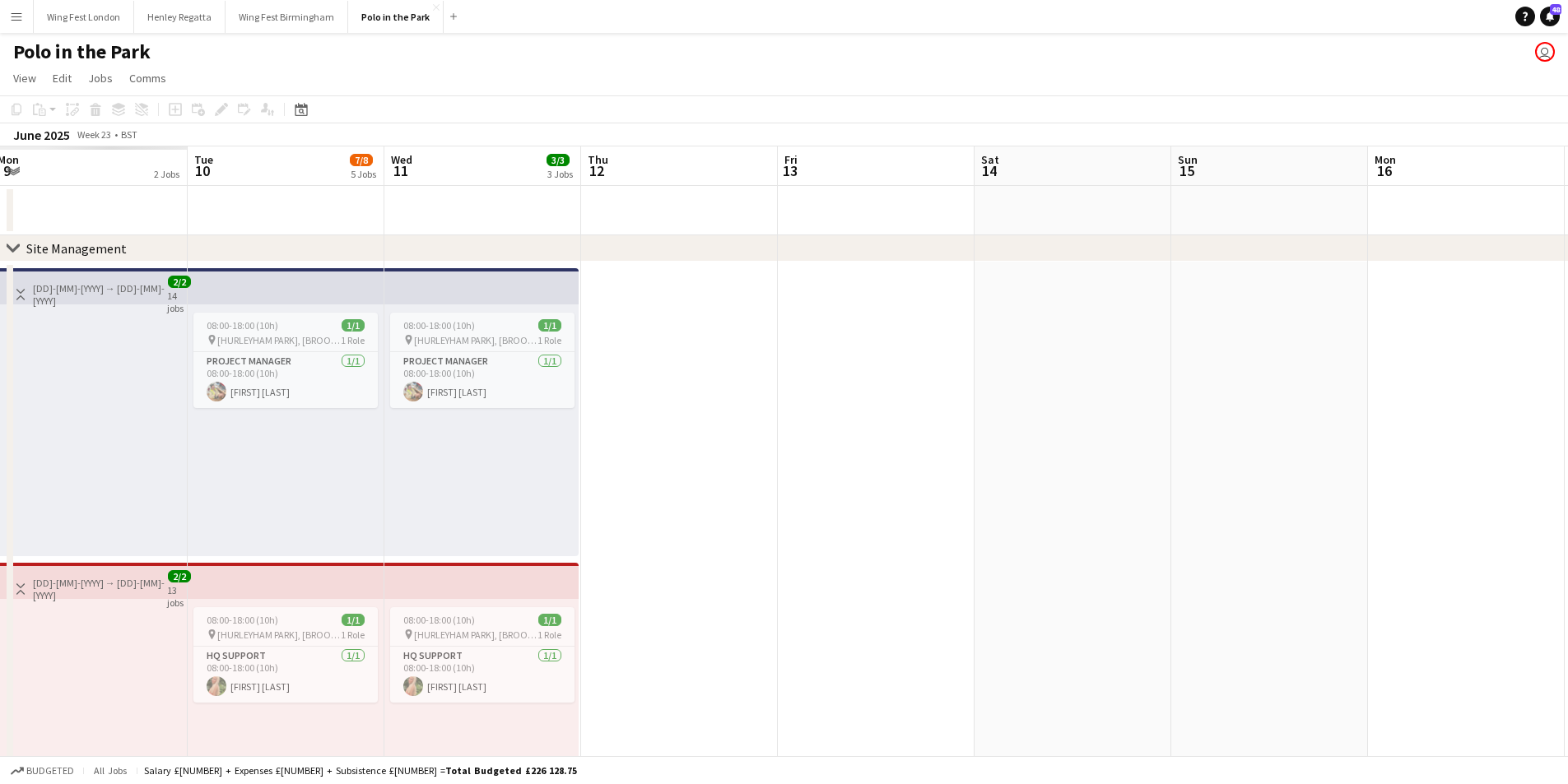 drag, startPoint x: 86, startPoint y: 206, endPoint x: 1083, endPoint y: 190, distance: 997.1284 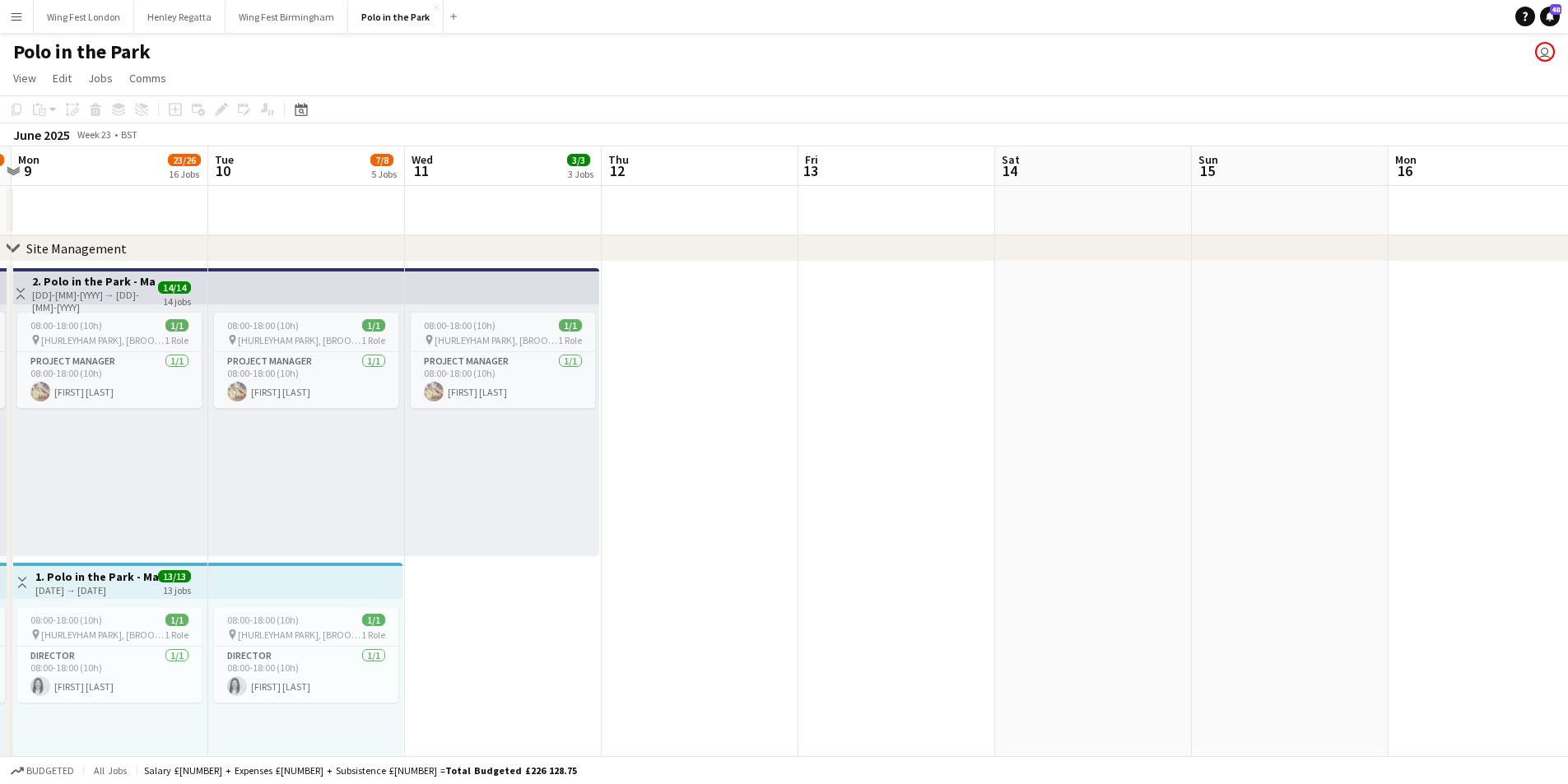 drag, startPoint x: 174, startPoint y: 240, endPoint x: 572, endPoint y: 206, distance: 399.4496 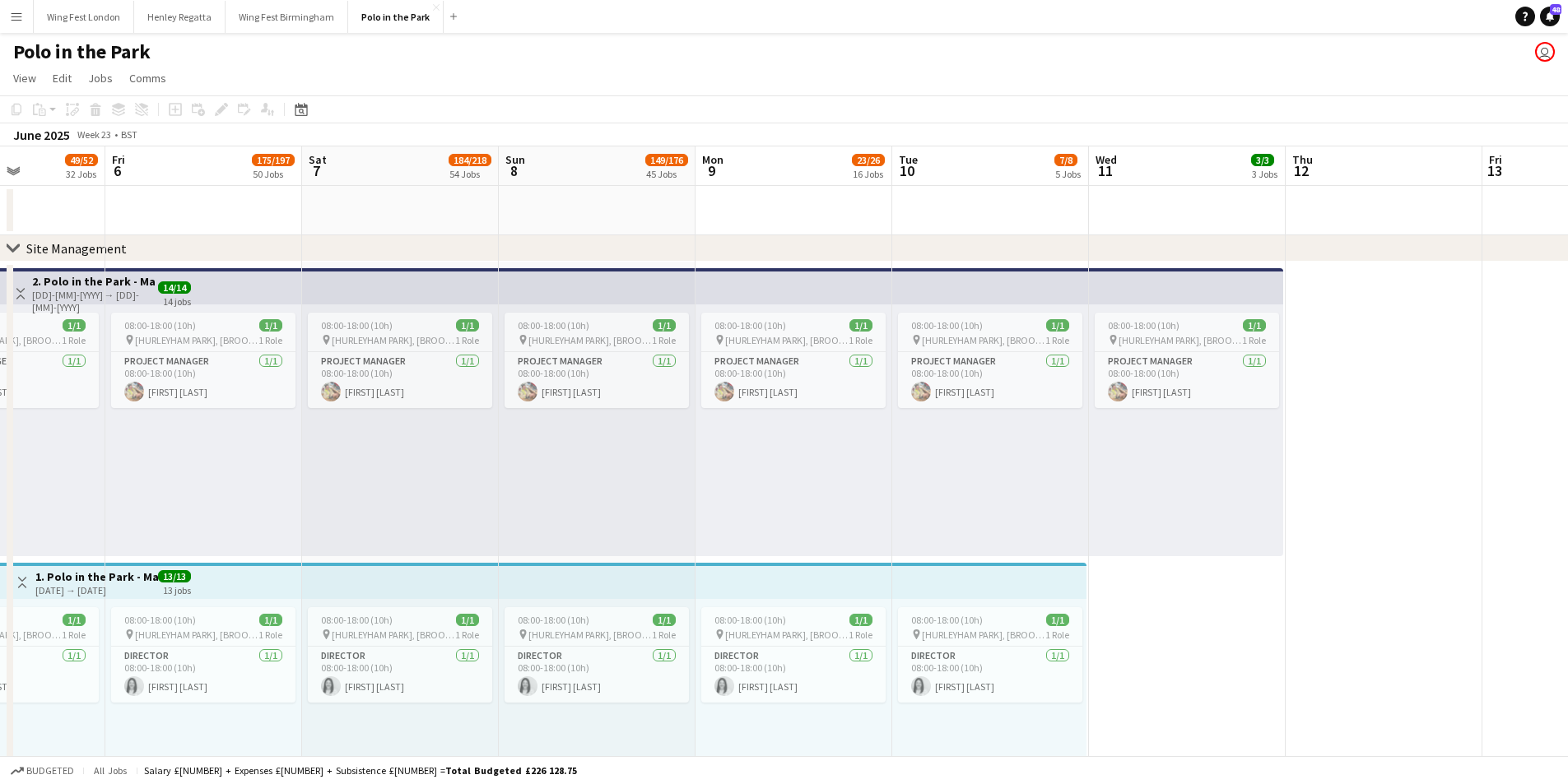 drag, startPoint x: 274, startPoint y: 205, endPoint x: 1005, endPoint y: 218, distance: 731.1156 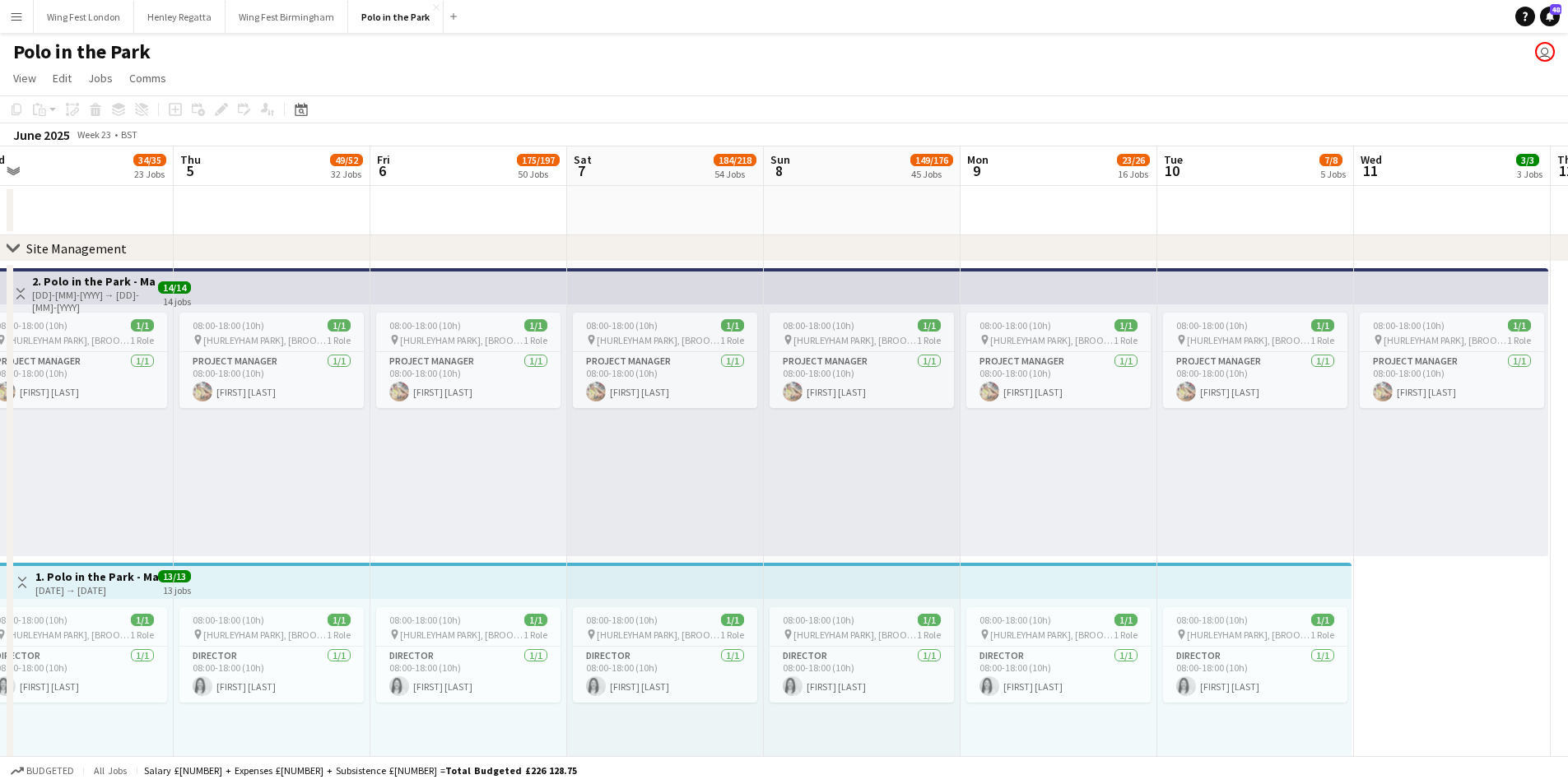 scroll, scrollTop: 0, scrollLeft: 381, axis: horizontal 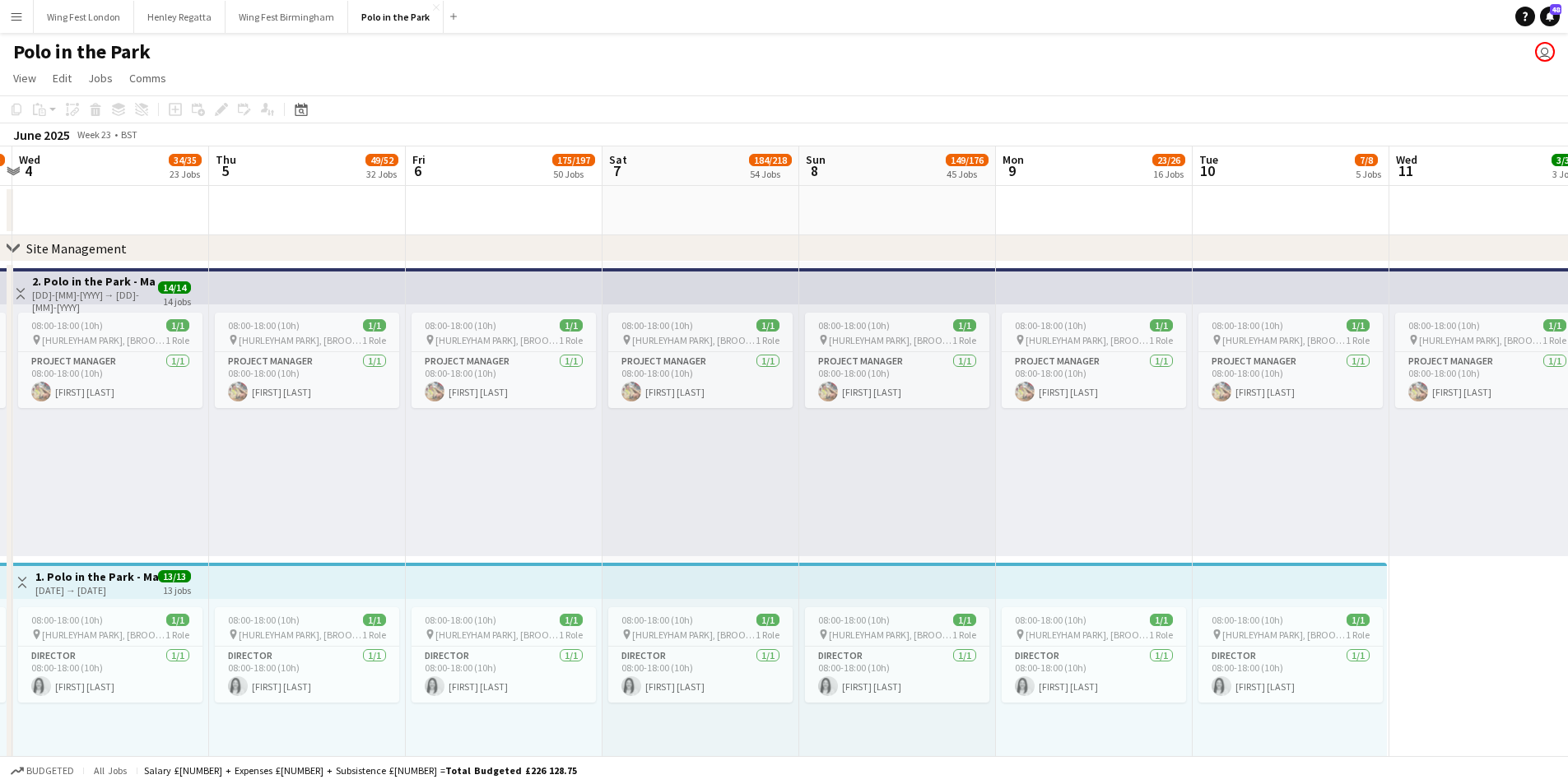 drag, startPoint x: 255, startPoint y: 225, endPoint x: 510, endPoint y: 233, distance: 255.1255 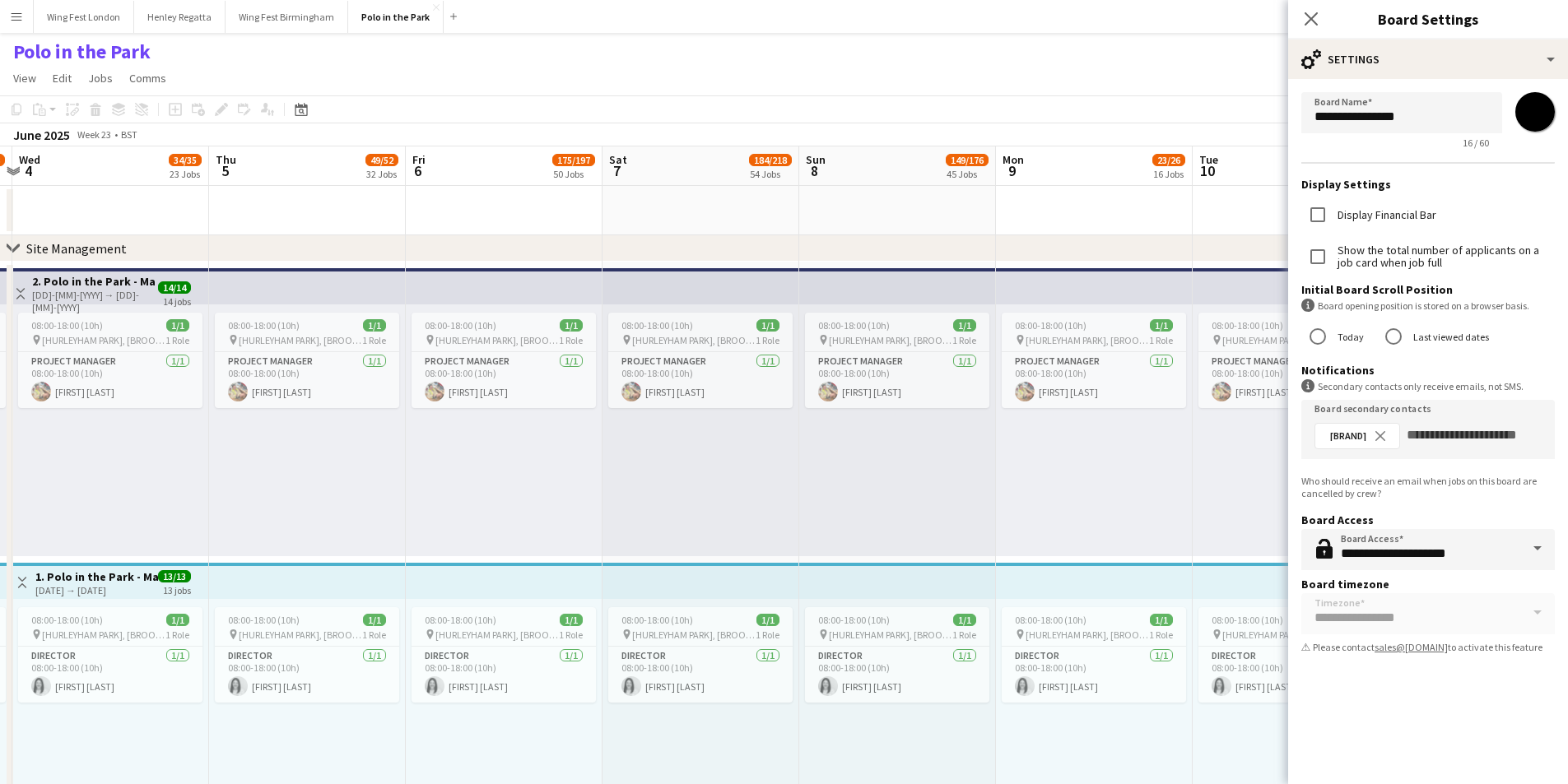 click on "08:00-18:00 (10h)    1/1
pin
Hurlingham Park, Broomhouse Lane, London   1 Role   Project Manager   1/1   08:00-18:00 (10h)
Georgina Masterson-Cox" at bounding box center [1291, 430] 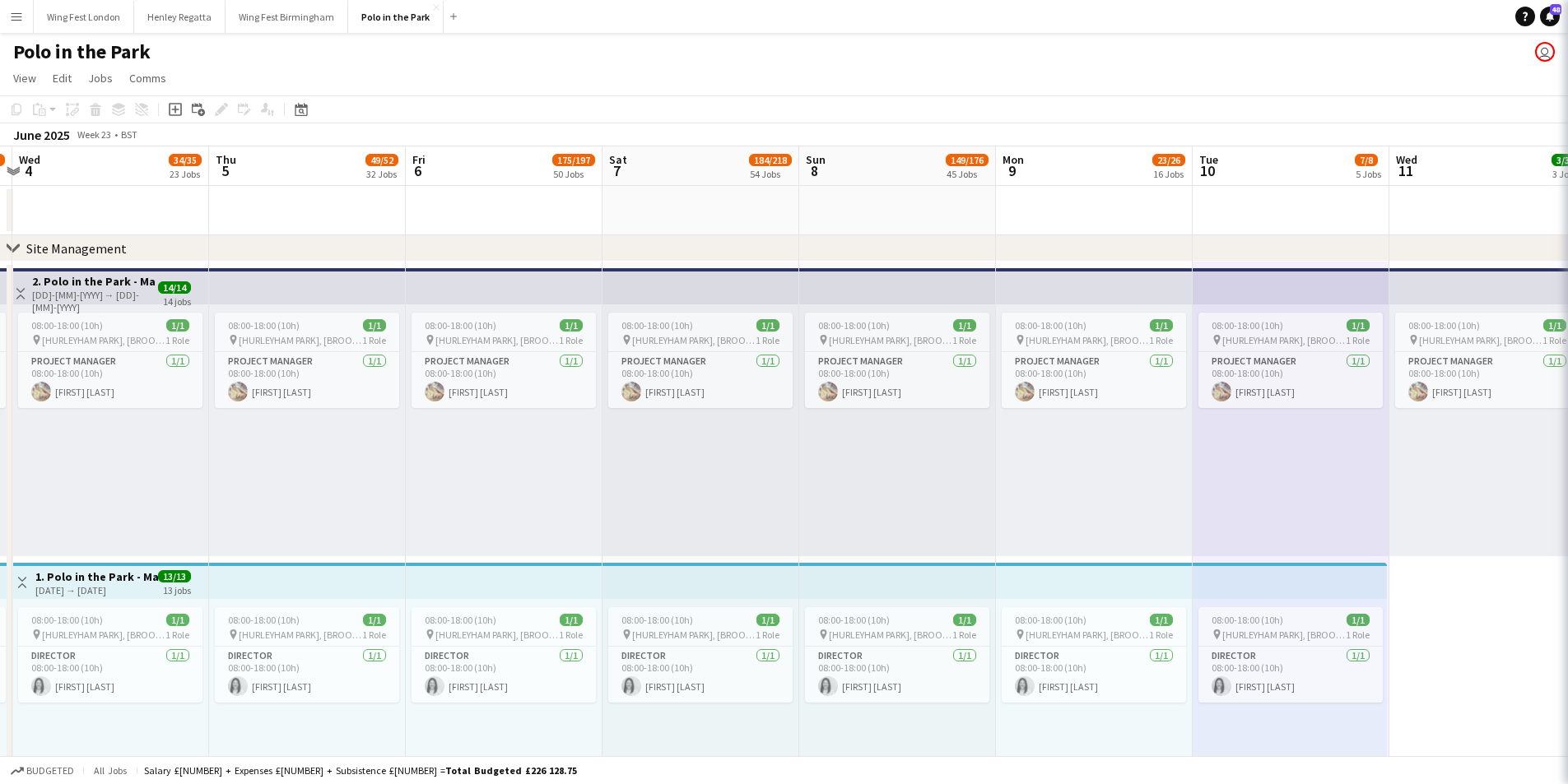 scroll, scrollTop: 0, scrollLeft: 382, axis: horizontal 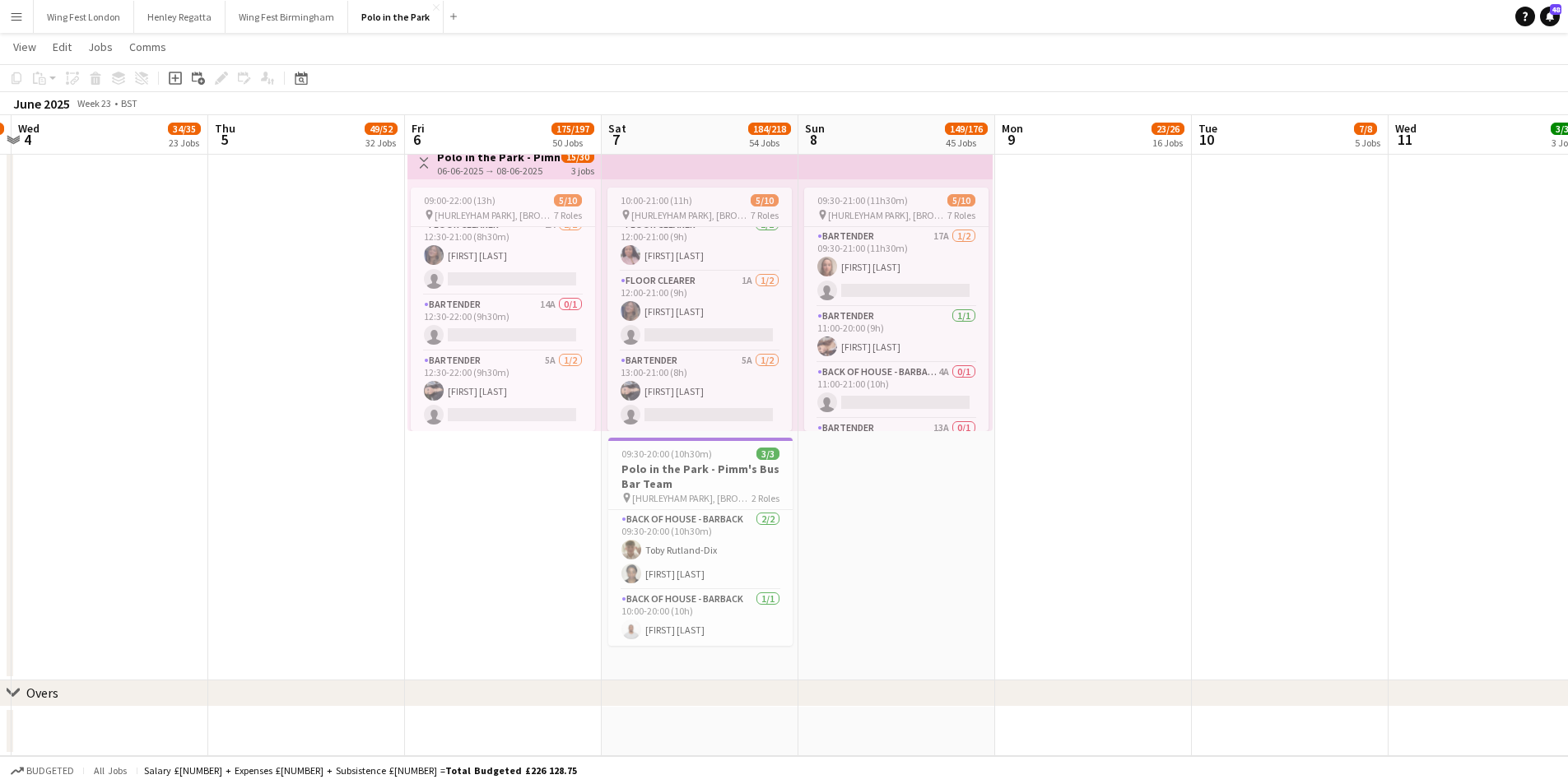 click on "09:00-21:30 (12h30m)    1/1
pin
Hurlingham Park, Broomhouse Lane, London   1 Role   Bar Supervisor   1/1   09:00-21:30 (12h30m)
Dina Ibrahim     09:30-21:00 (11h30m)    5/10
pin
Hurlingham Park, Broomhouse Lane, London   7 Roles   Bartender   17A   1/2   09:30-21:00 (11h30m)
Olivia Horne
single-neutral-actions
Bartender   1/1   11:00-20:00 (9h)
Varsha Benny  Back of House - Barback   4A   0/1   11:00-21:00 (10h)
single-neutral-actions
Bartender   13A   0/1   12:00-20:00 (8h)
single-neutral-actions
Floor Clearer   1/1   12:00-21:00 (9h)
Alberta Abbey  Bartender   5A   1/2   13:00-21:00 (8h)
Joanna TELMO
single-neutral-actions
Floor Clearer   1A   1/2   13:00-21:00 (8h)
Ruby Roberts
single-neutral-actions" at bounding box center [896, 261] 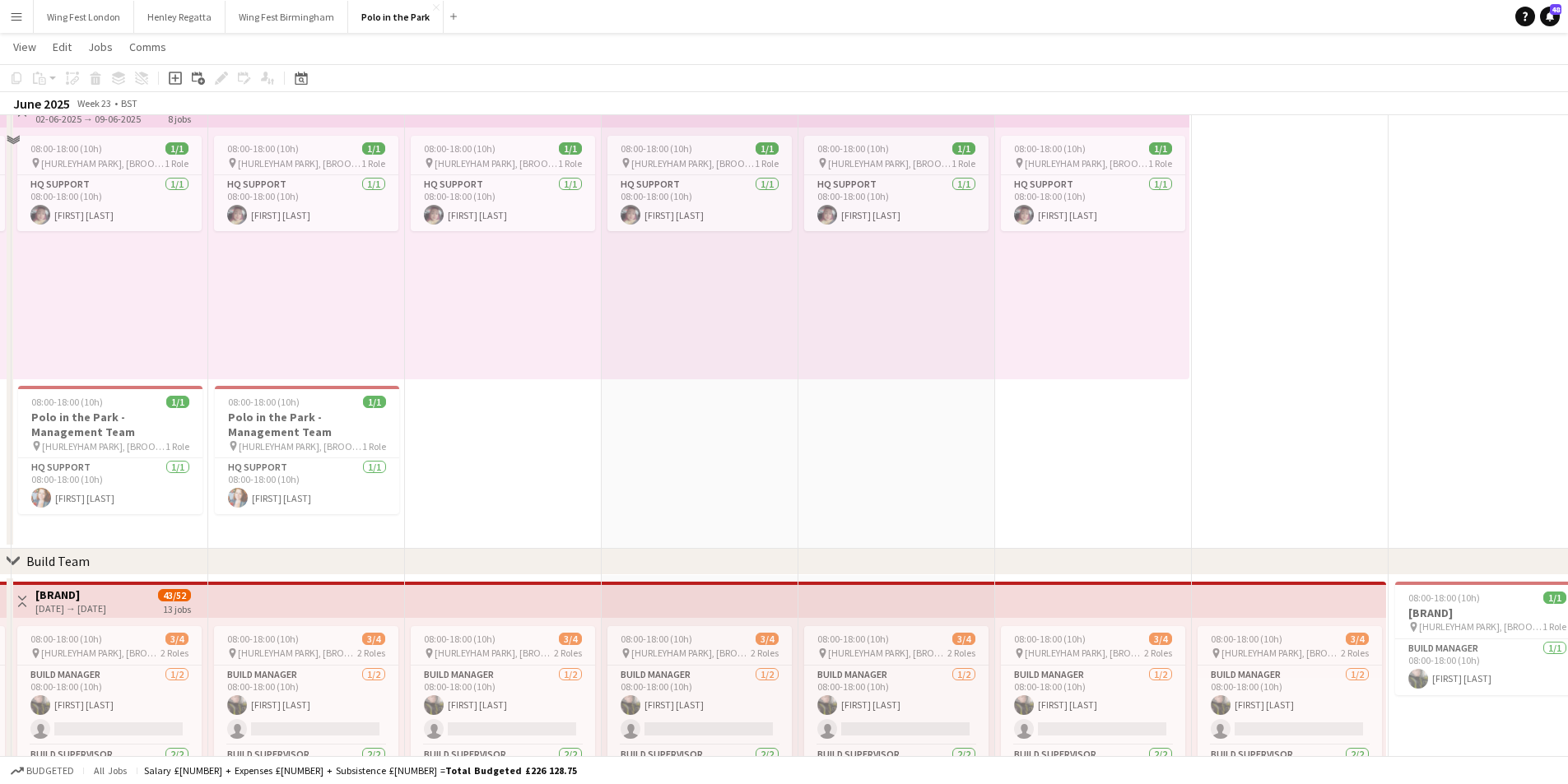 scroll, scrollTop: 17199, scrollLeft: 0, axis: vertical 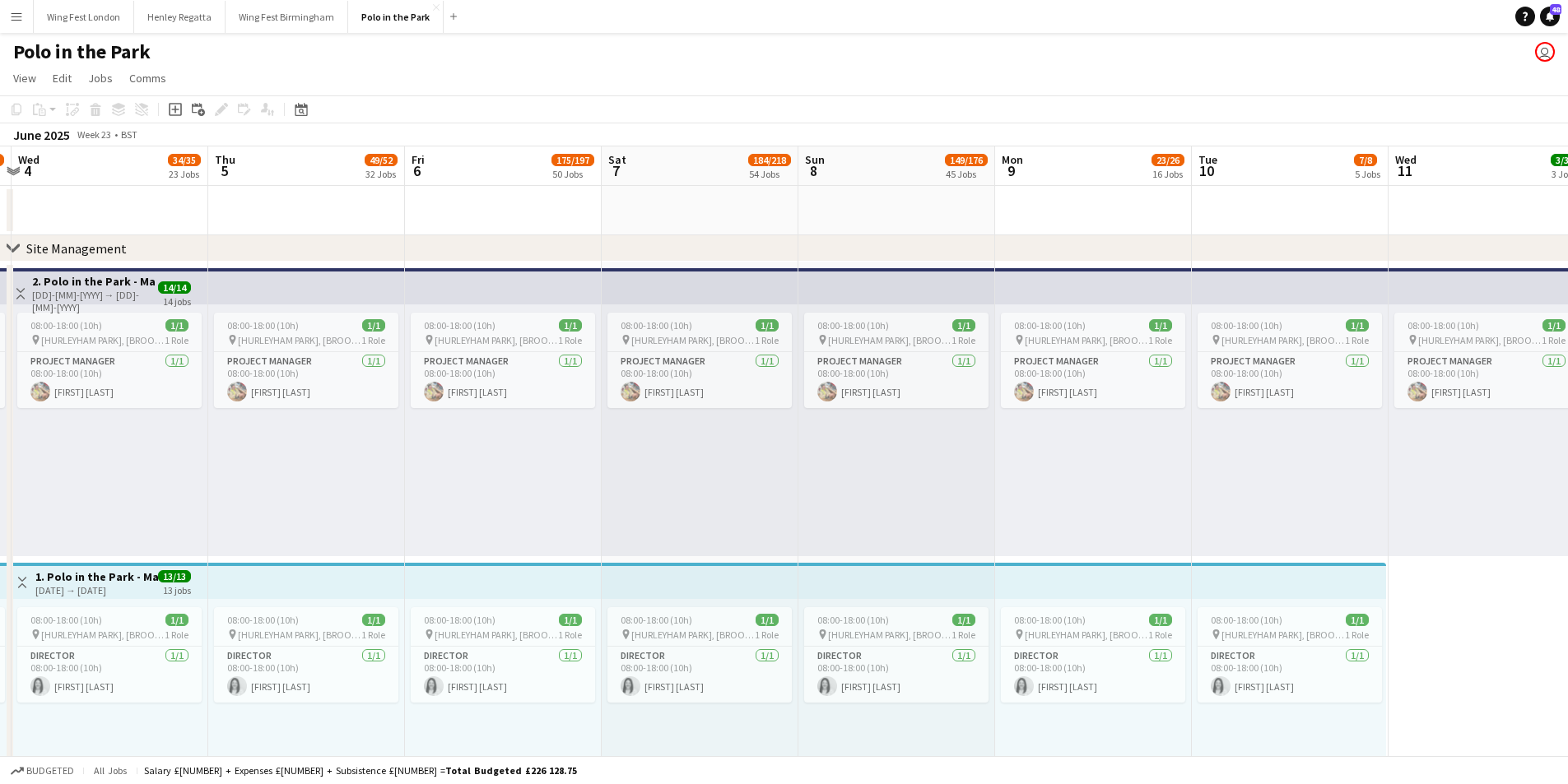 click 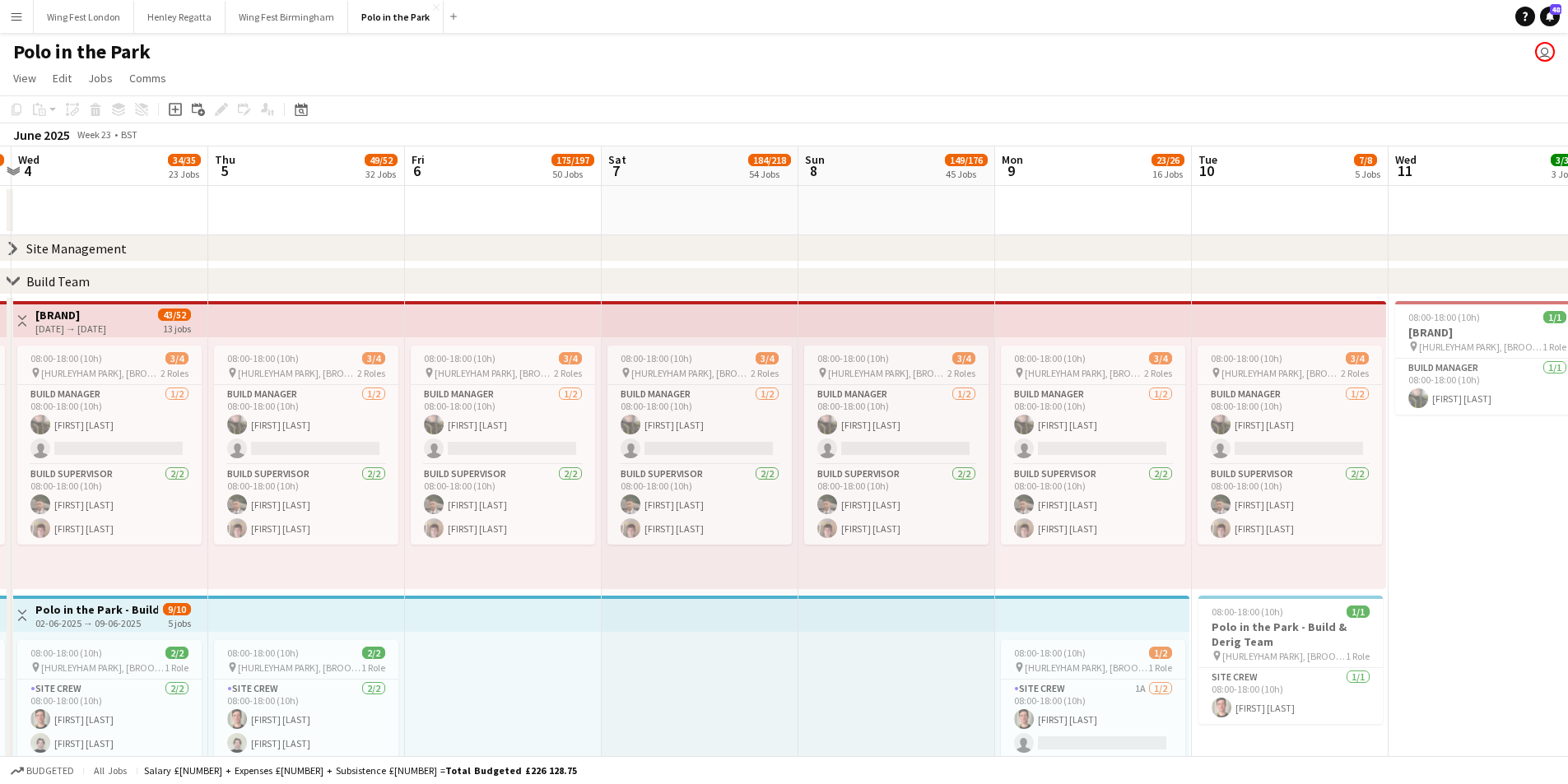 click on "chevron-right" 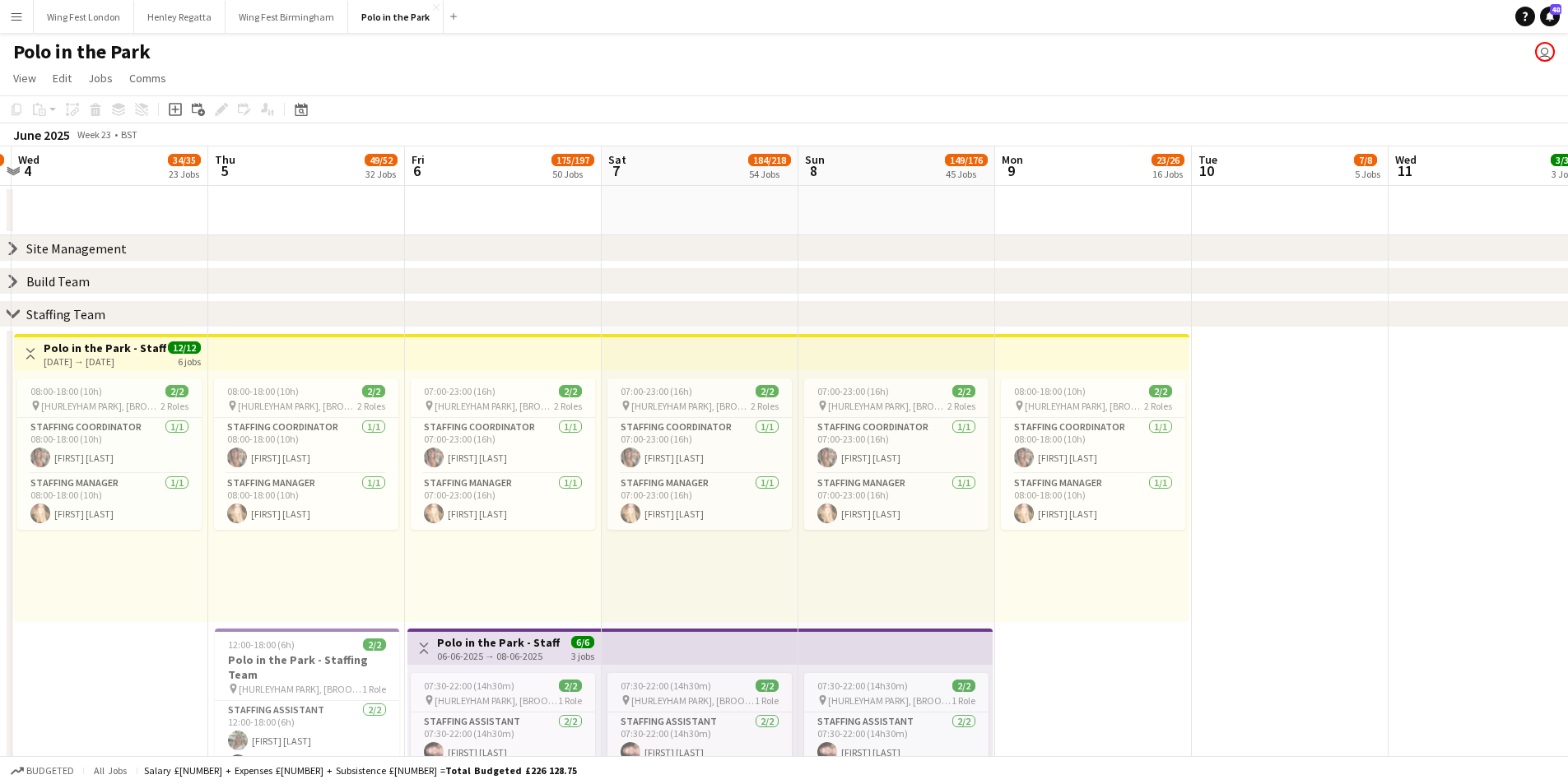 click on "chevron-right" 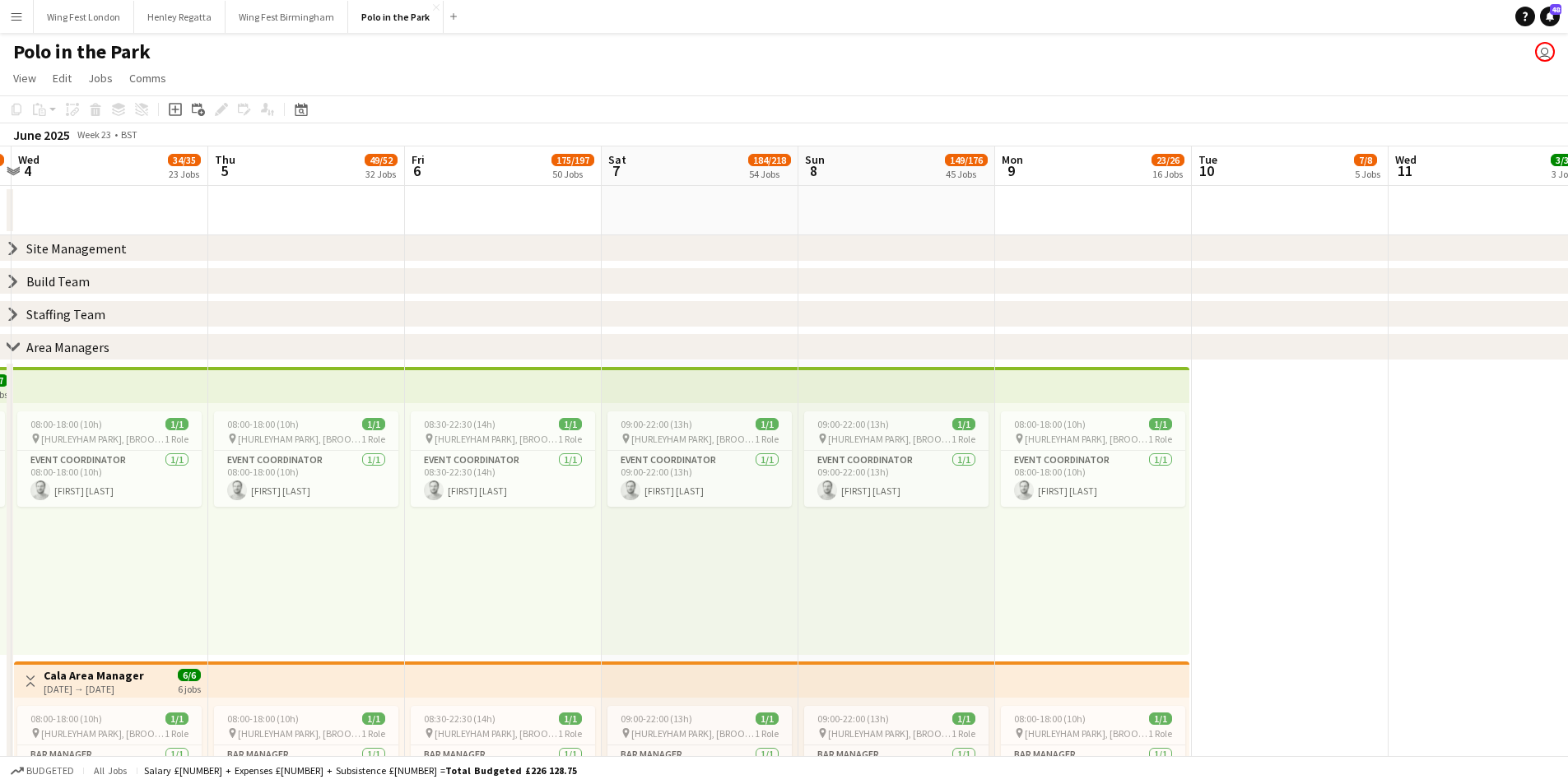 click on "chevron-right" 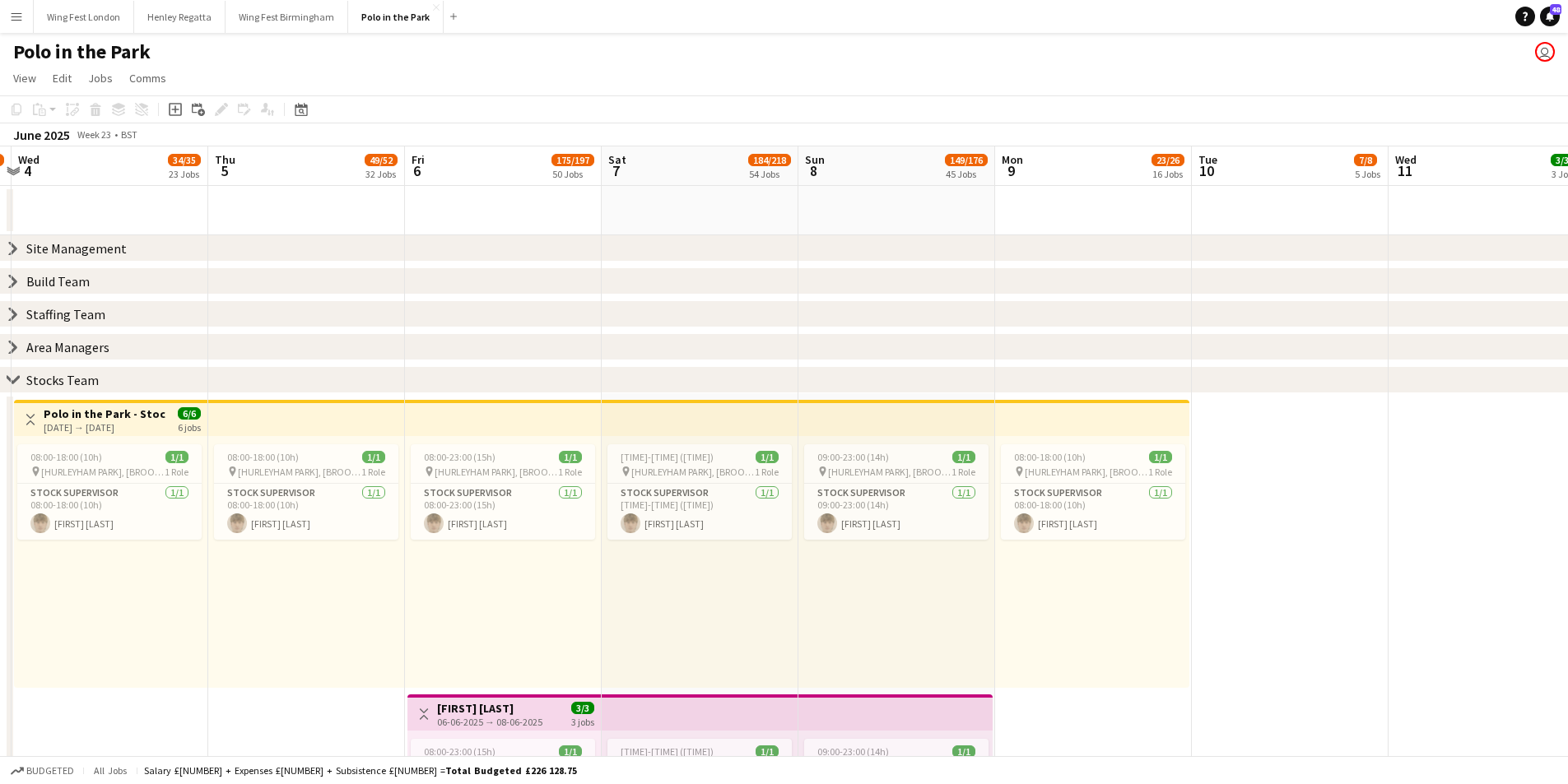 click 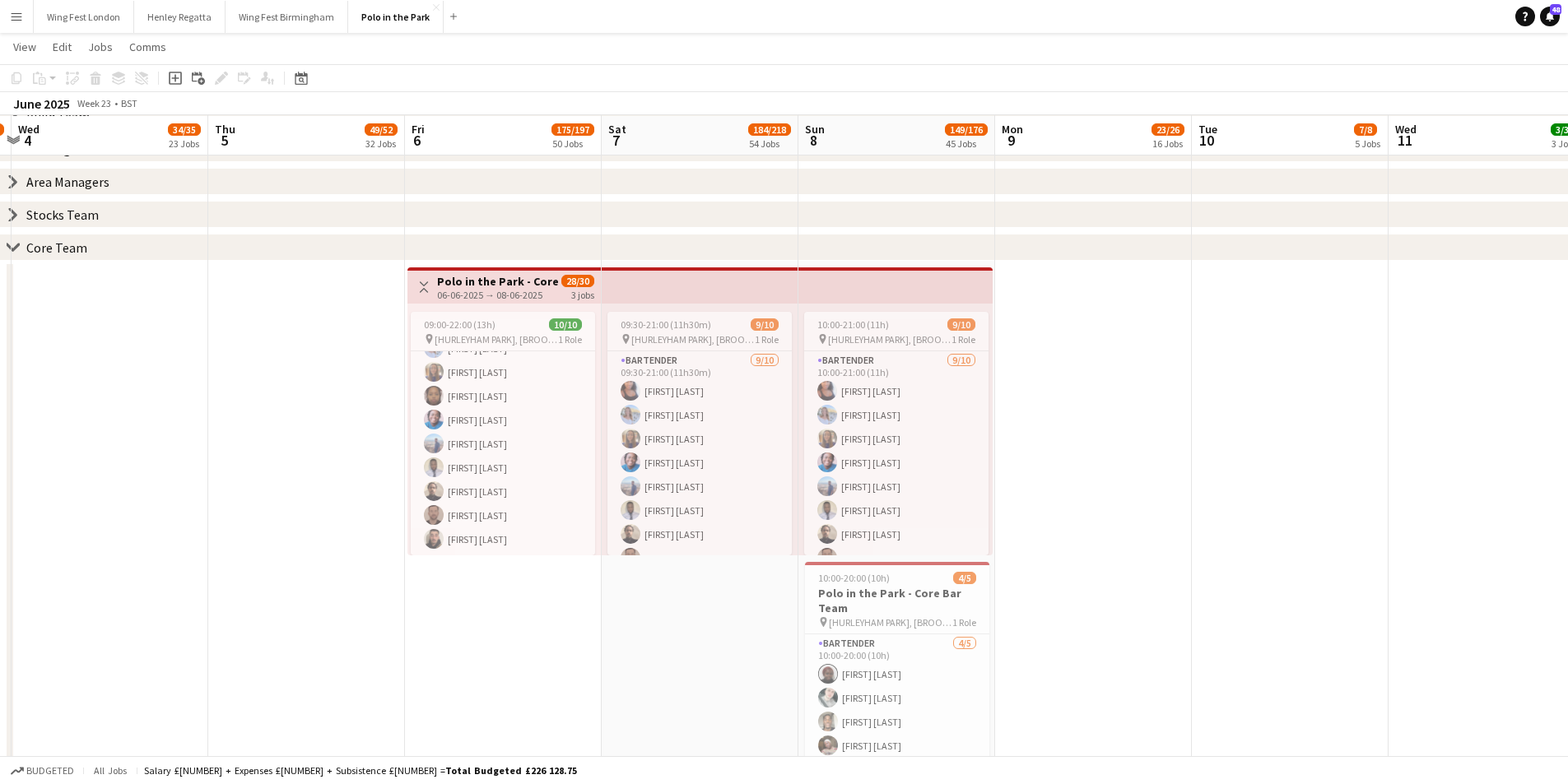 scroll, scrollTop: 165, scrollLeft: 0, axis: vertical 